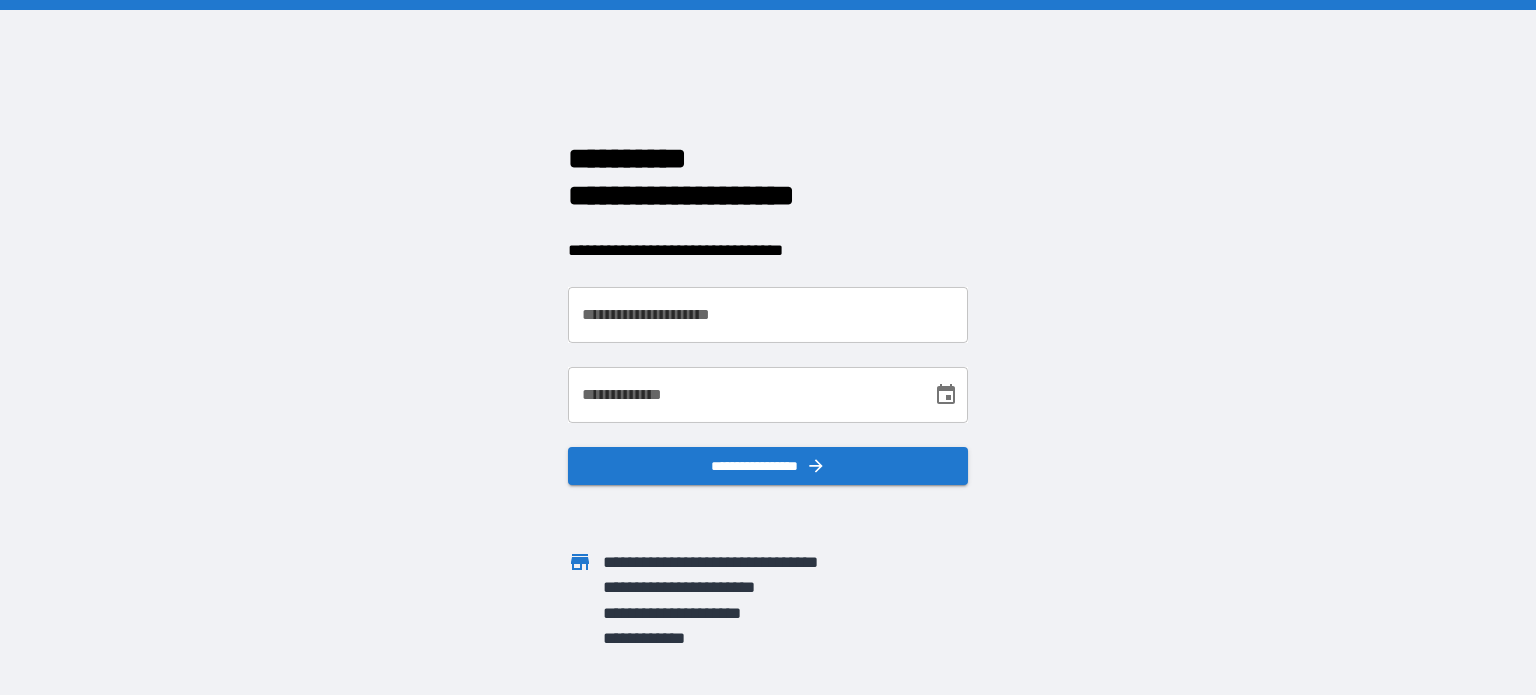 scroll, scrollTop: 0, scrollLeft: 0, axis: both 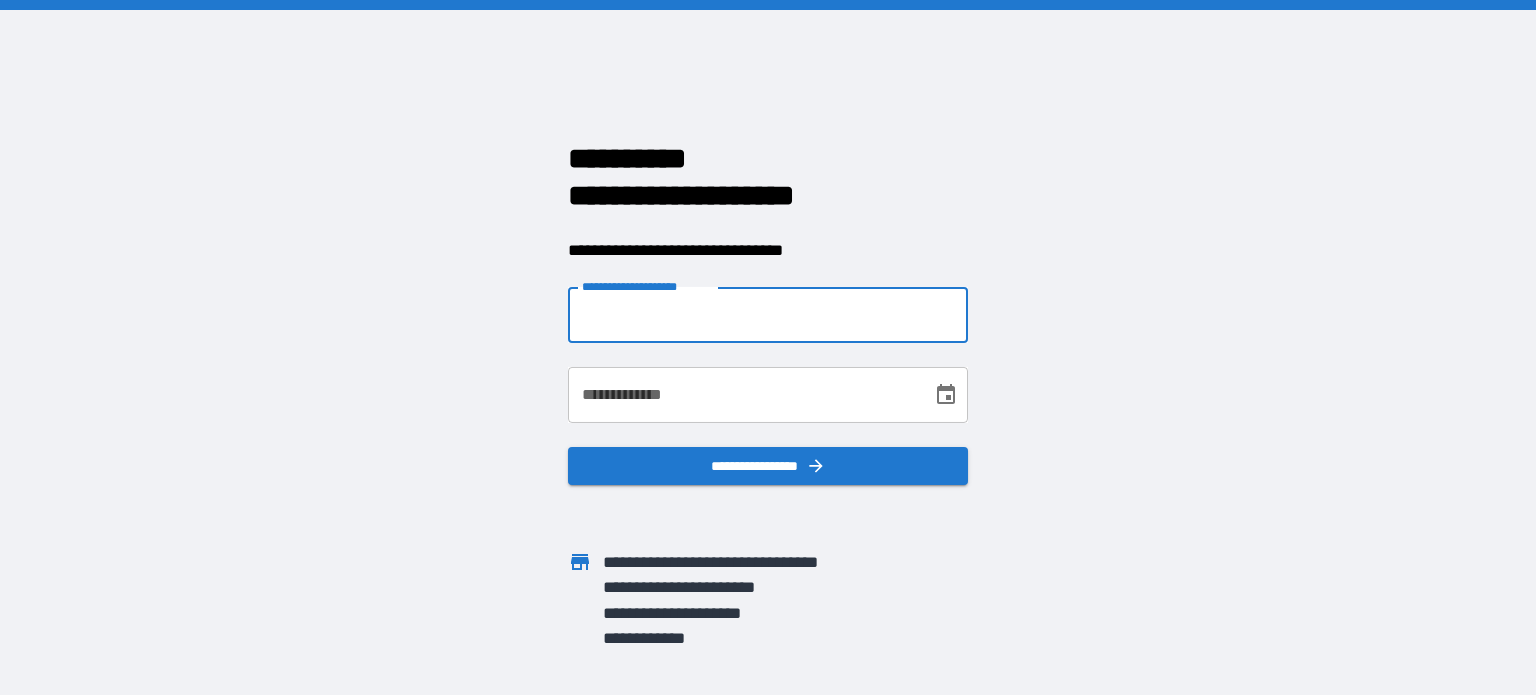 click on "**********" at bounding box center (768, 315) 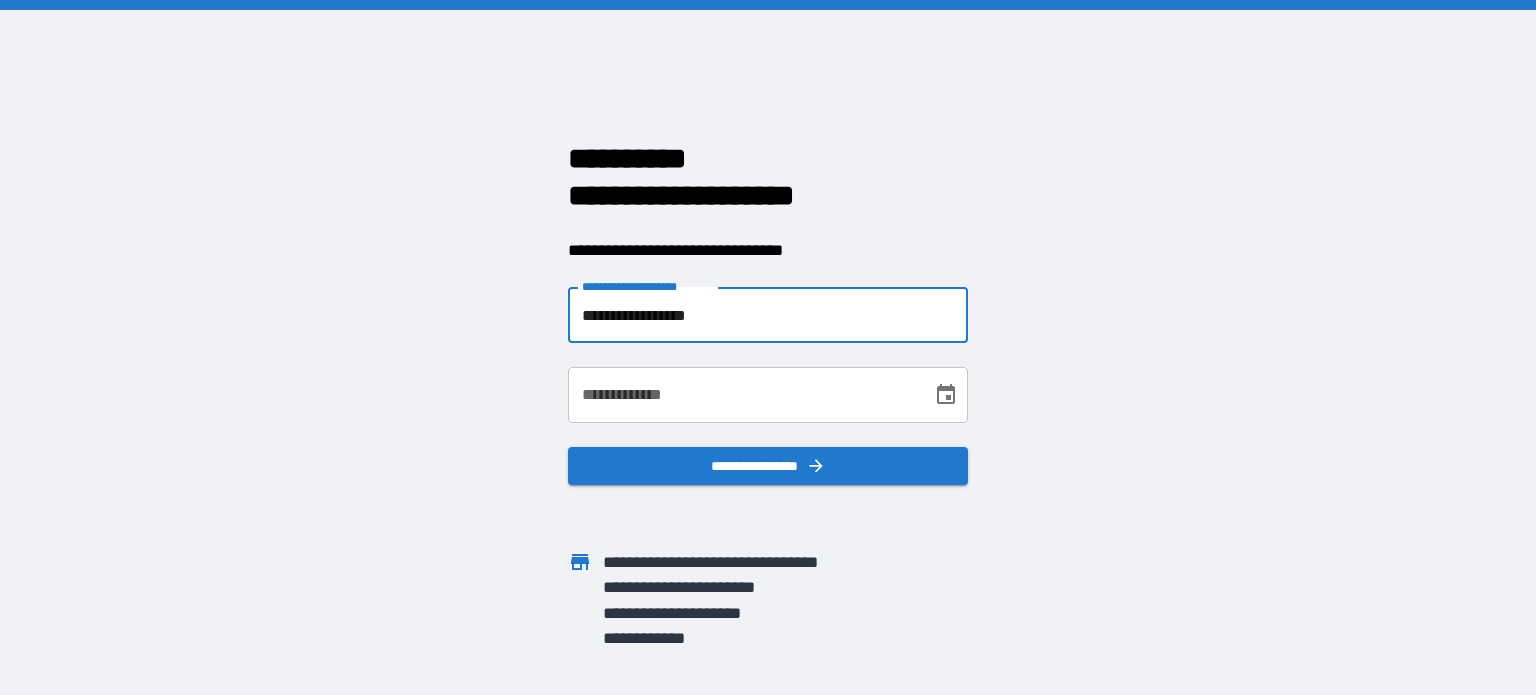 click on "**********" at bounding box center [743, 395] 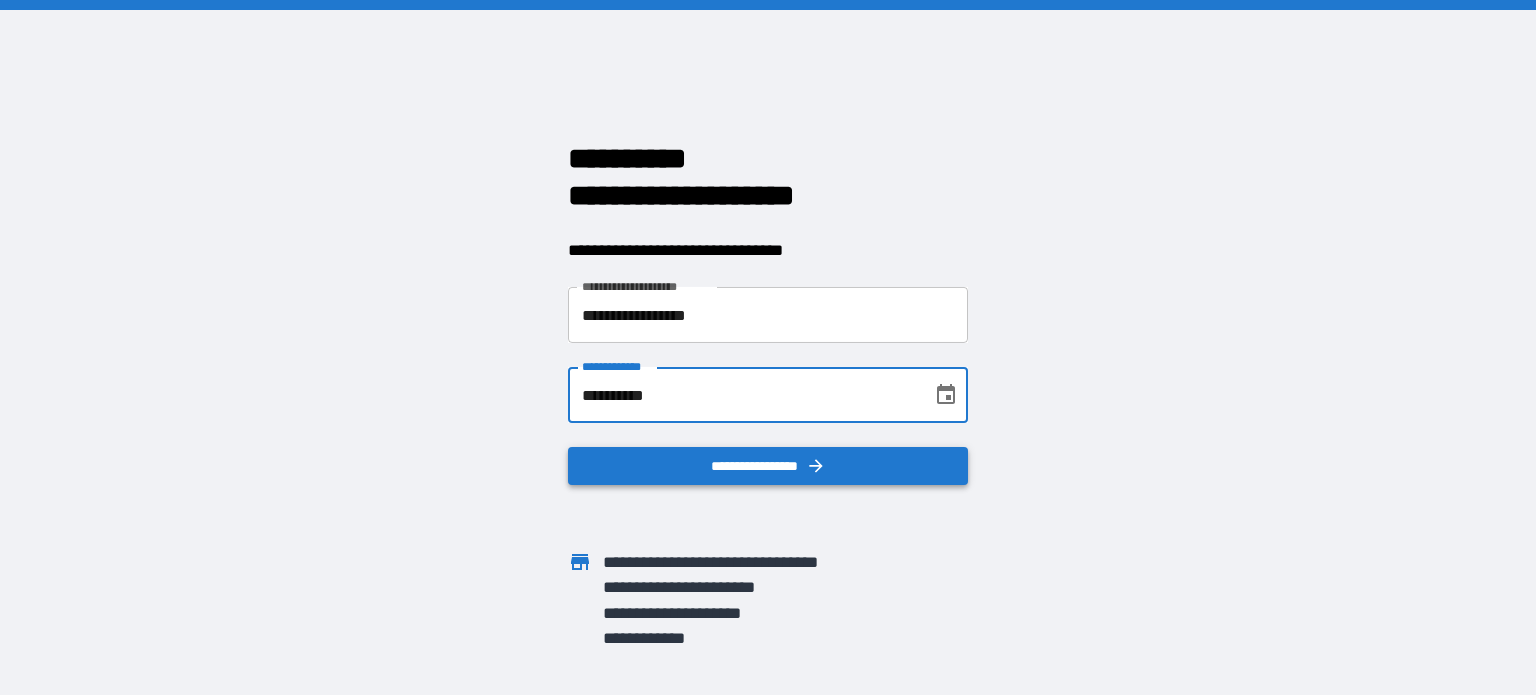 type on "**********" 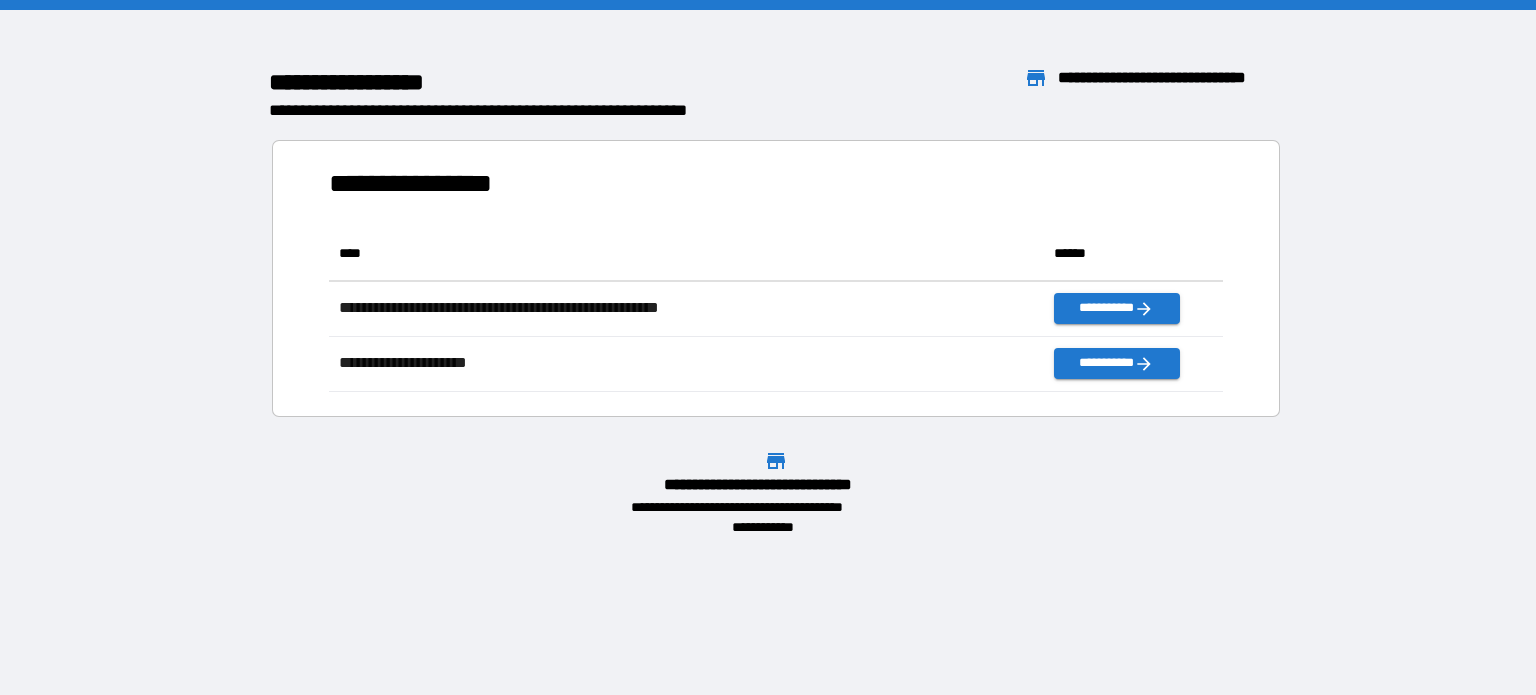 scroll, scrollTop: 16, scrollLeft: 16, axis: both 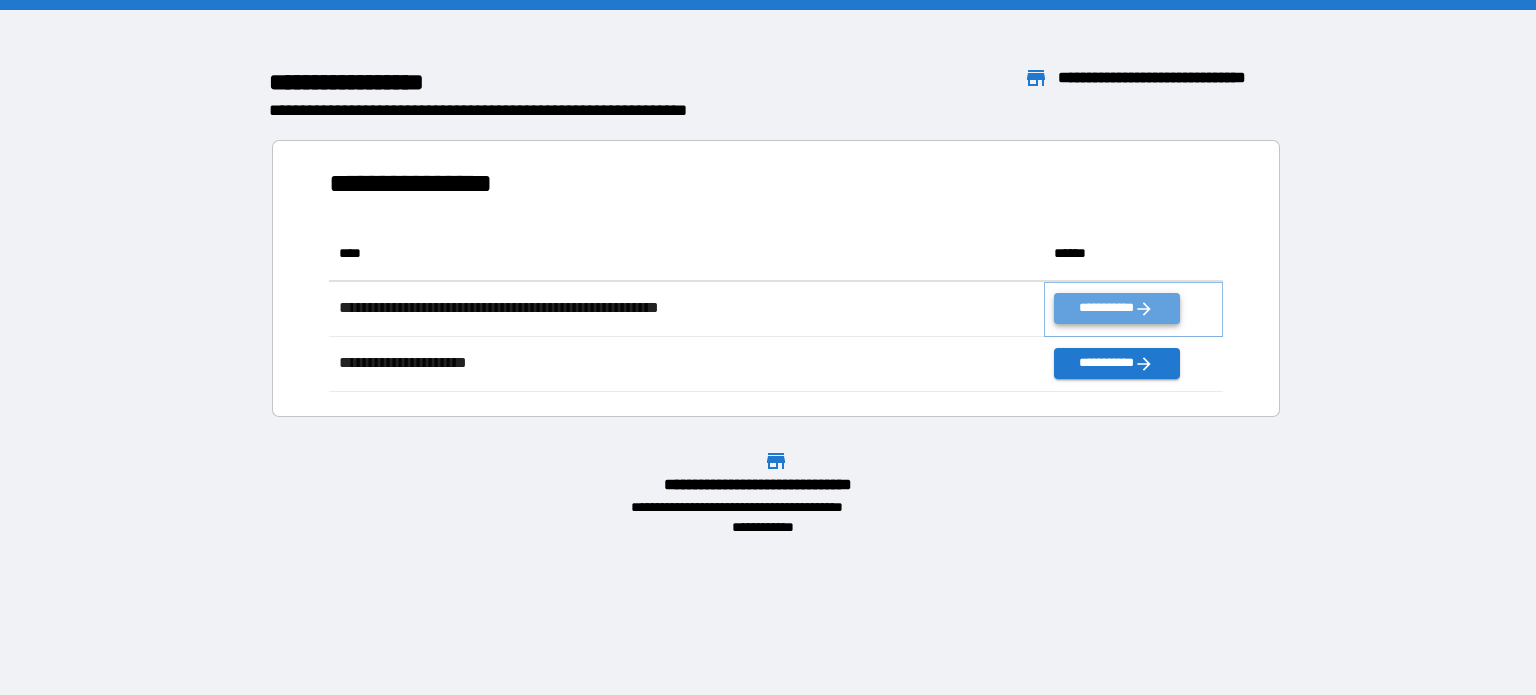 click on "**********" at bounding box center [1116, 308] 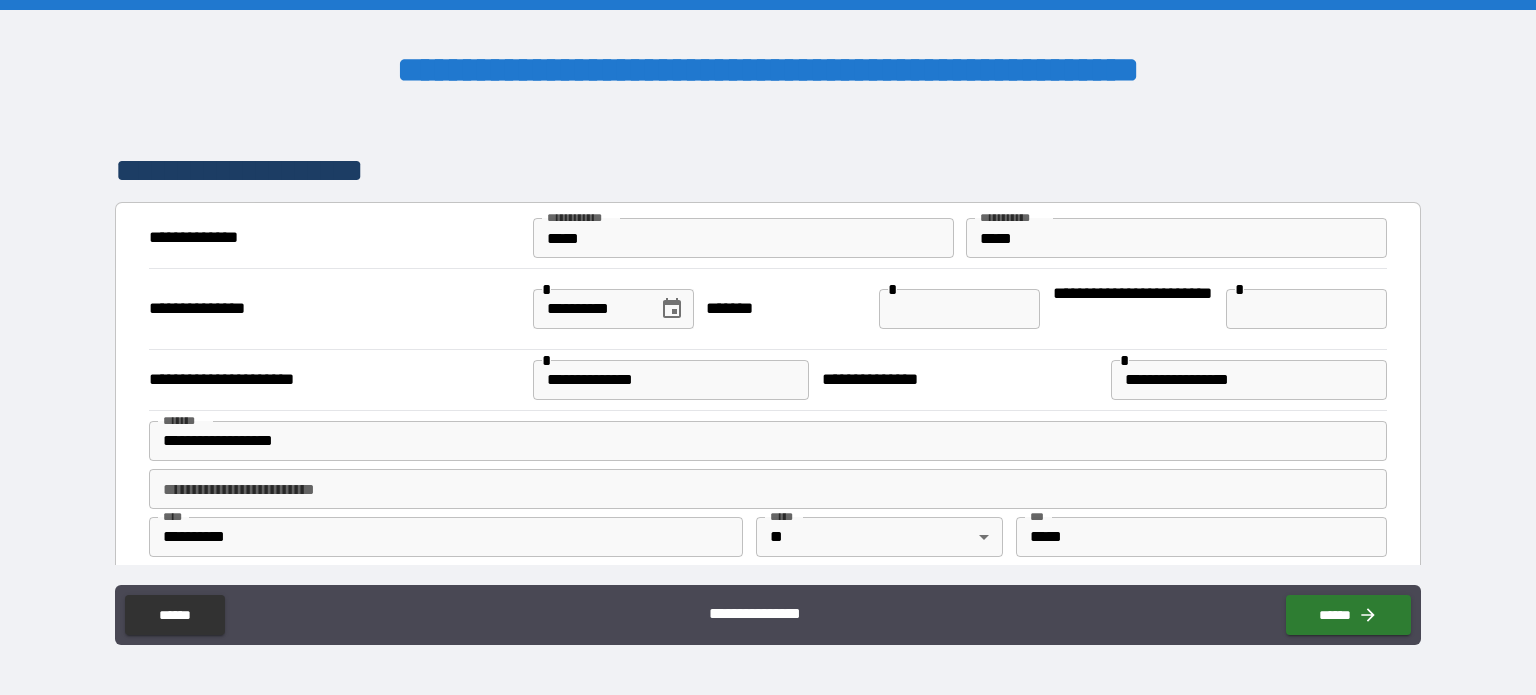 scroll, scrollTop: 76, scrollLeft: 0, axis: vertical 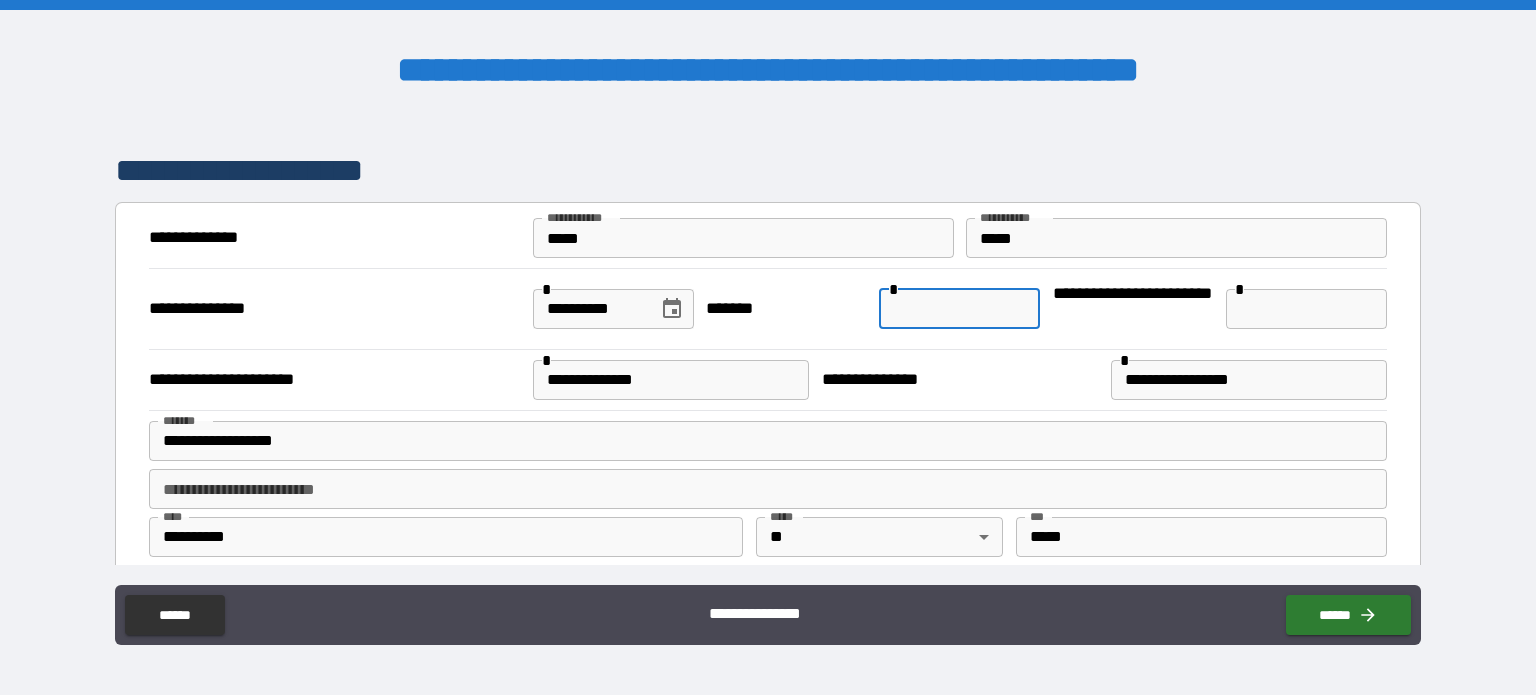 click at bounding box center [959, 309] 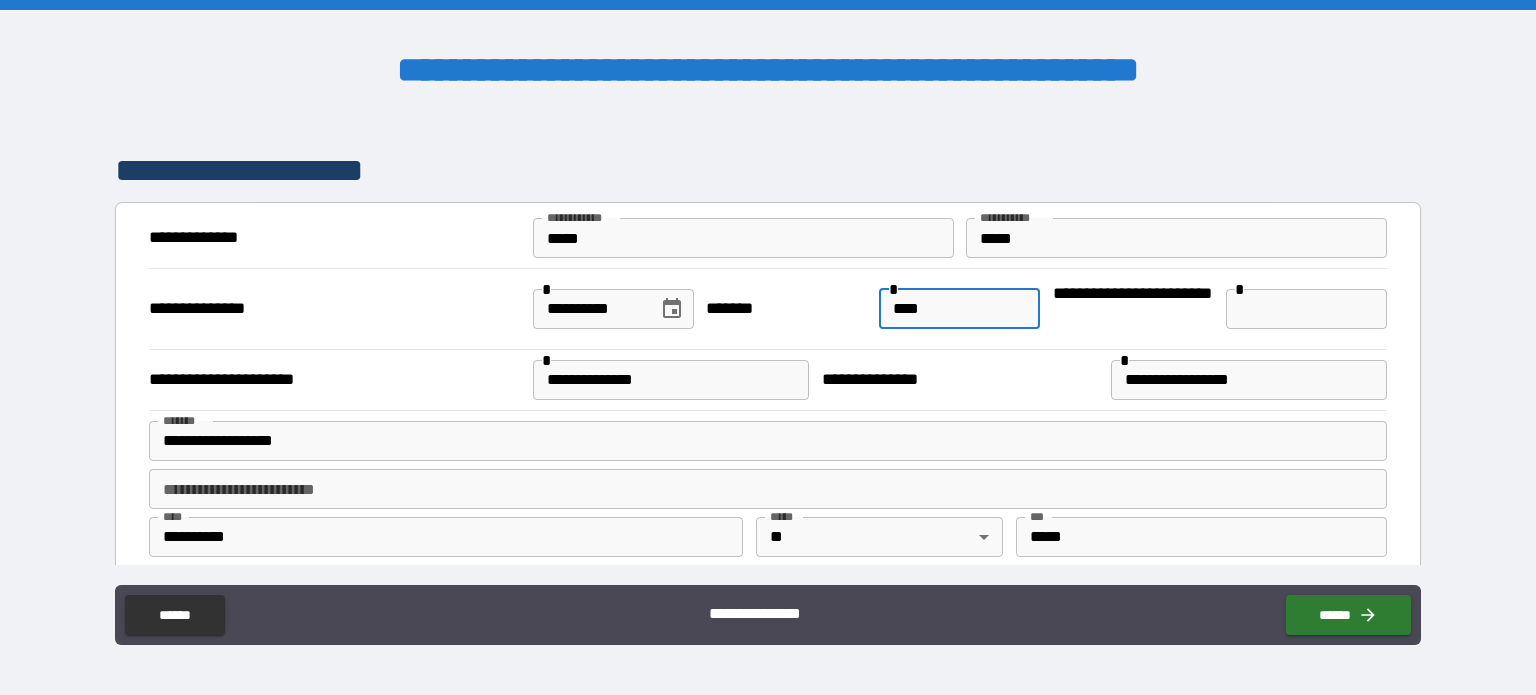 type on "****" 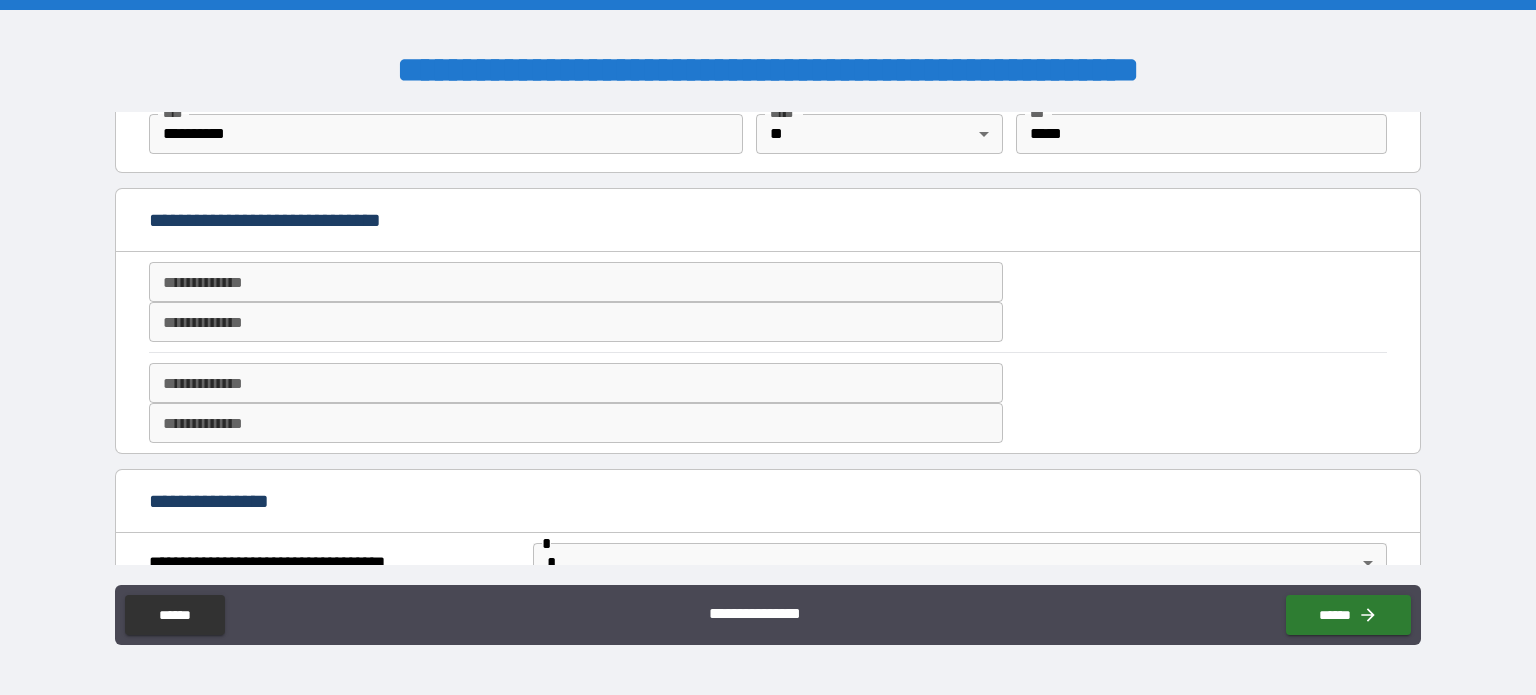 scroll, scrollTop: 484, scrollLeft: 0, axis: vertical 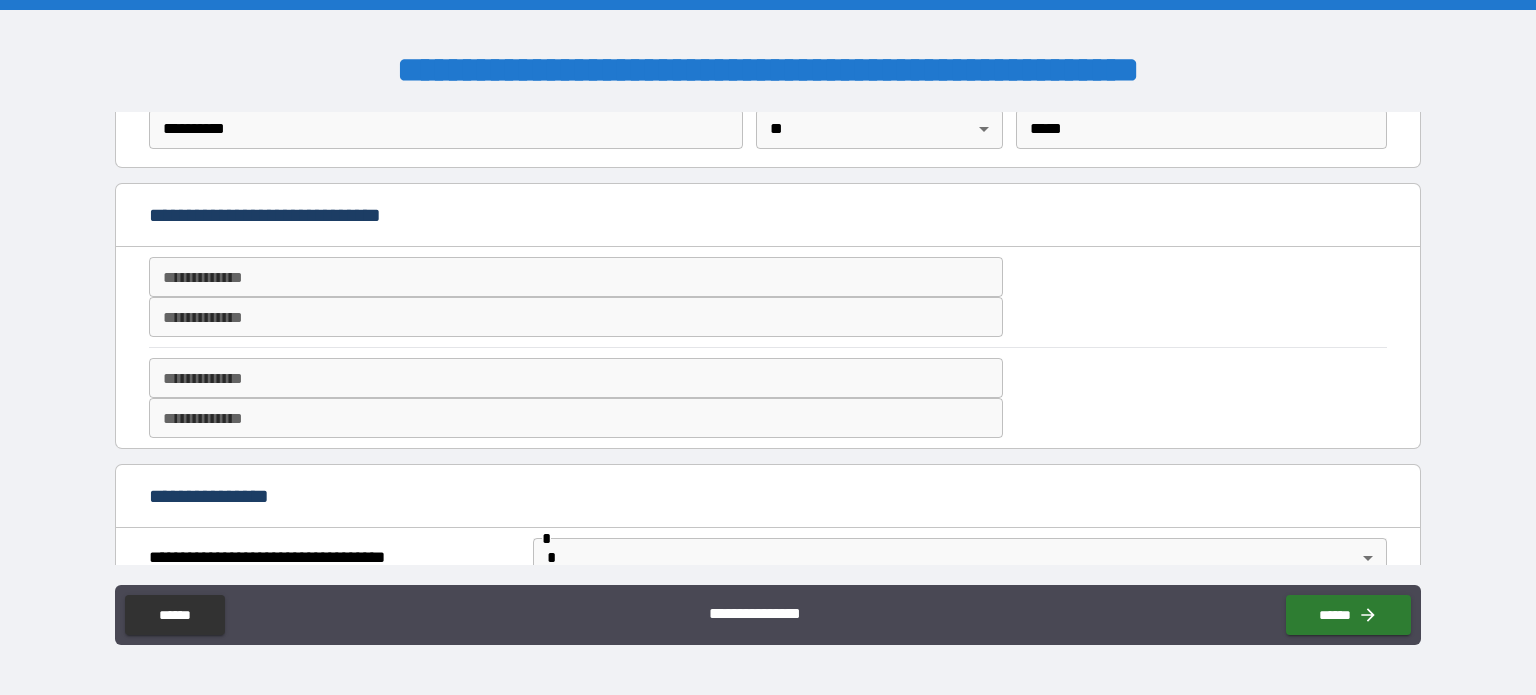 type on "**********" 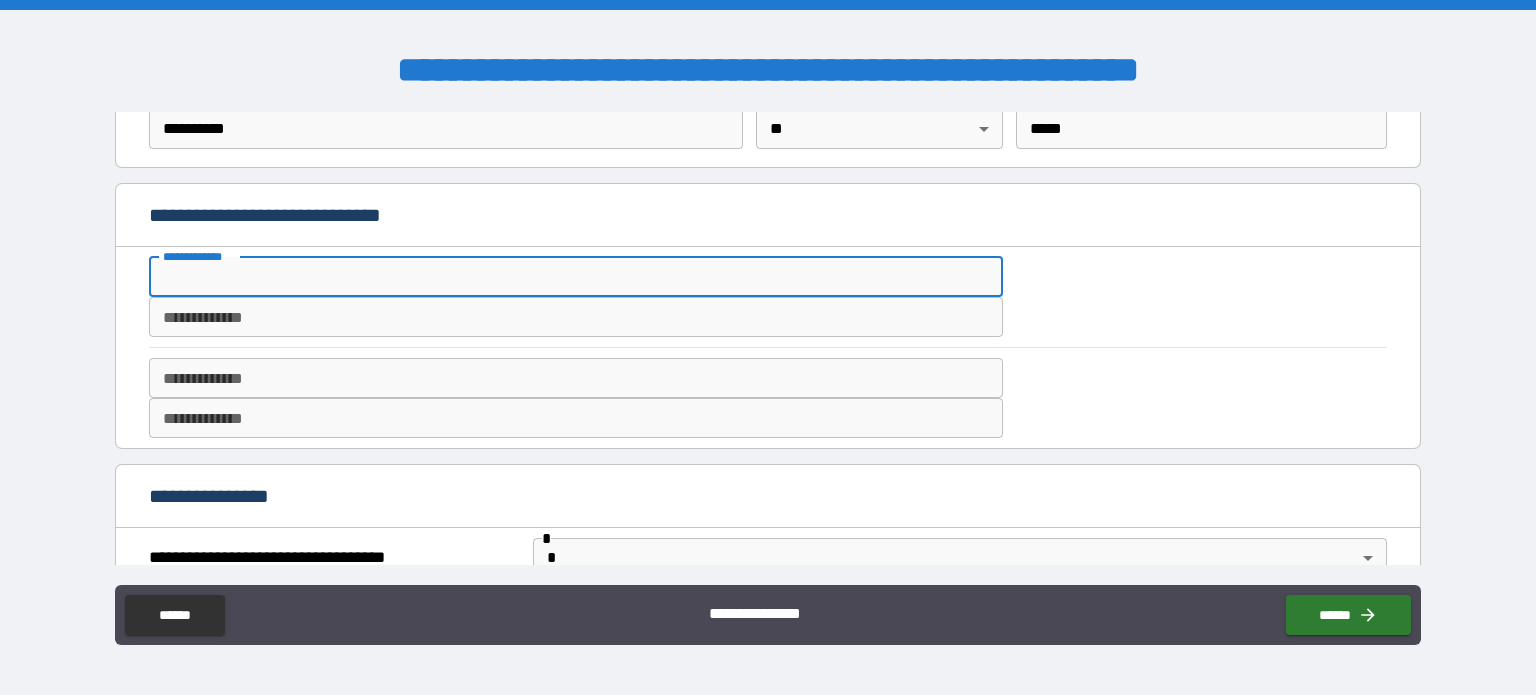 click on "**********" at bounding box center [576, 277] 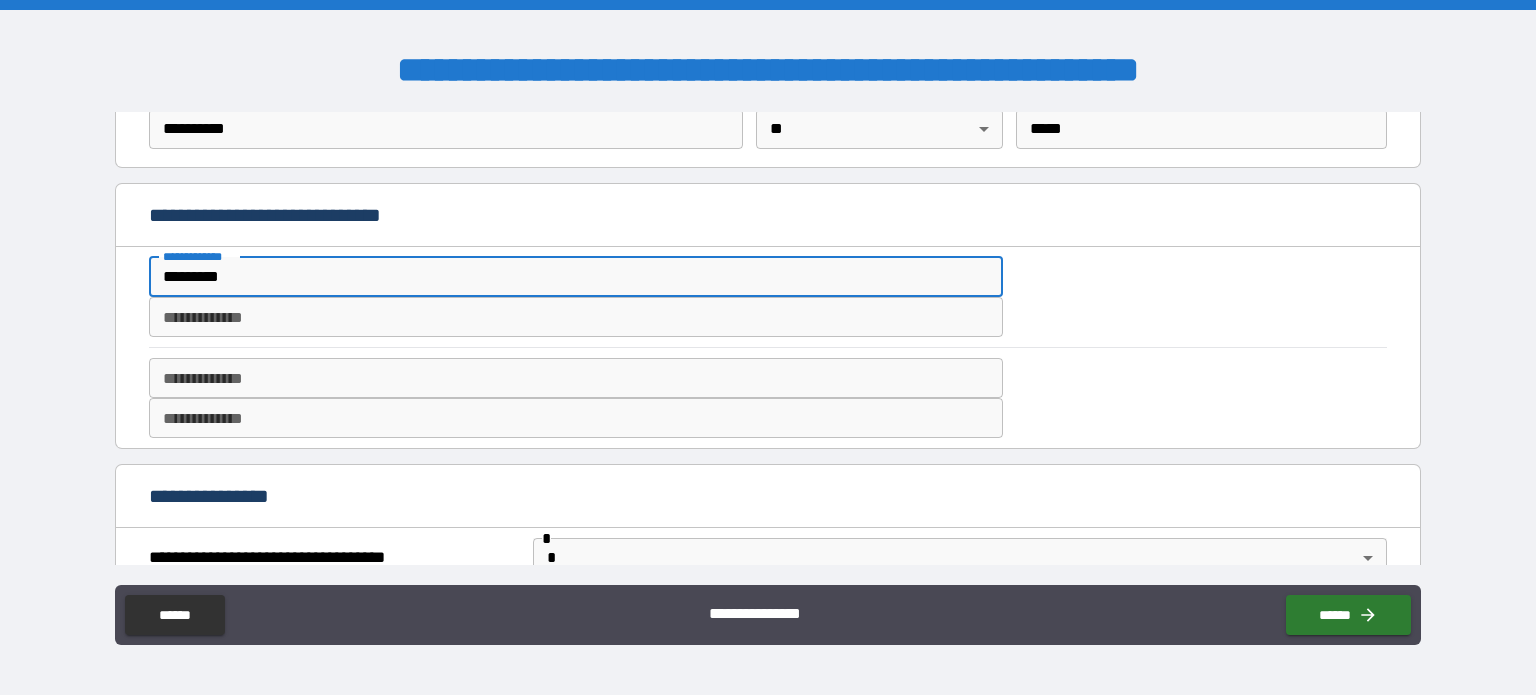 type on "*********" 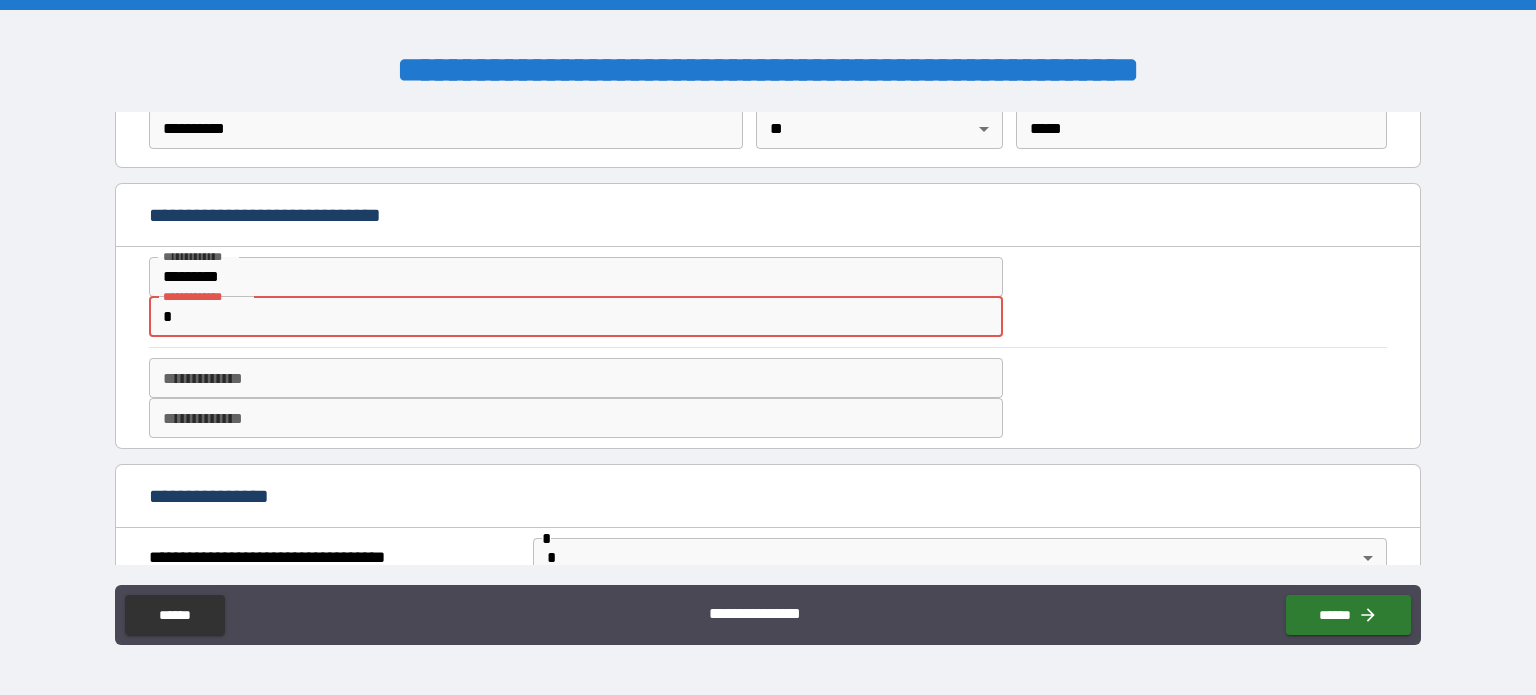 click on "*********" at bounding box center (576, 277) 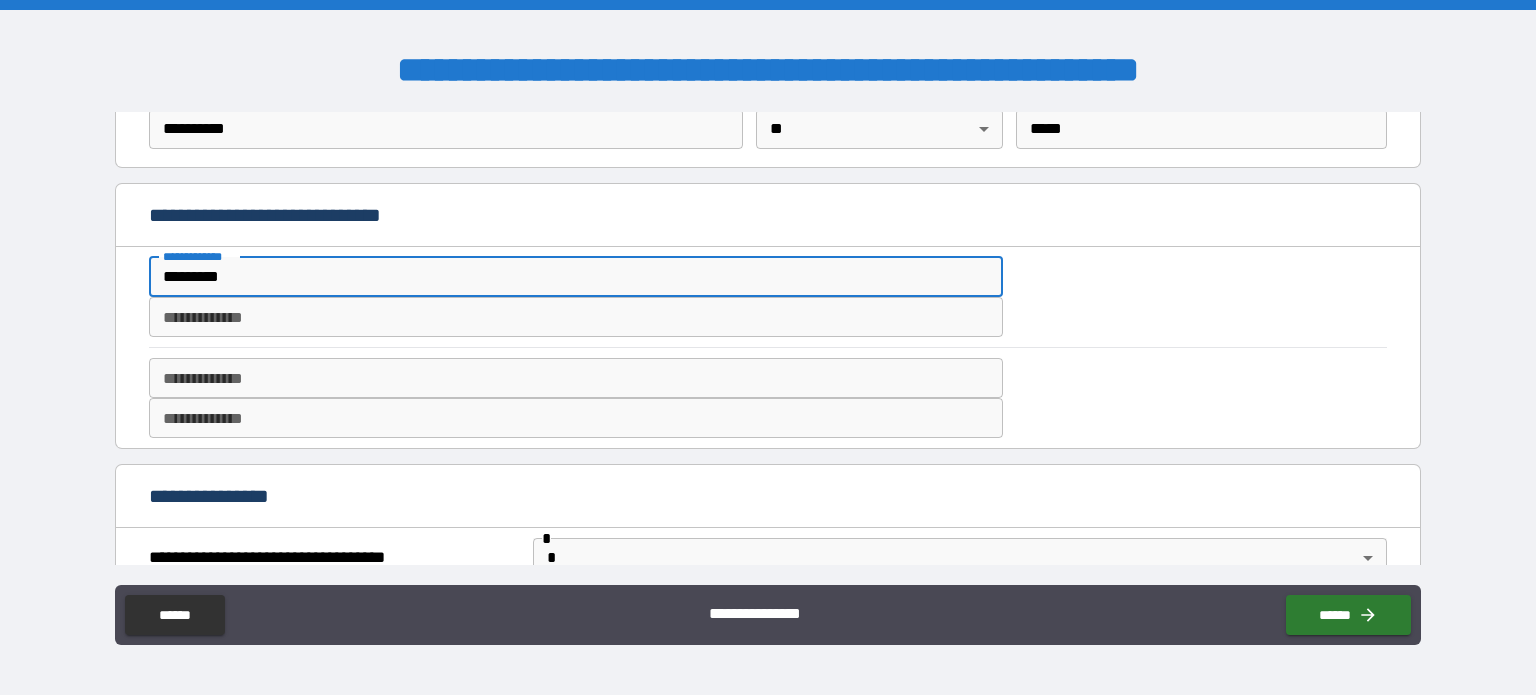 click on "*********" at bounding box center [576, 277] 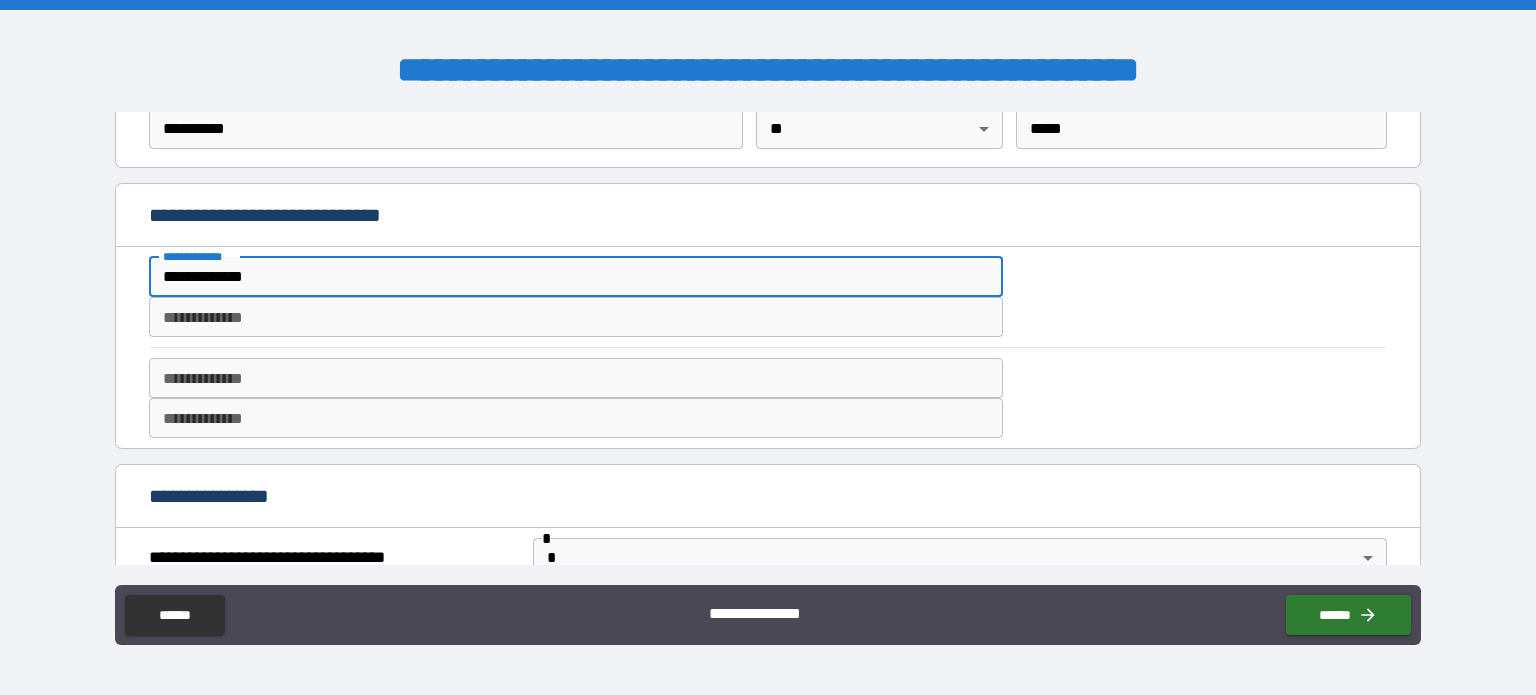type on "**********" 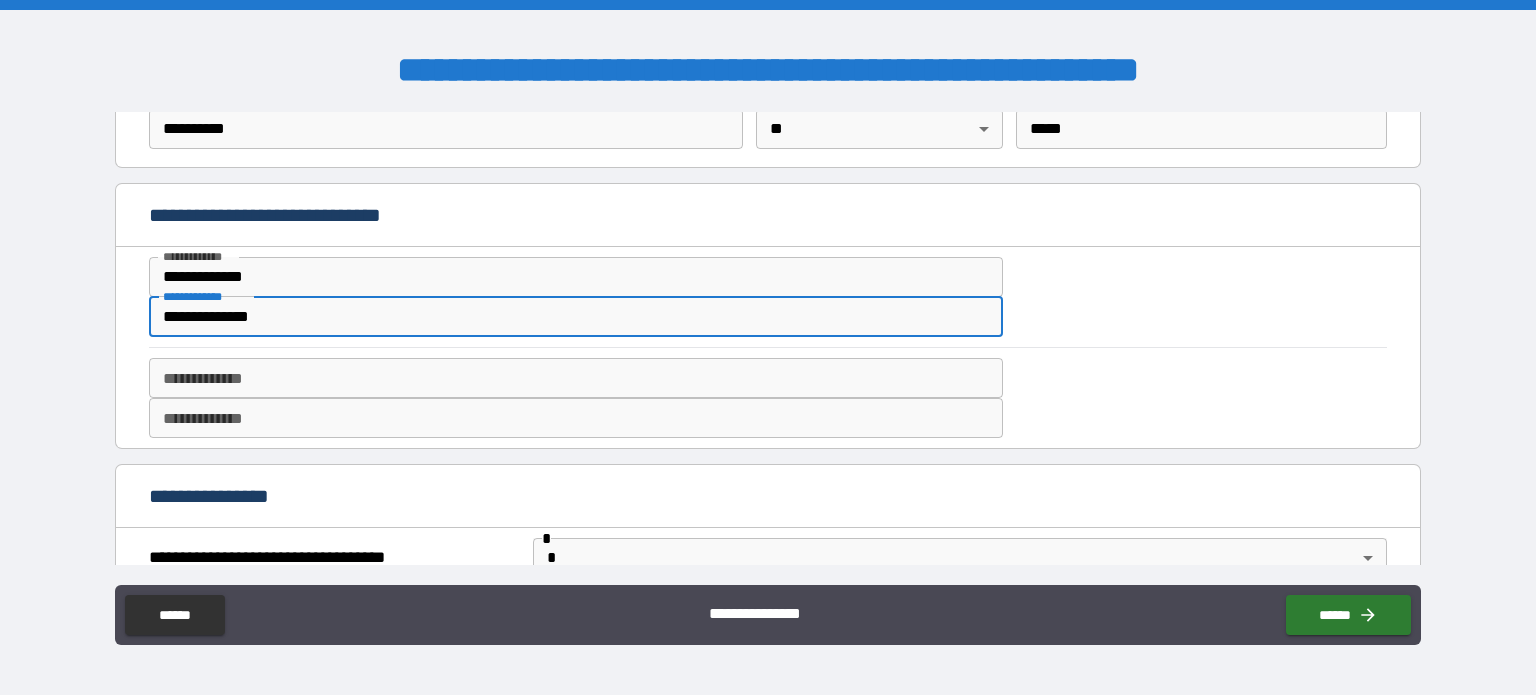 type on "**********" 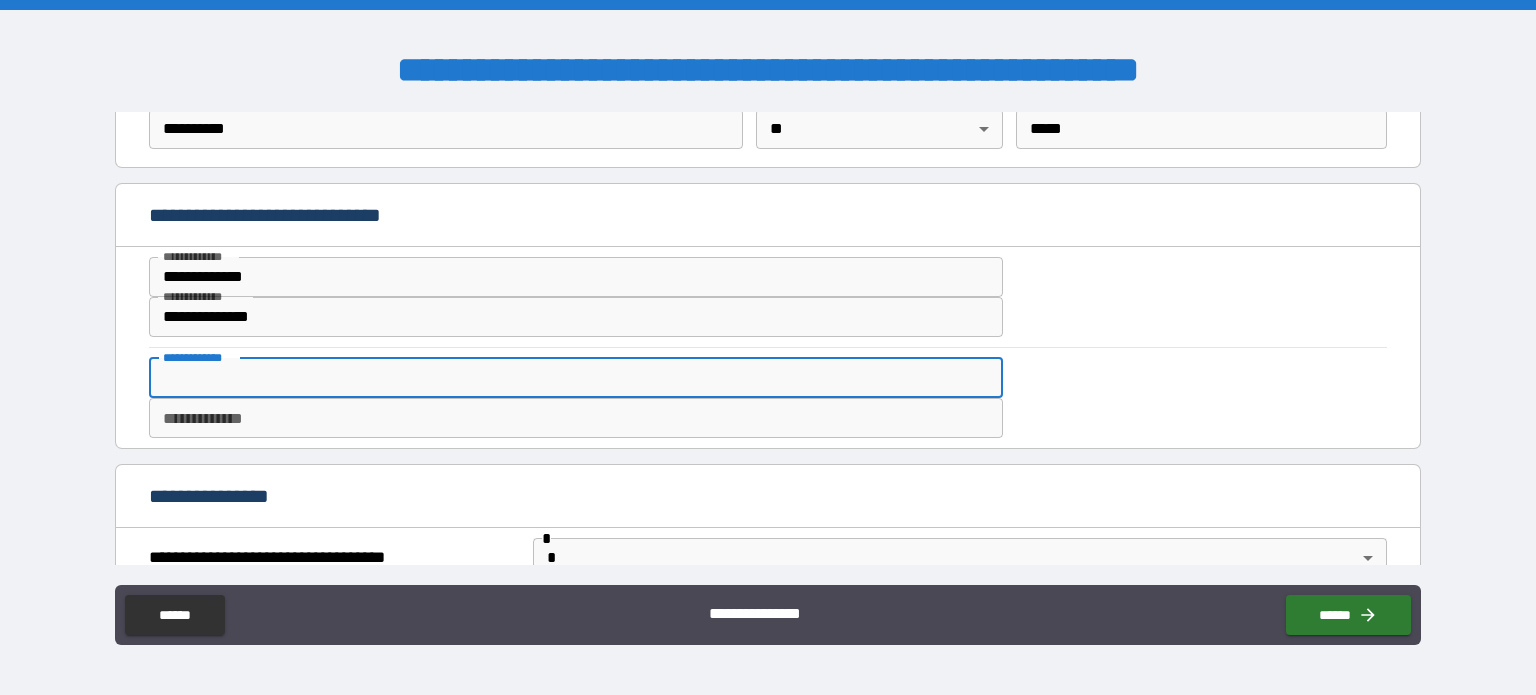click on "**********" at bounding box center (576, 378) 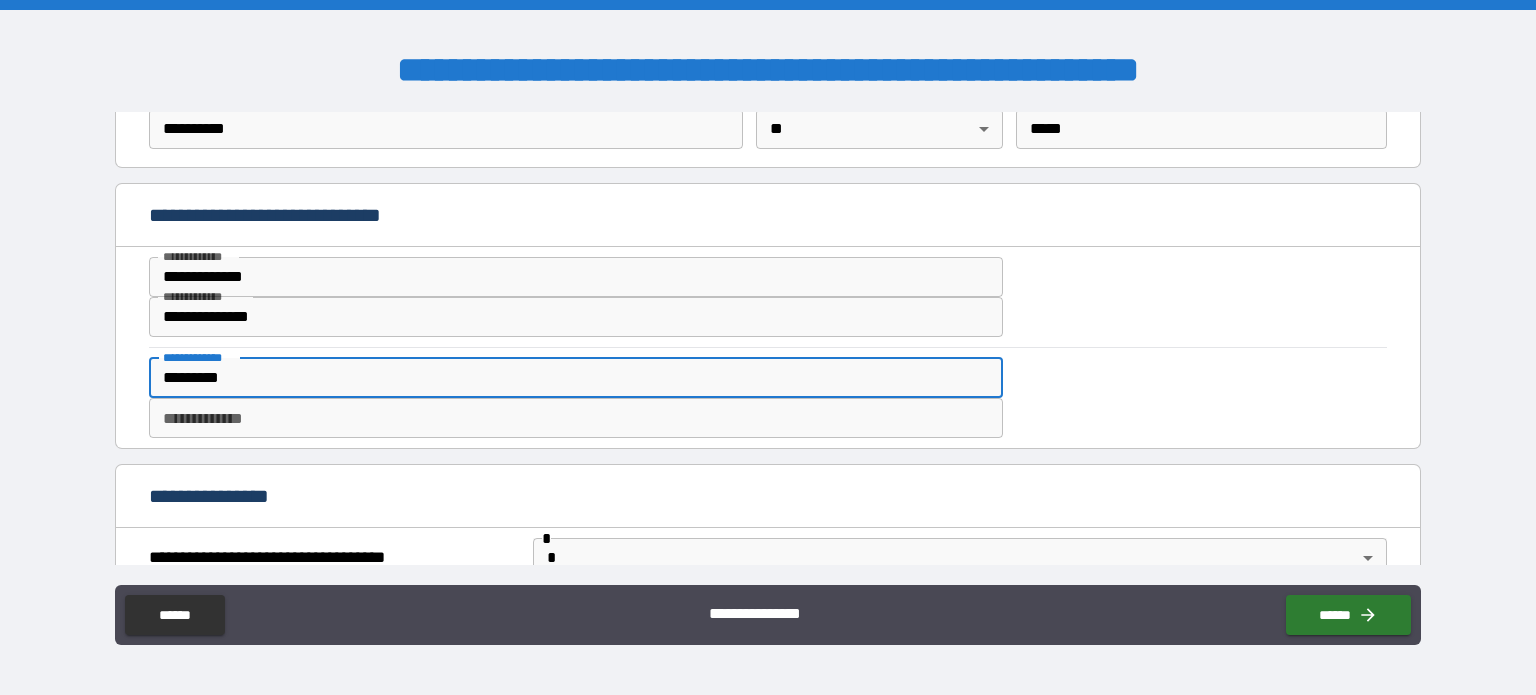 type on "*********" 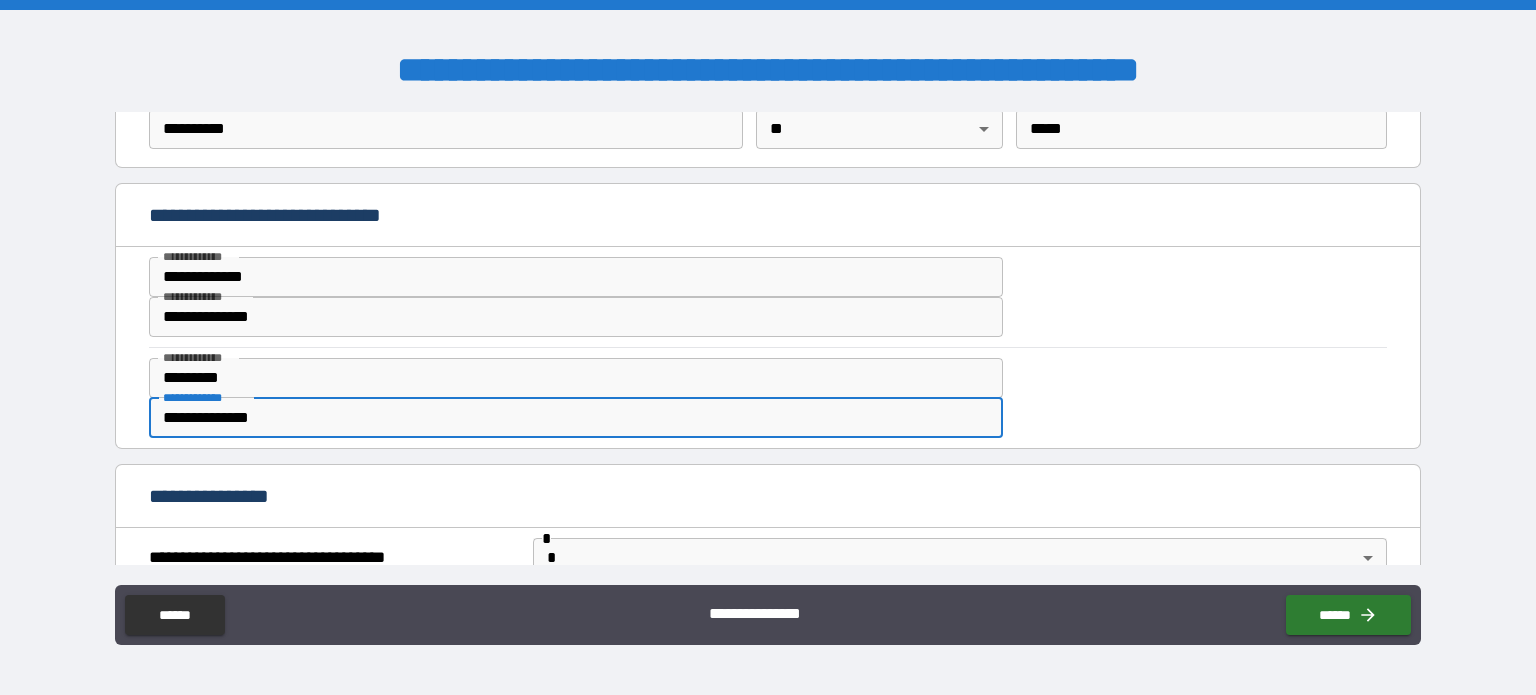 type on "**********" 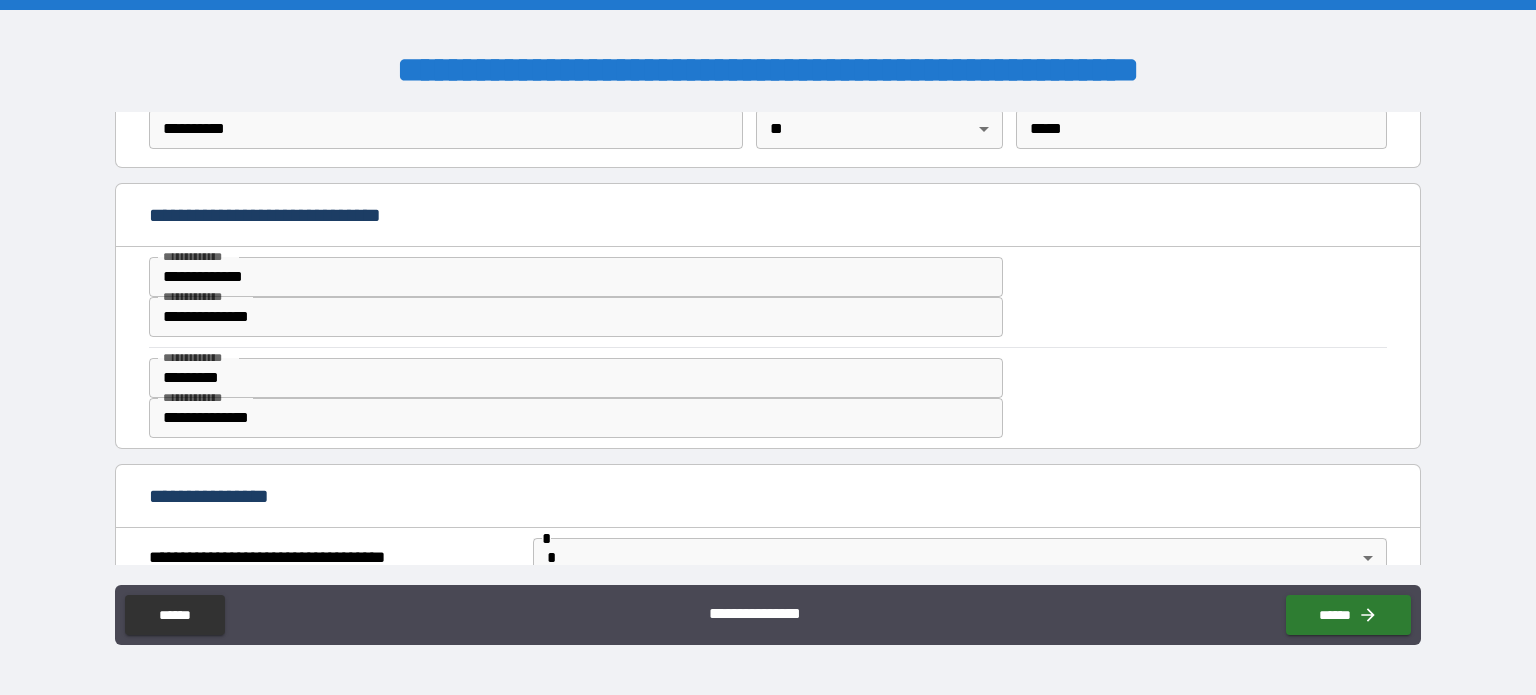 click on "**********" at bounding box center [768, 350] 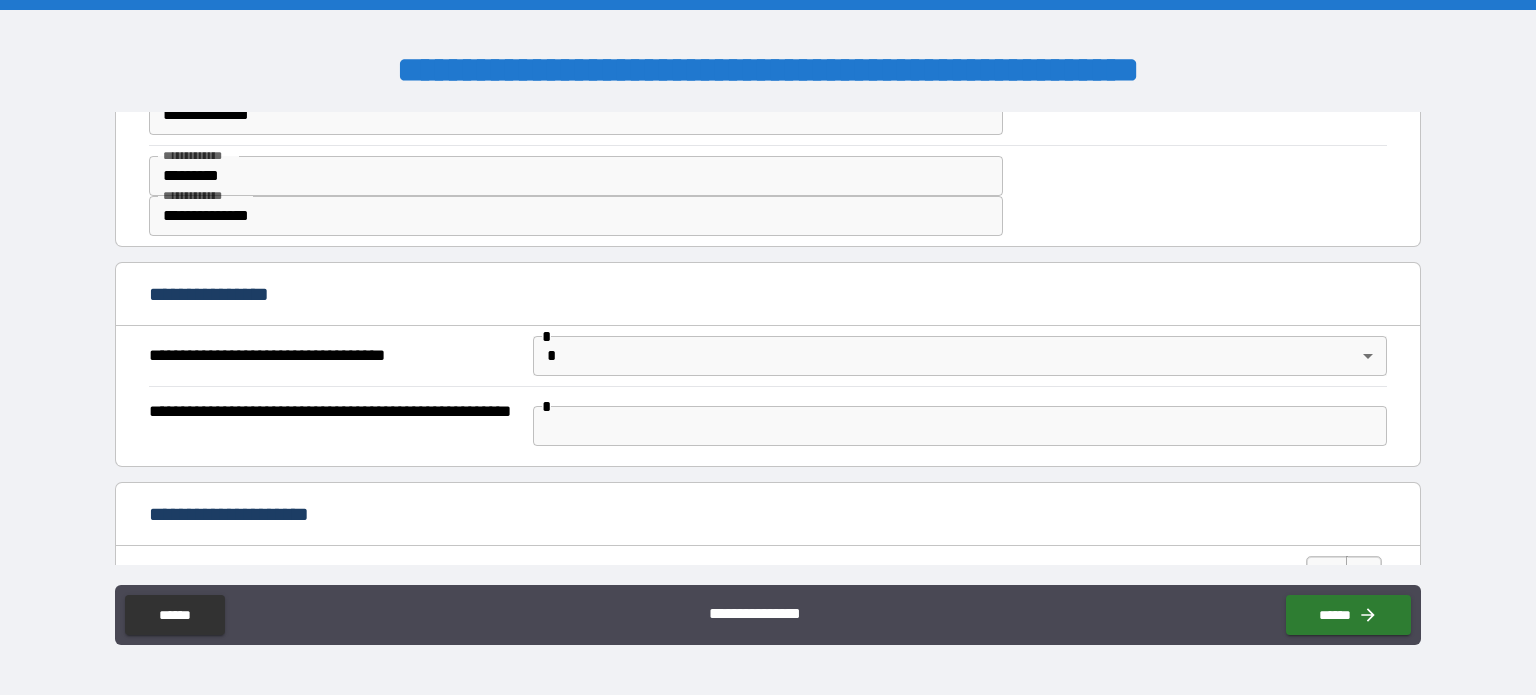 scroll, scrollTop: 704, scrollLeft: 0, axis: vertical 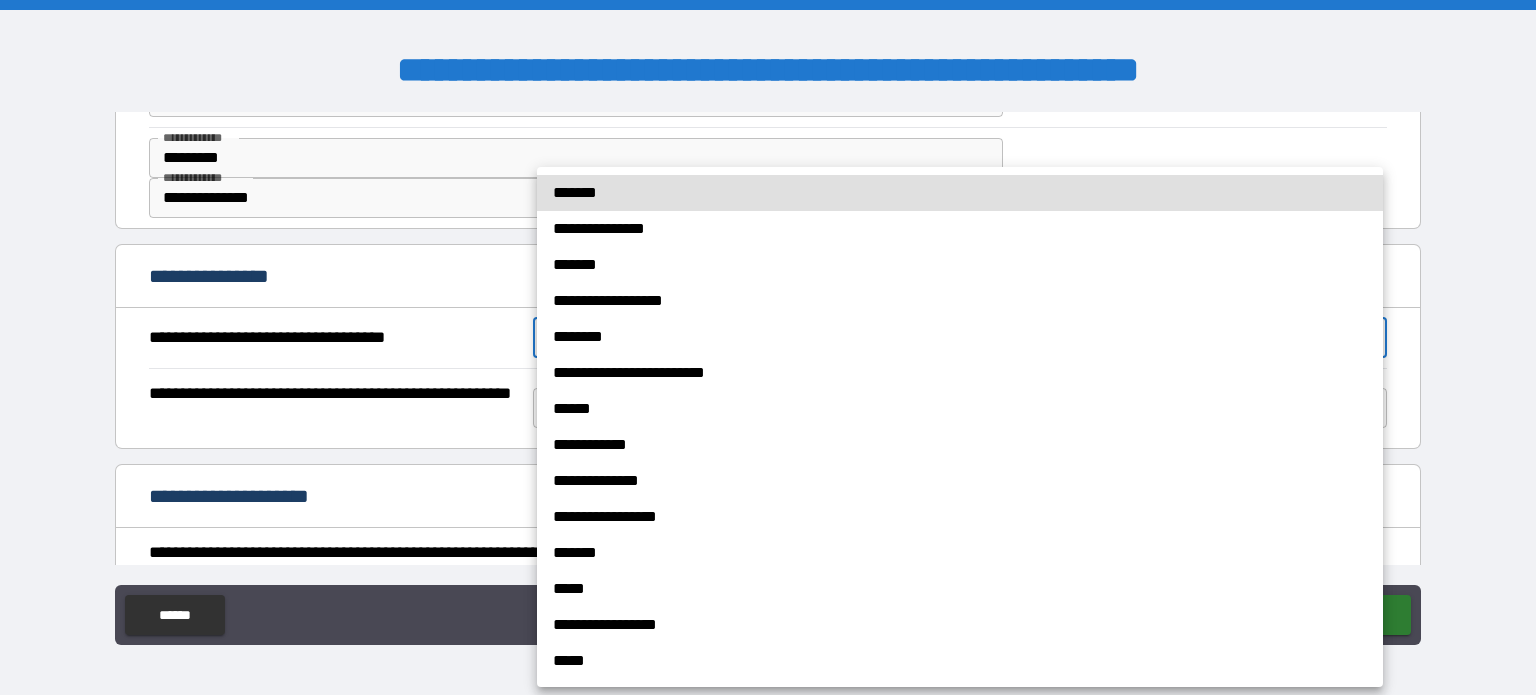 click on "**********" at bounding box center [768, 347] 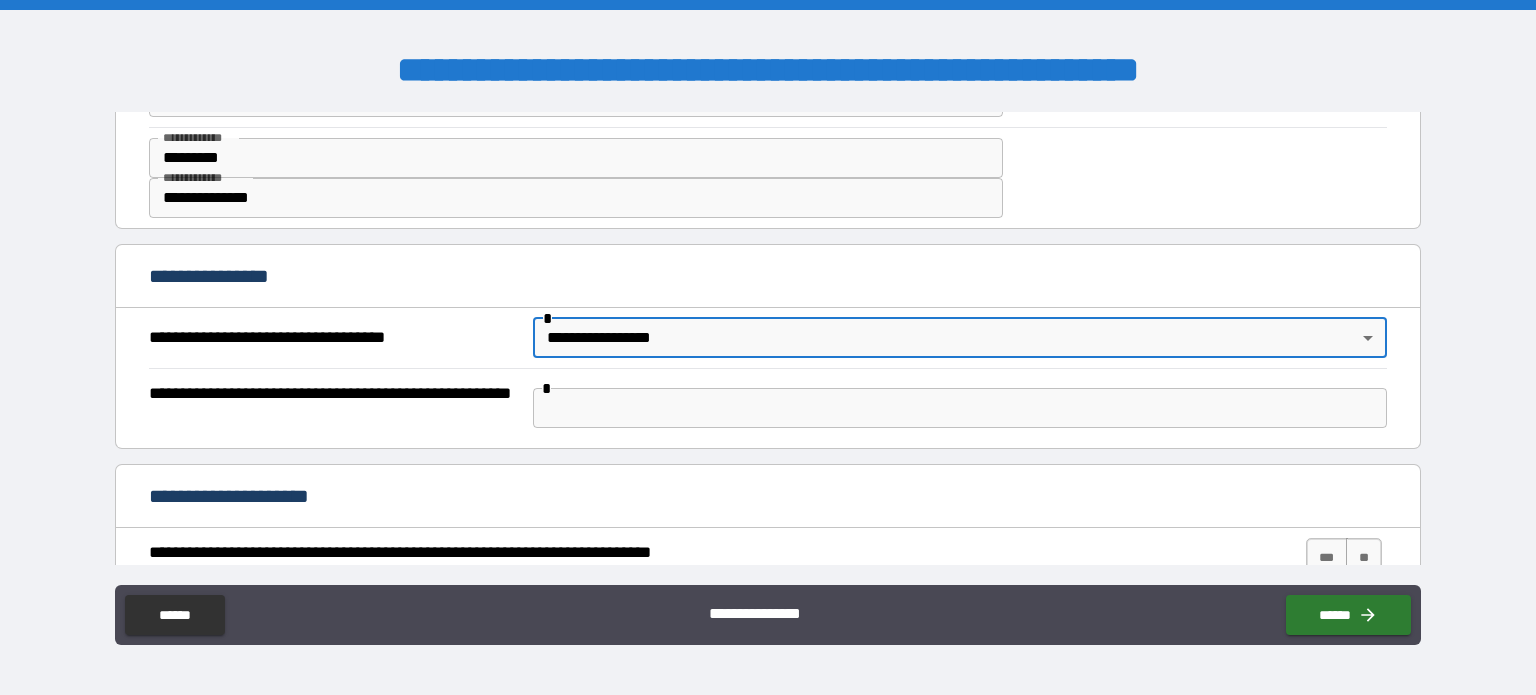 click at bounding box center (960, 408) 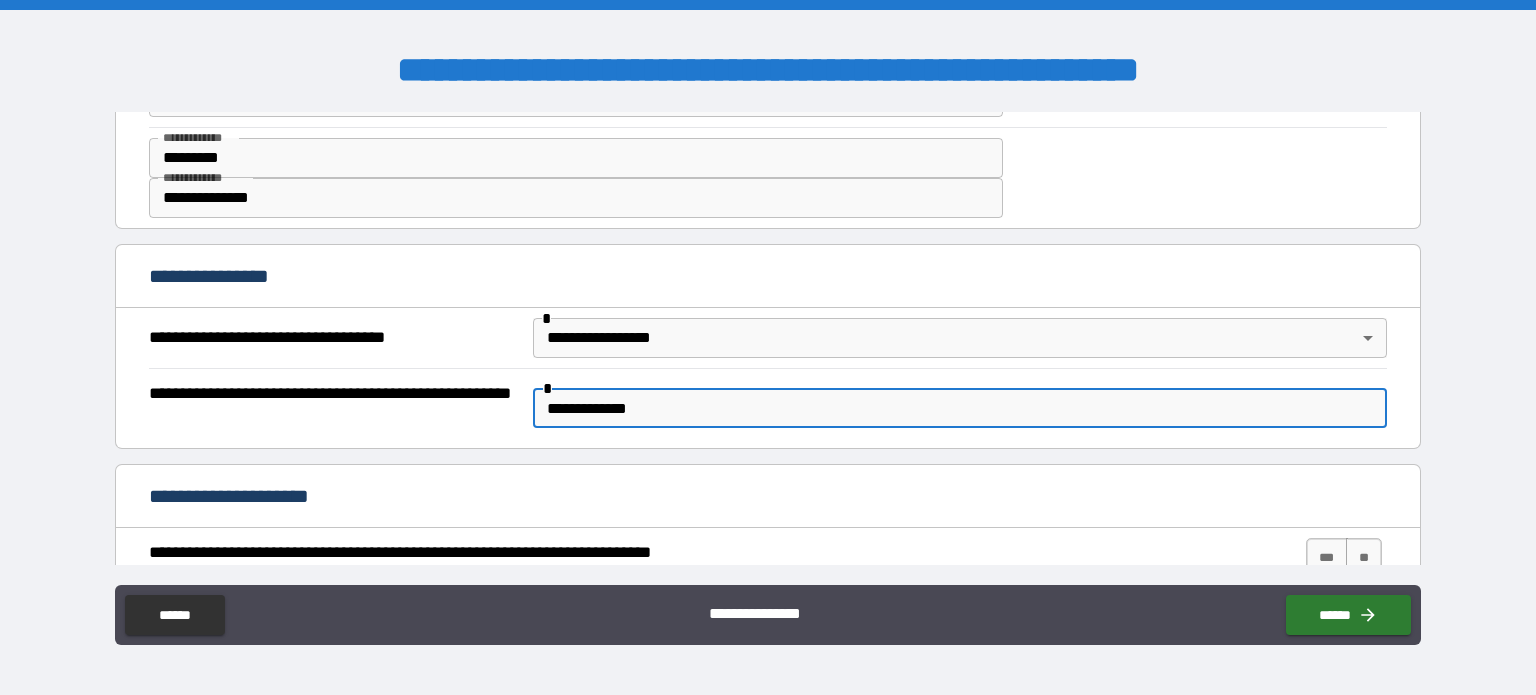 type on "**********" 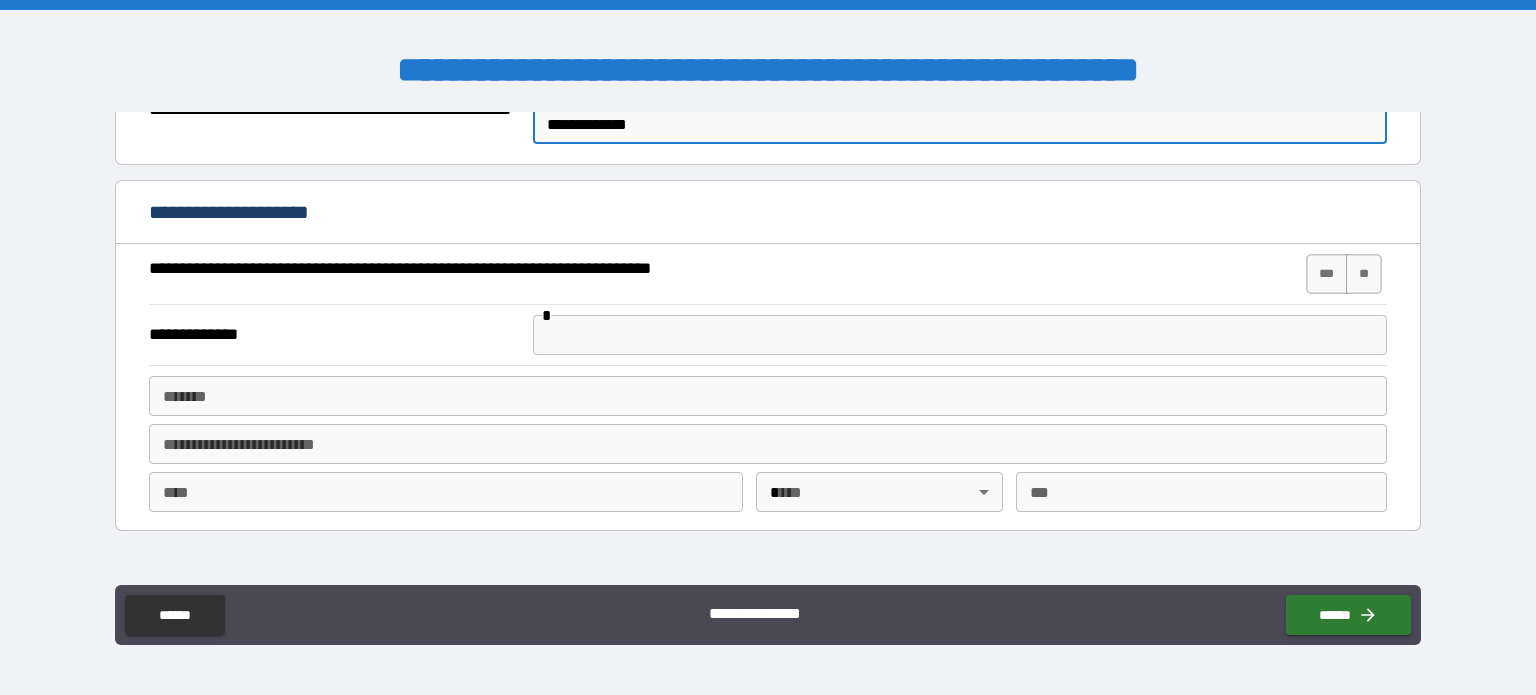 scroll, scrollTop: 990, scrollLeft: 0, axis: vertical 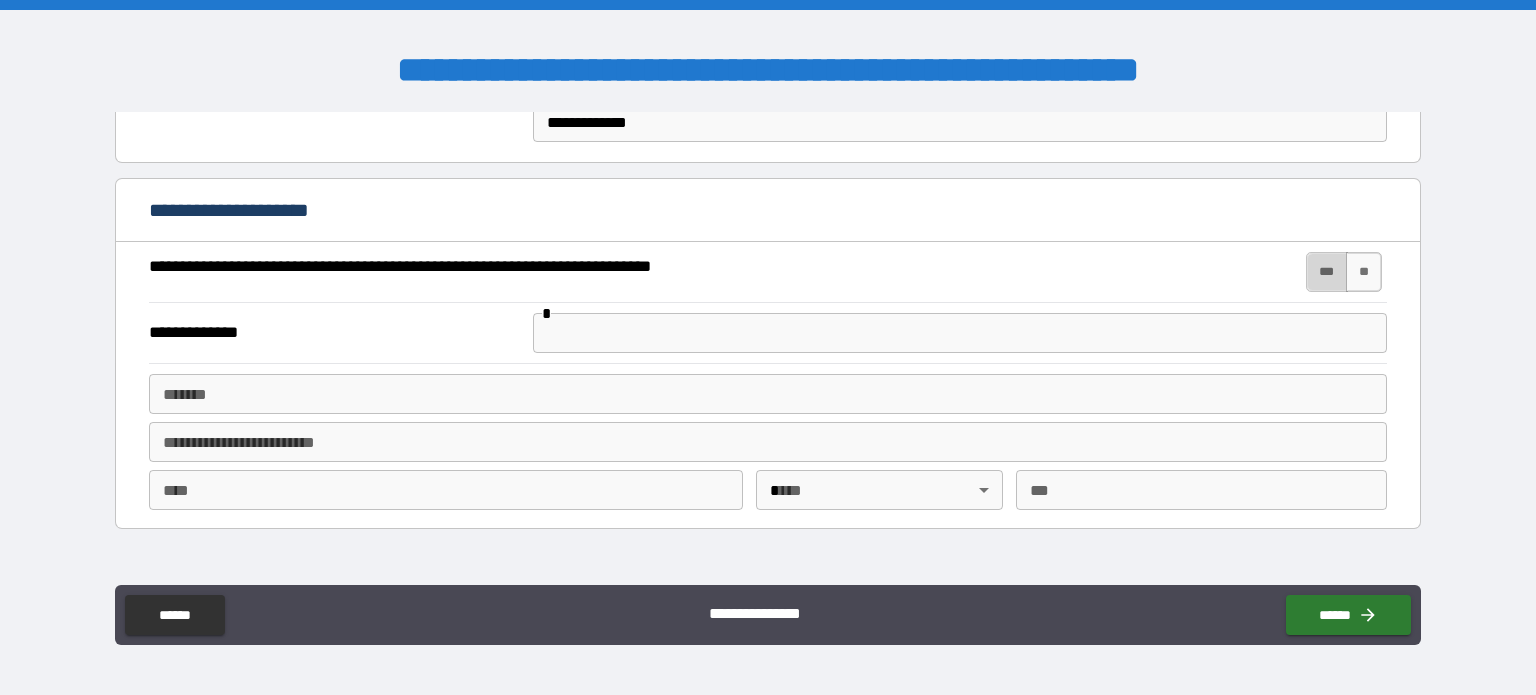 click on "***" at bounding box center [1327, 272] 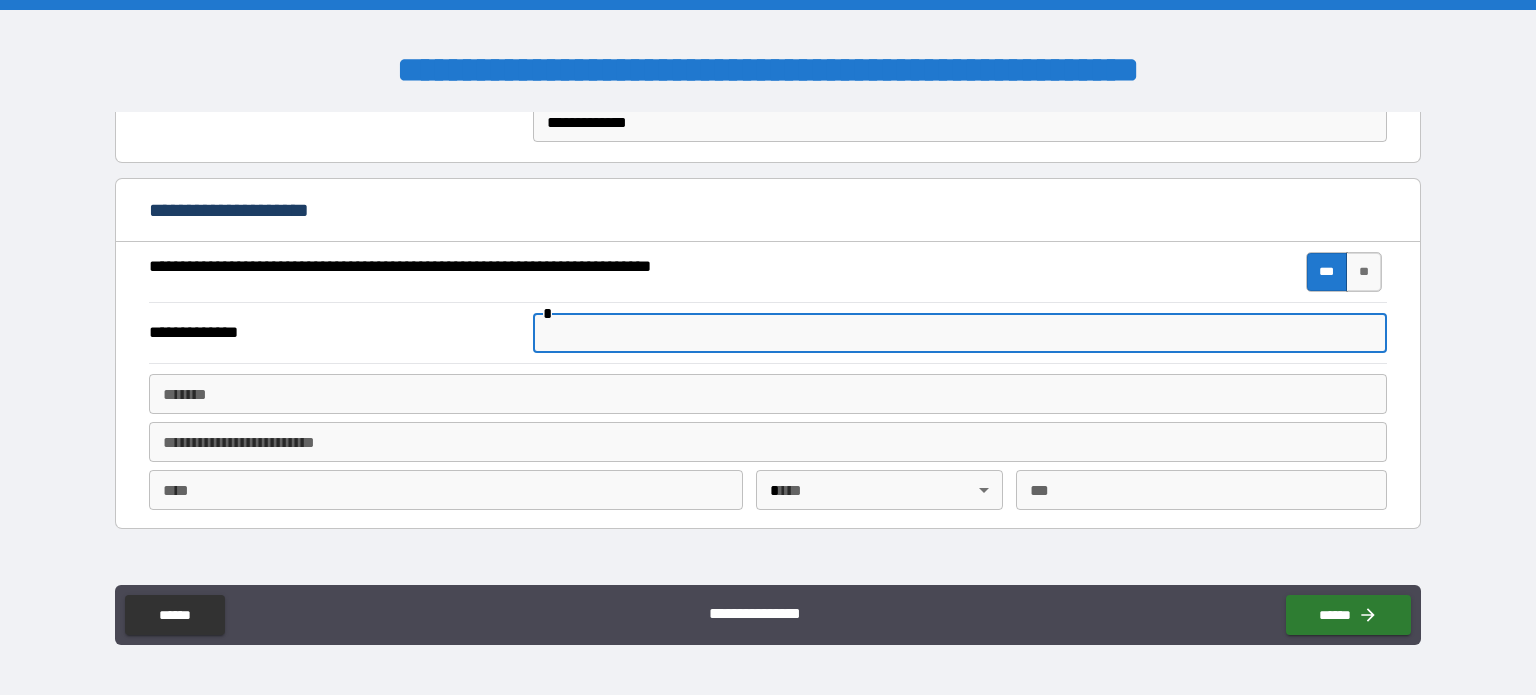 click at bounding box center [960, 333] 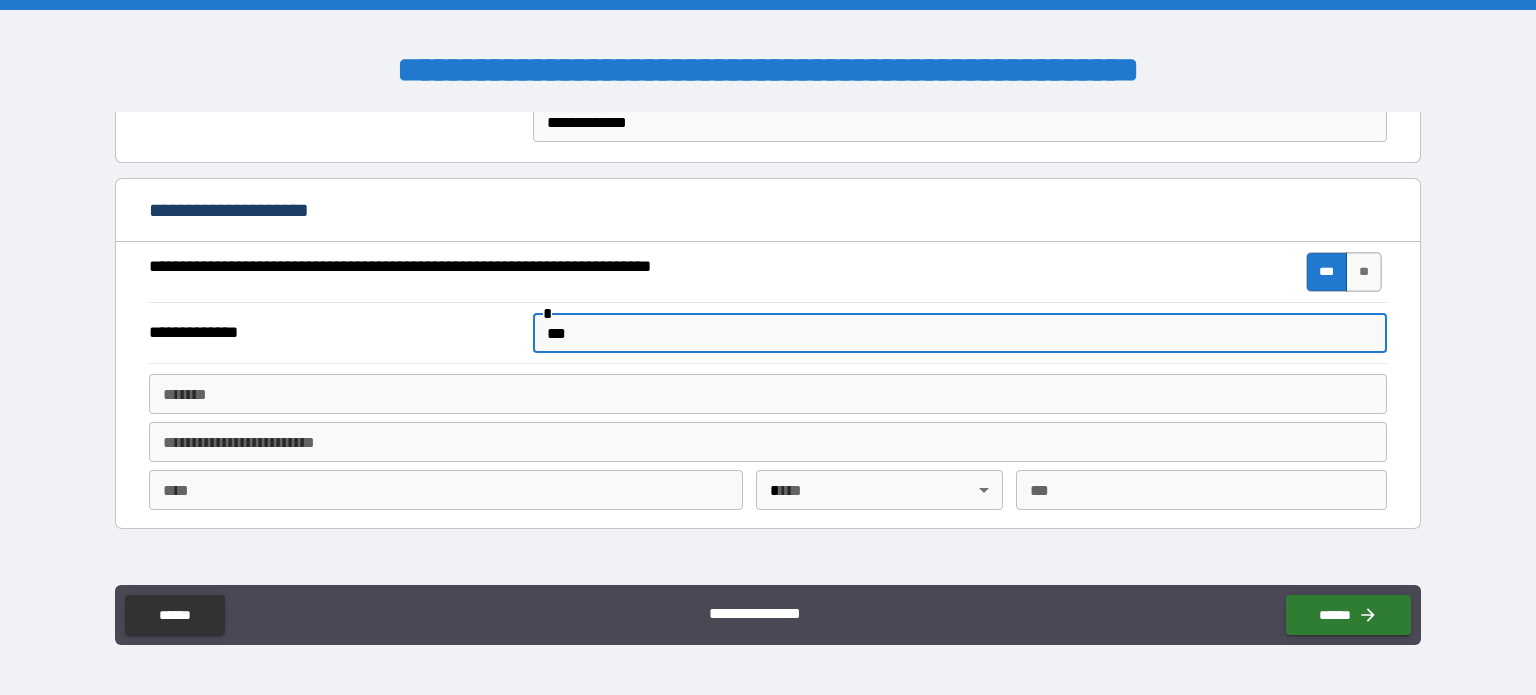 type on "***" 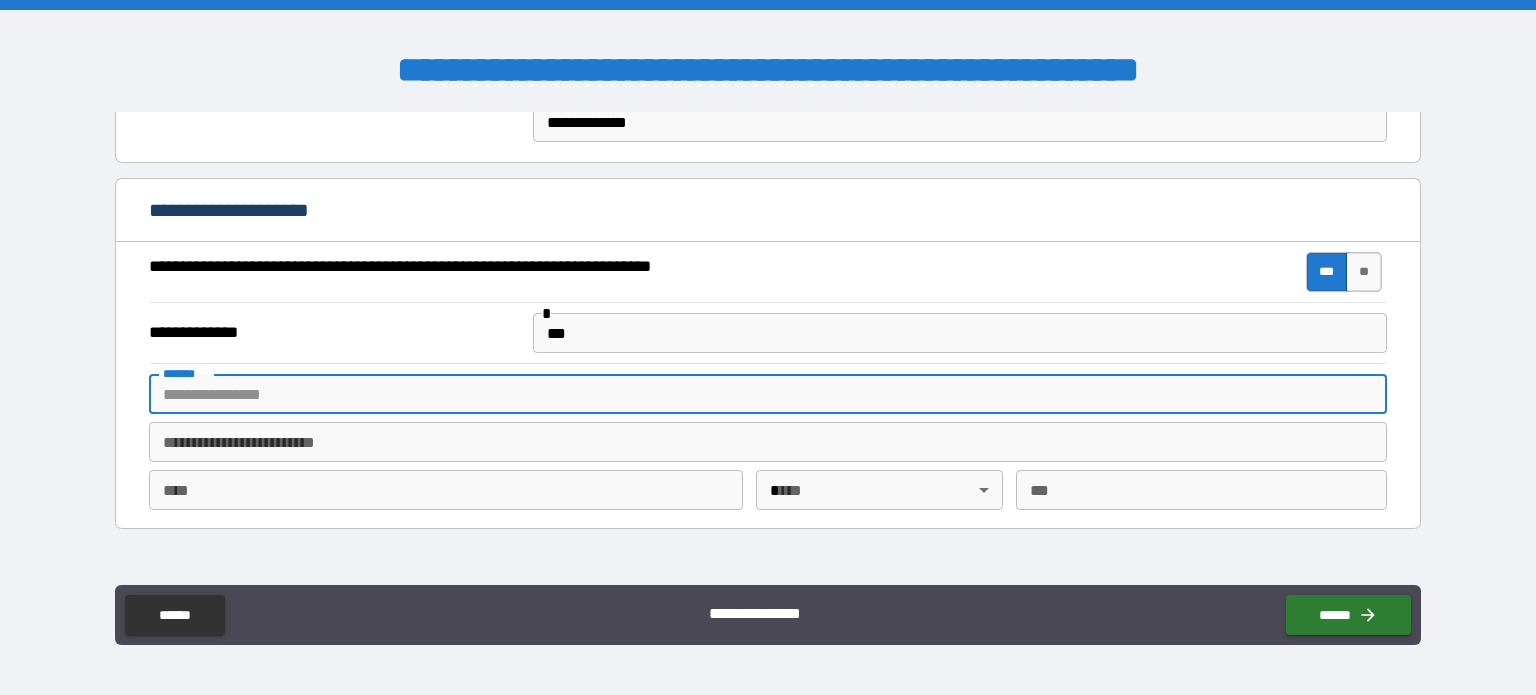 click on "*******" at bounding box center (768, 394) 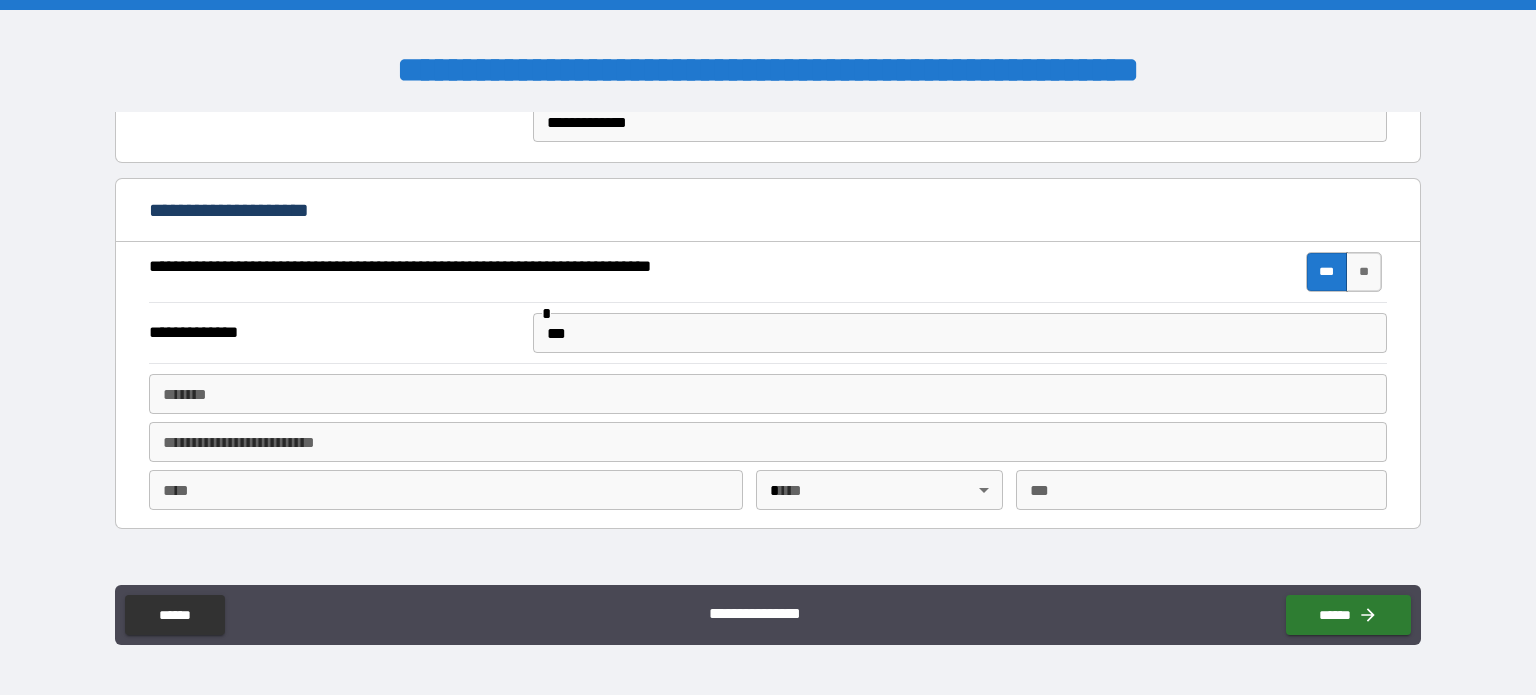 click on "**********" at bounding box center (426, 272) 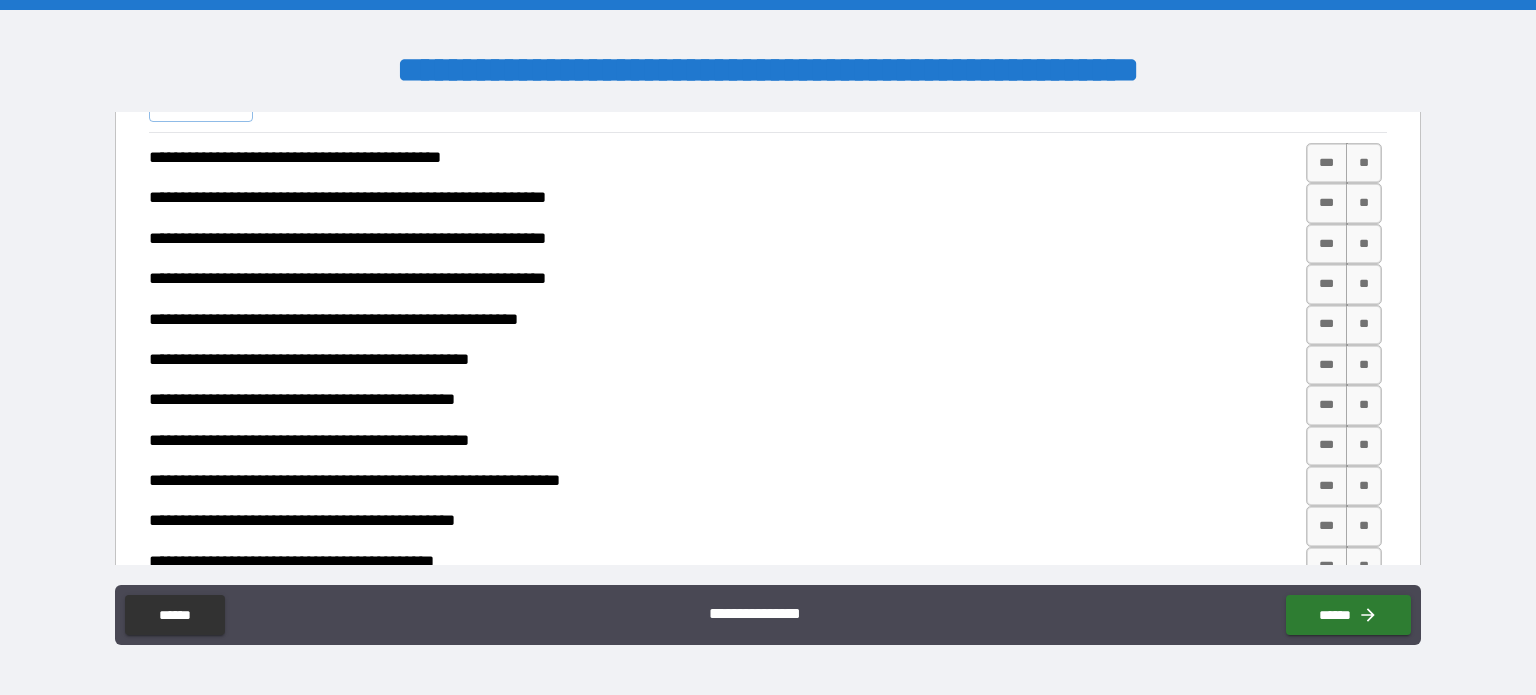 scroll, scrollTop: 1544, scrollLeft: 0, axis: vertical 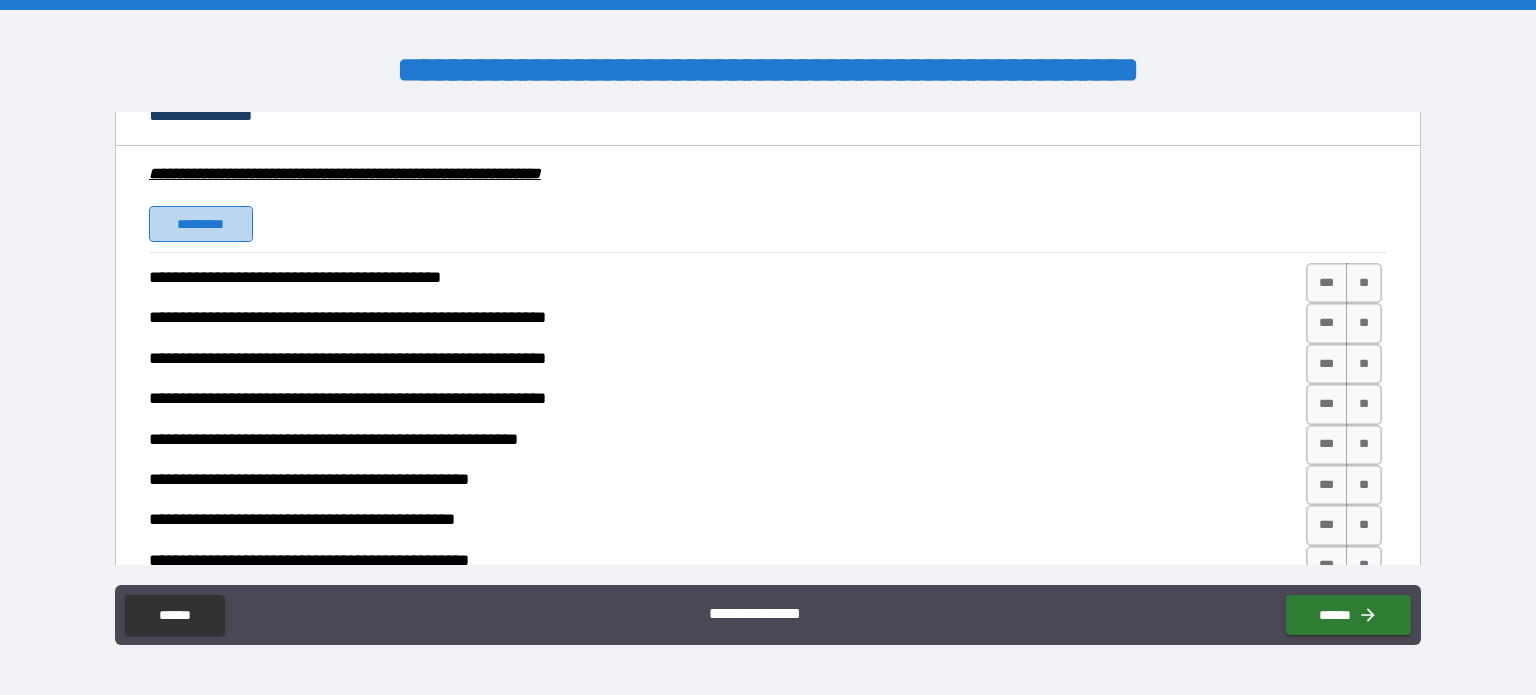 click on "*********" at bounding box center (201, 224) 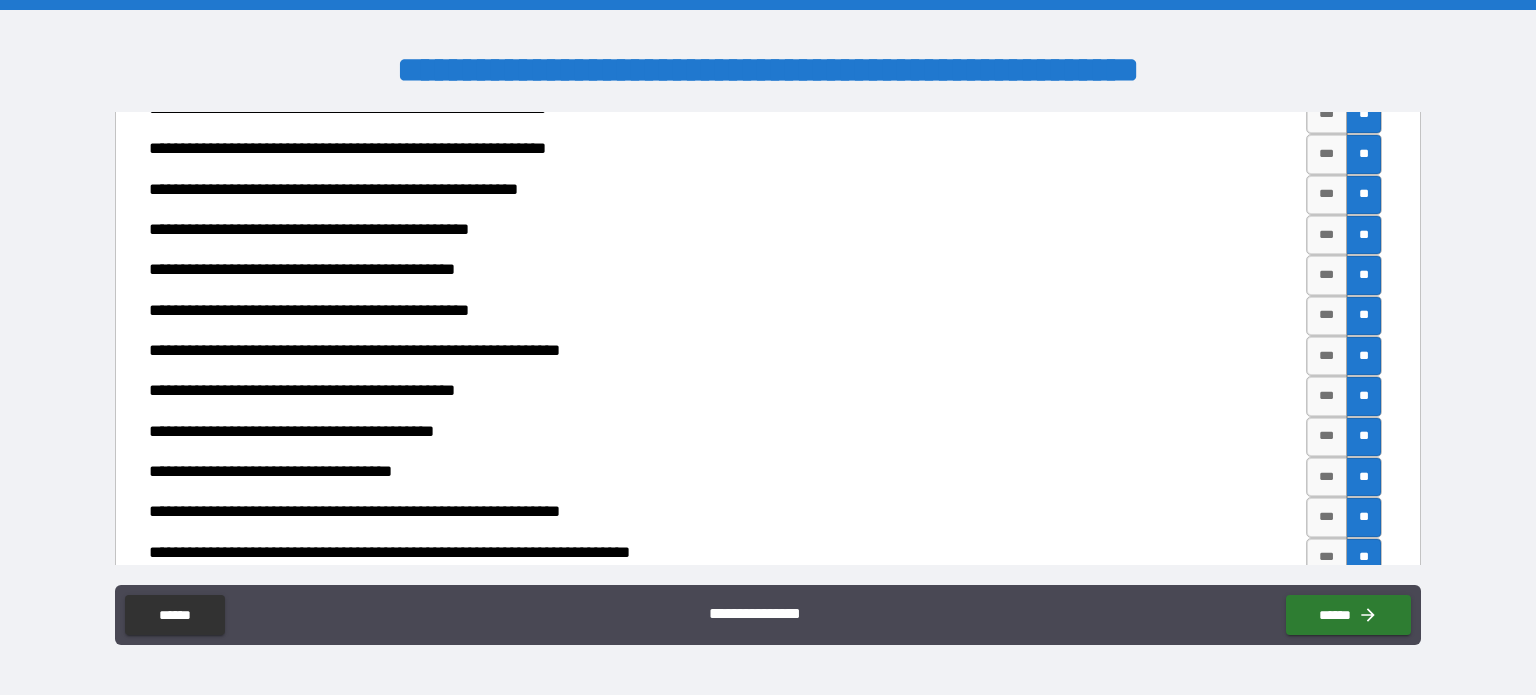 scroll, scrollTop: 1800, scrollLeft: 0, axis: vertical 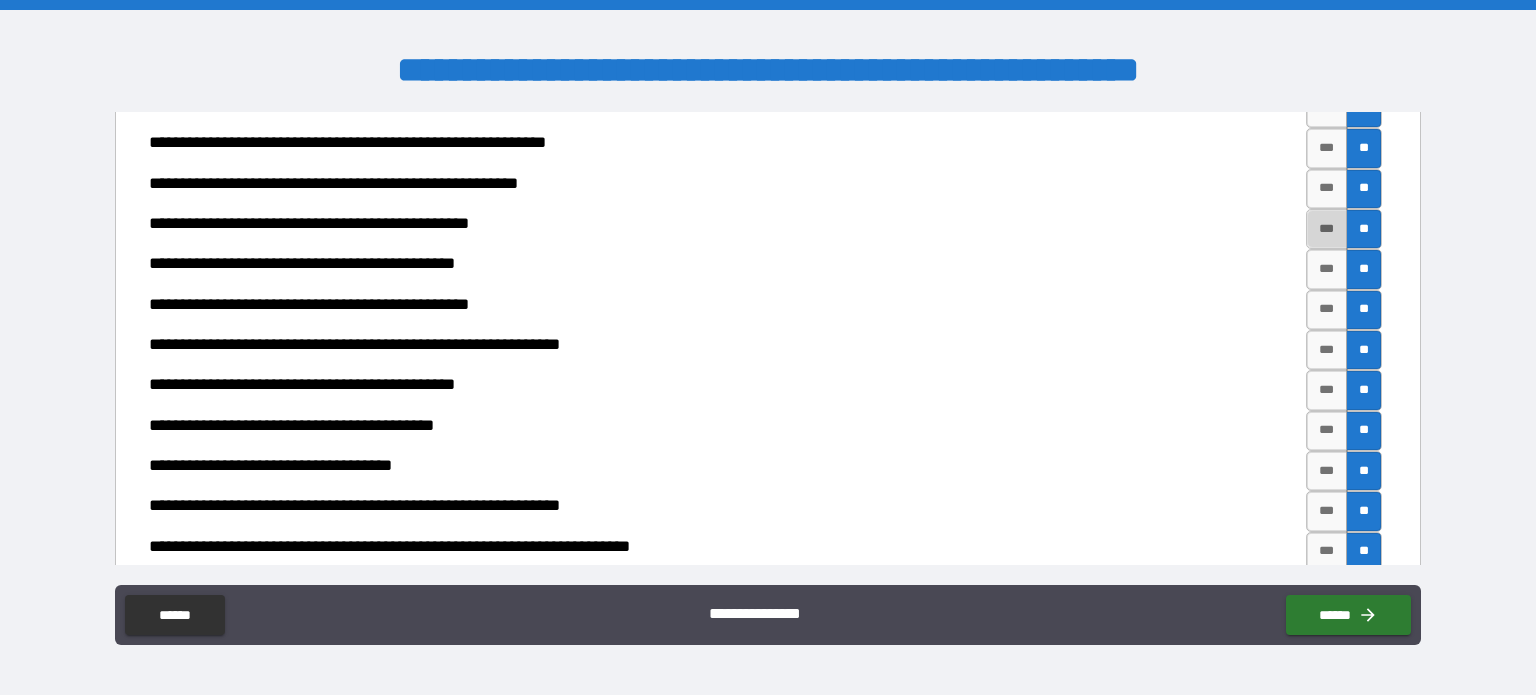 click on "***" at bounding box center (1327, 229) 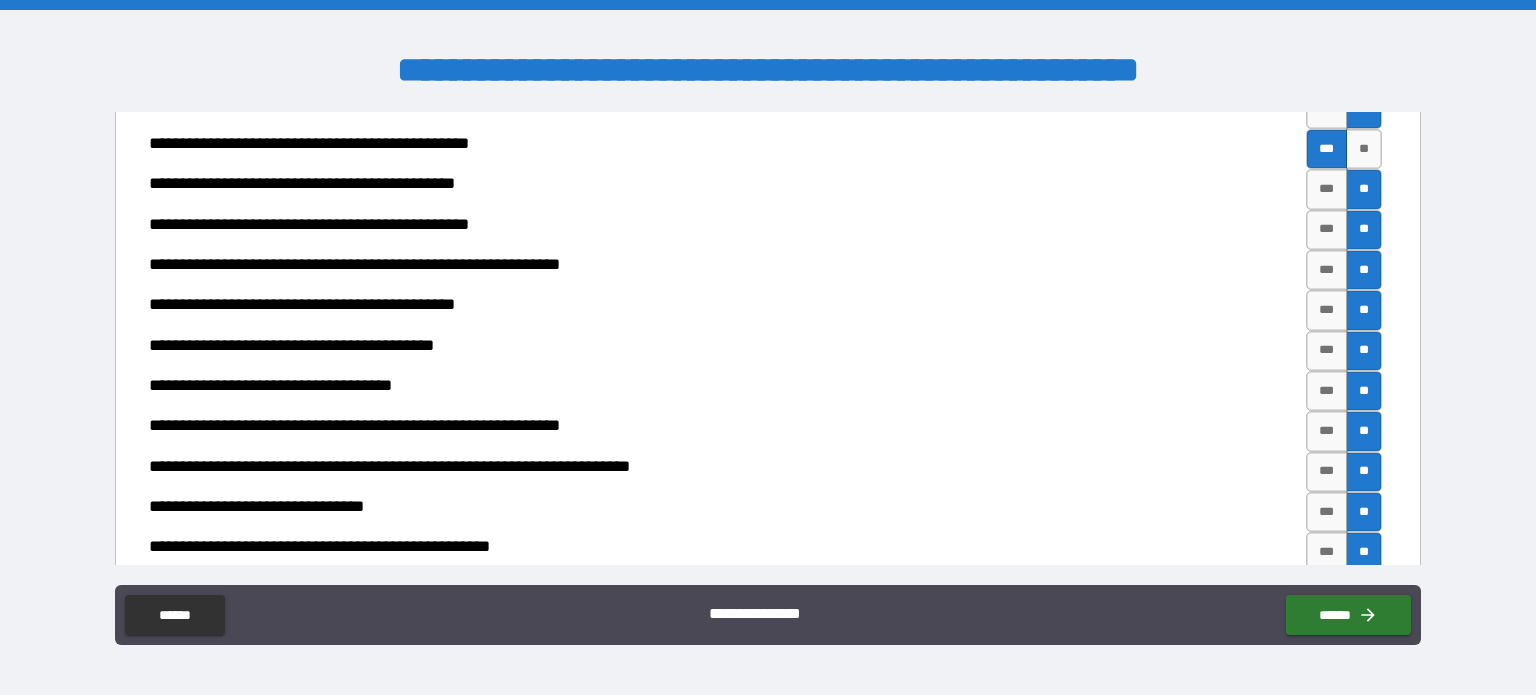 scroll, scrollTop: 1886, scrollLeft: 0, axis: vertical 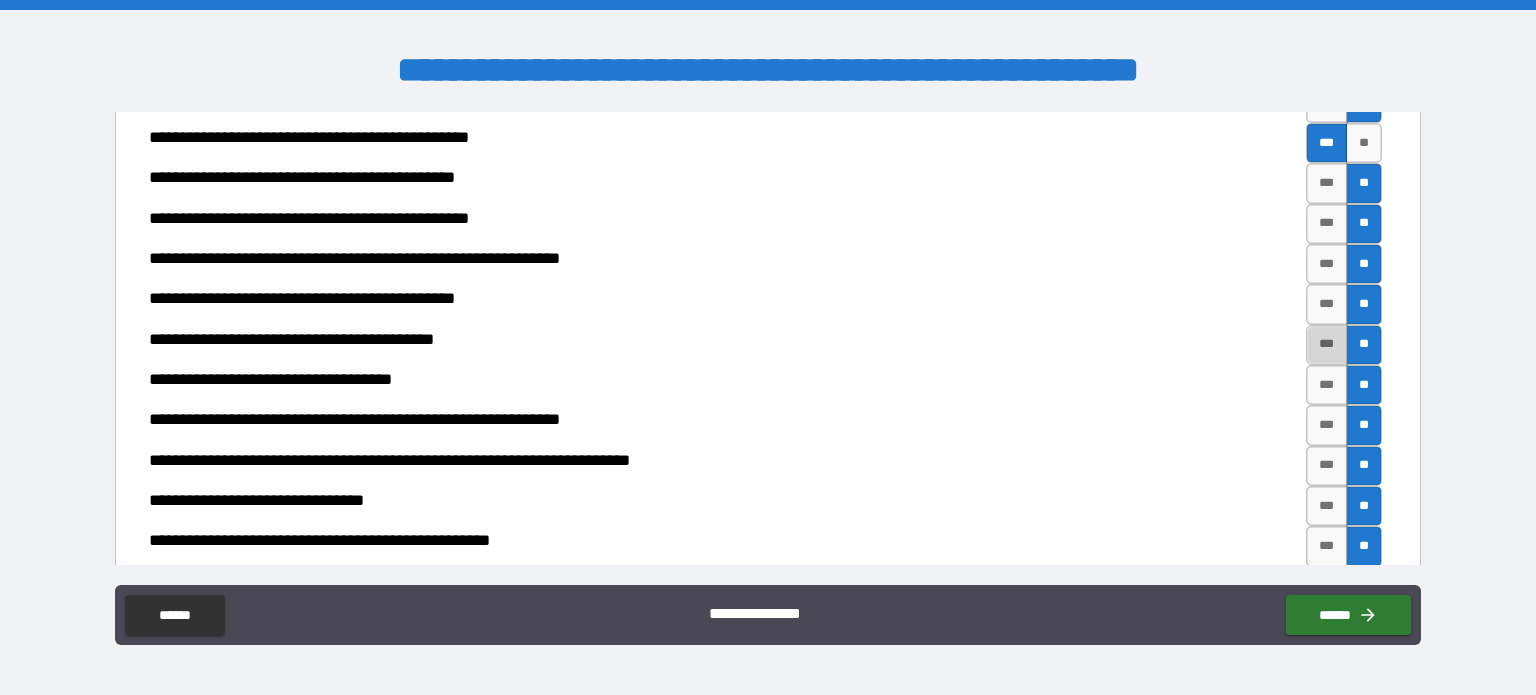 click on "***" at bounding box center [1327, 345] 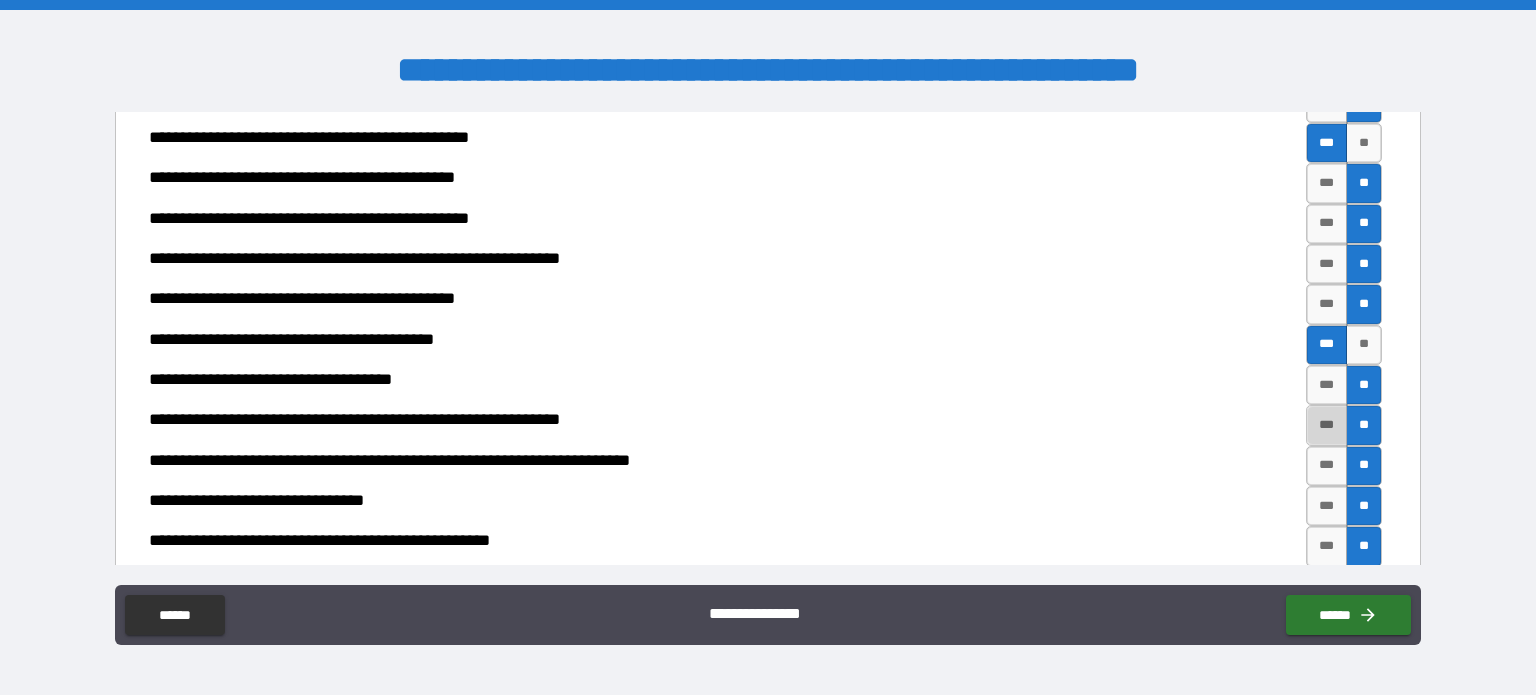 click on "***" at bounding box center [1327, 425] 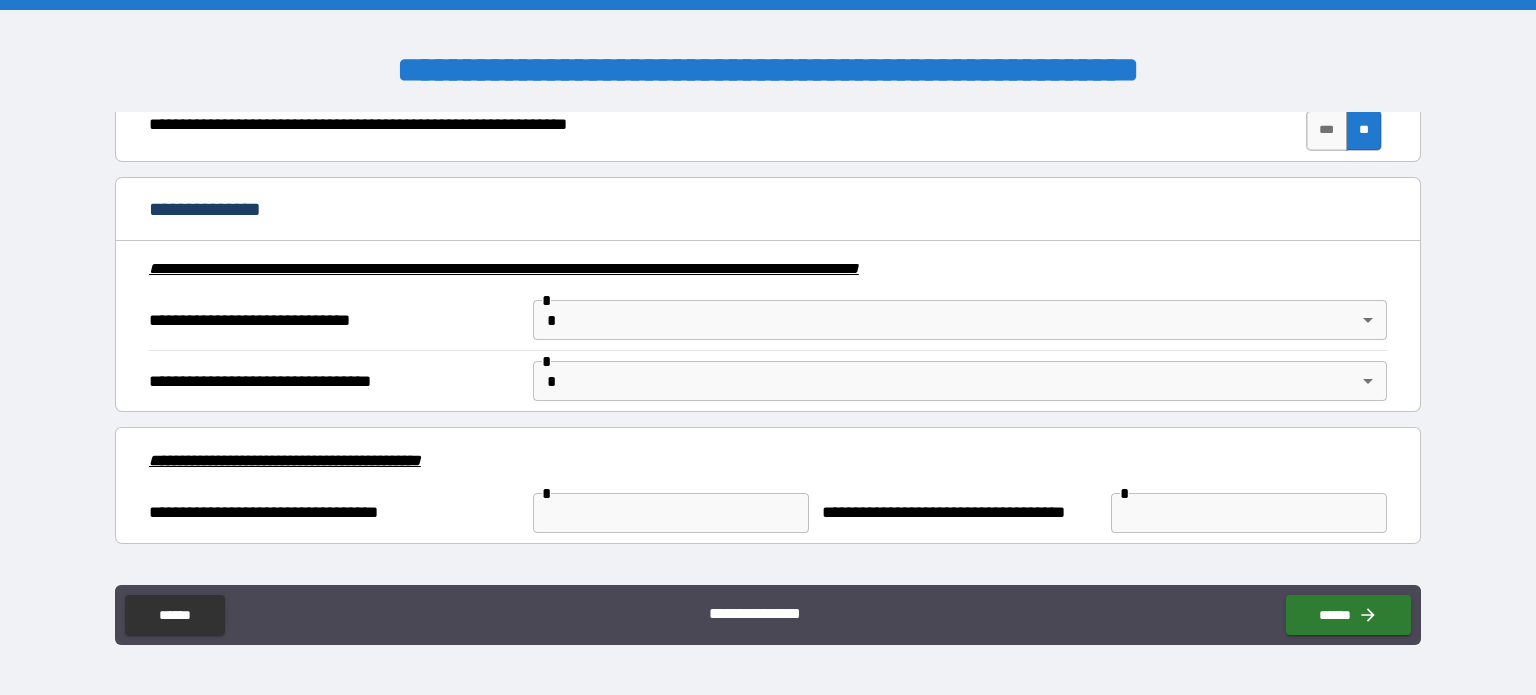 scroll, scrollTop: 2436, scrollLeft: 0, axis: vertical 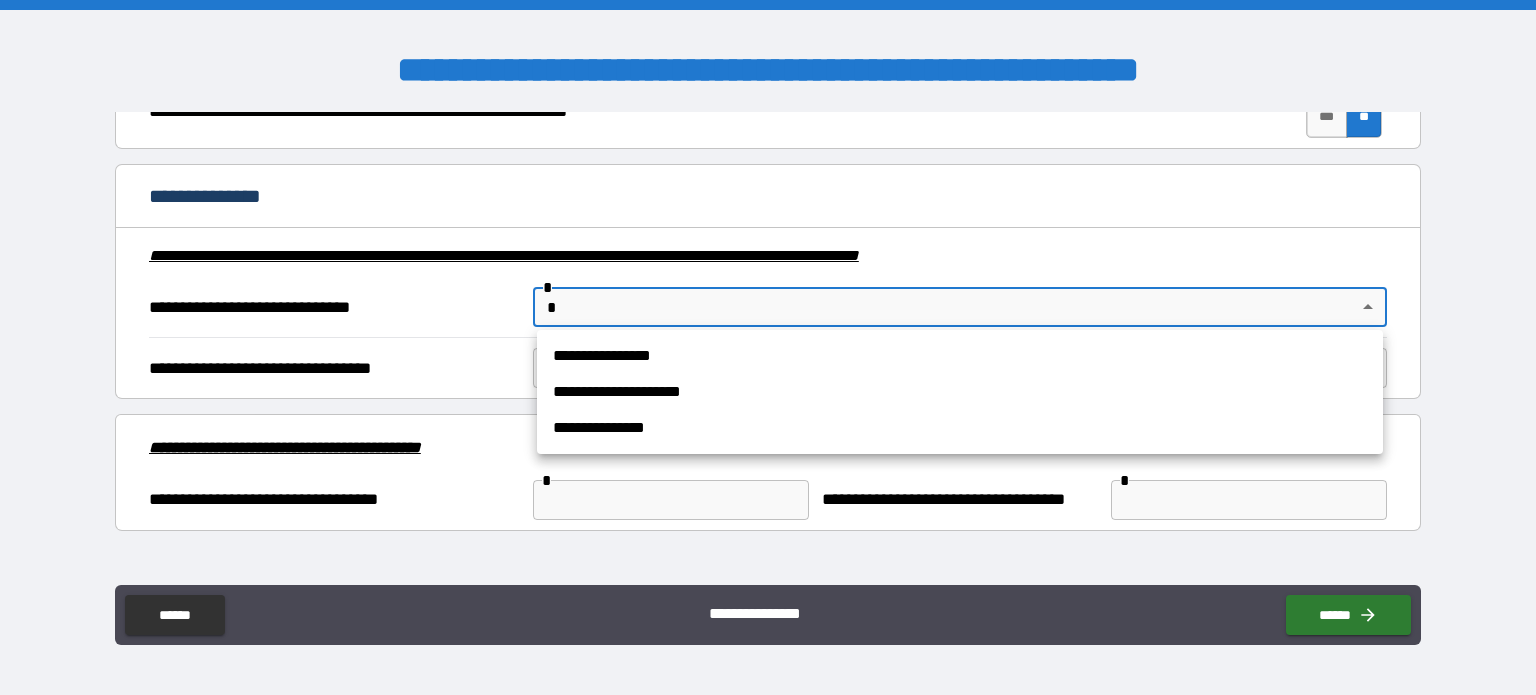 click on "**********" at bounding box center [768, 347] 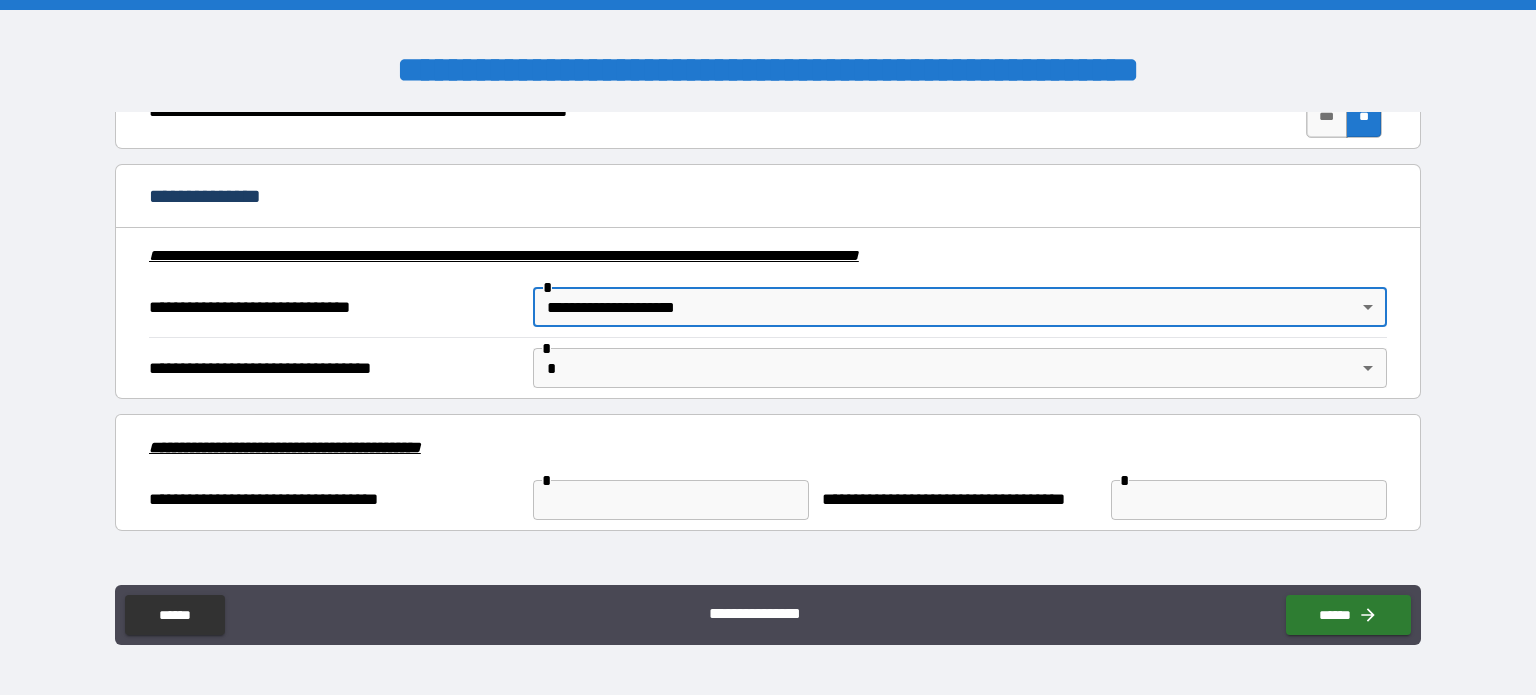 click on "**********" at bounding box center [768, 347] 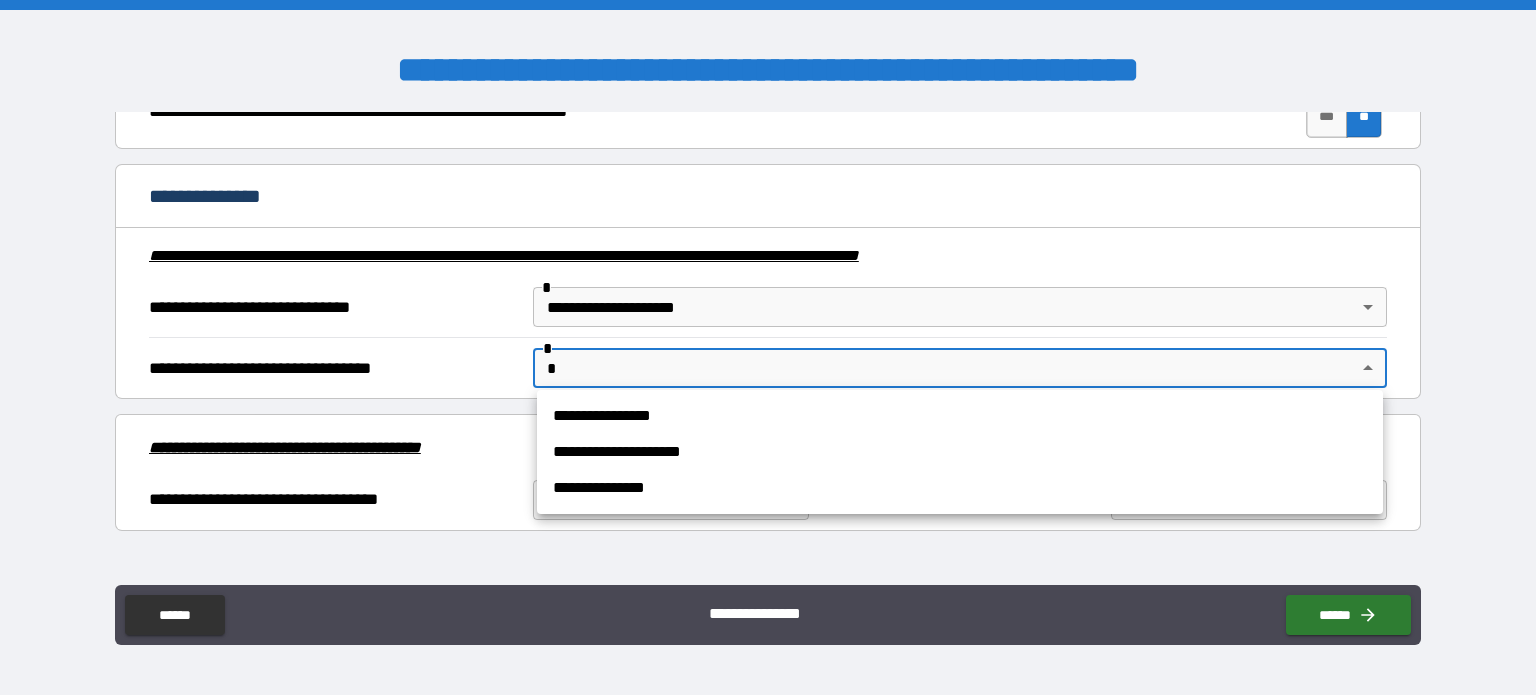 click at bounding box center (768, 347) 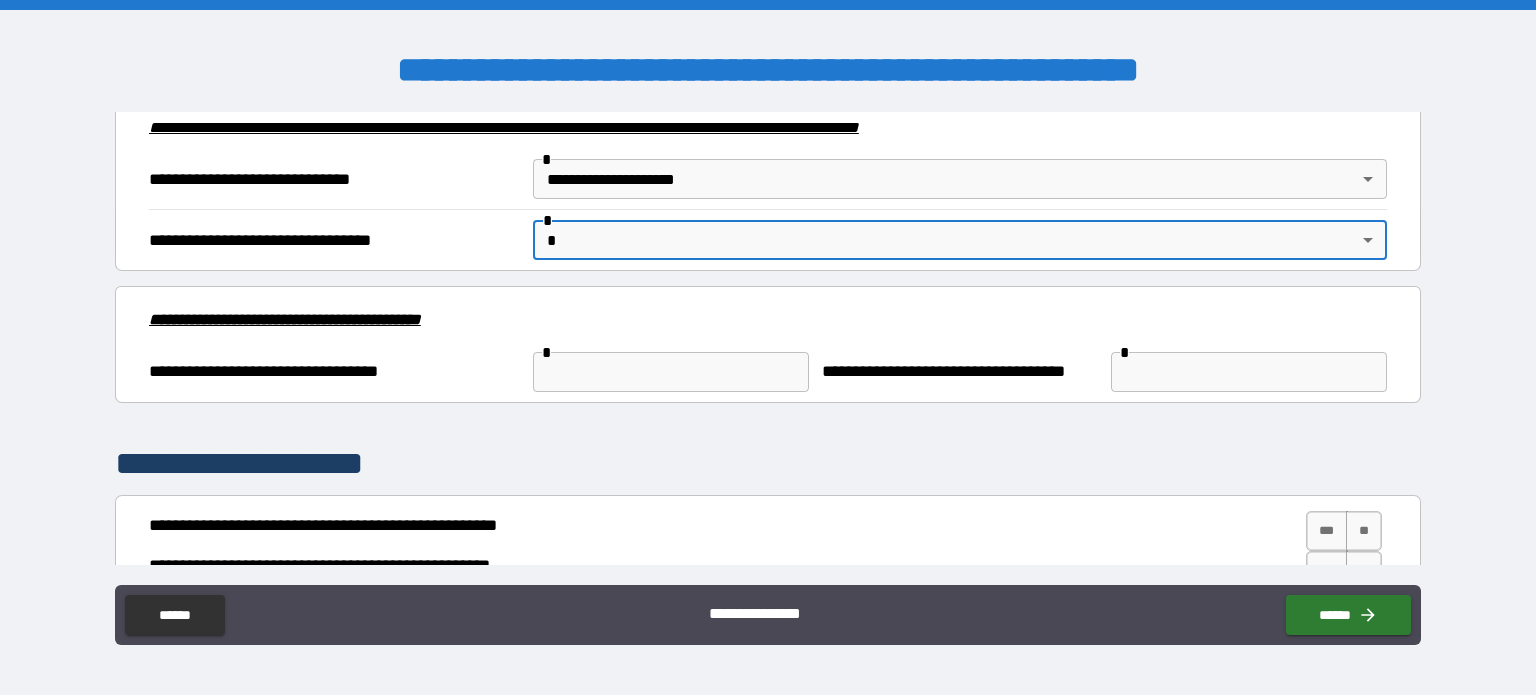 scroll, scrollTop: 2564, scrollLeft: 0, axis: vertical 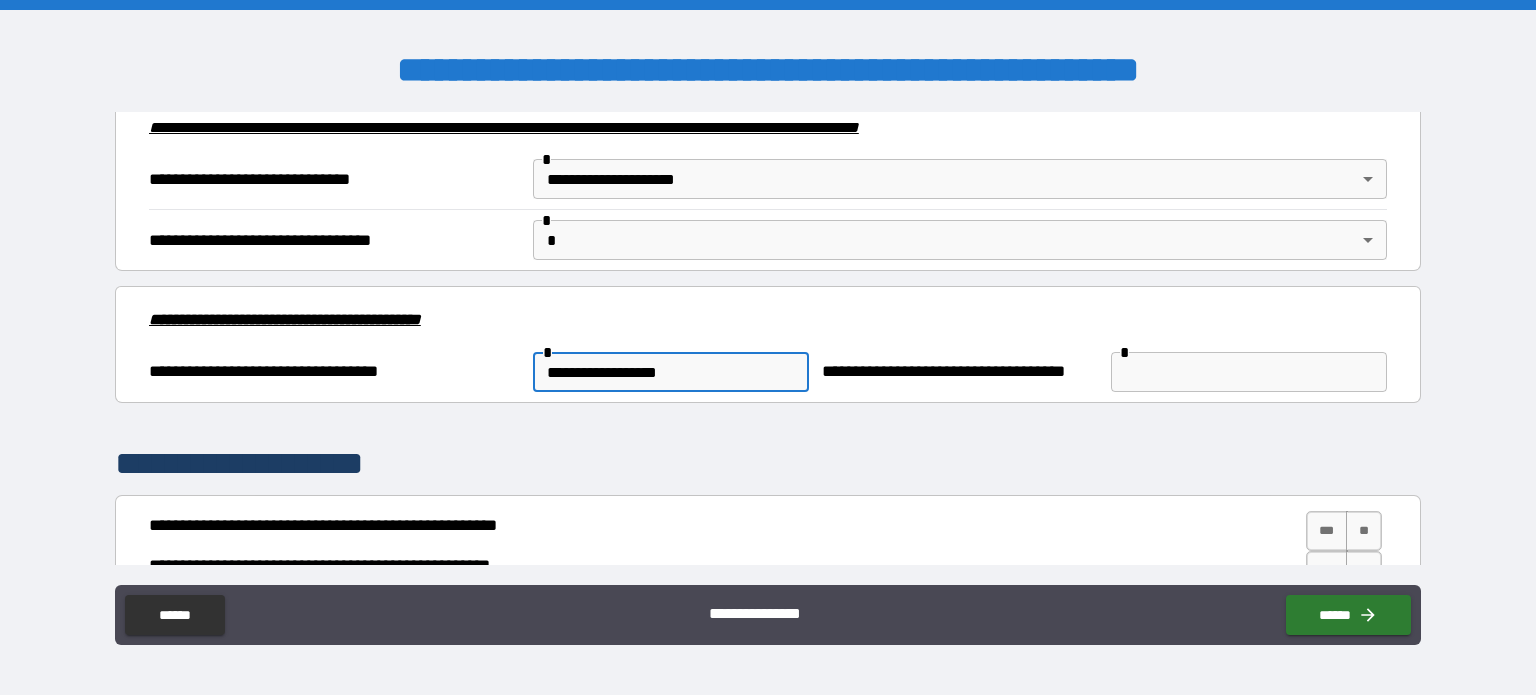type on "**********" 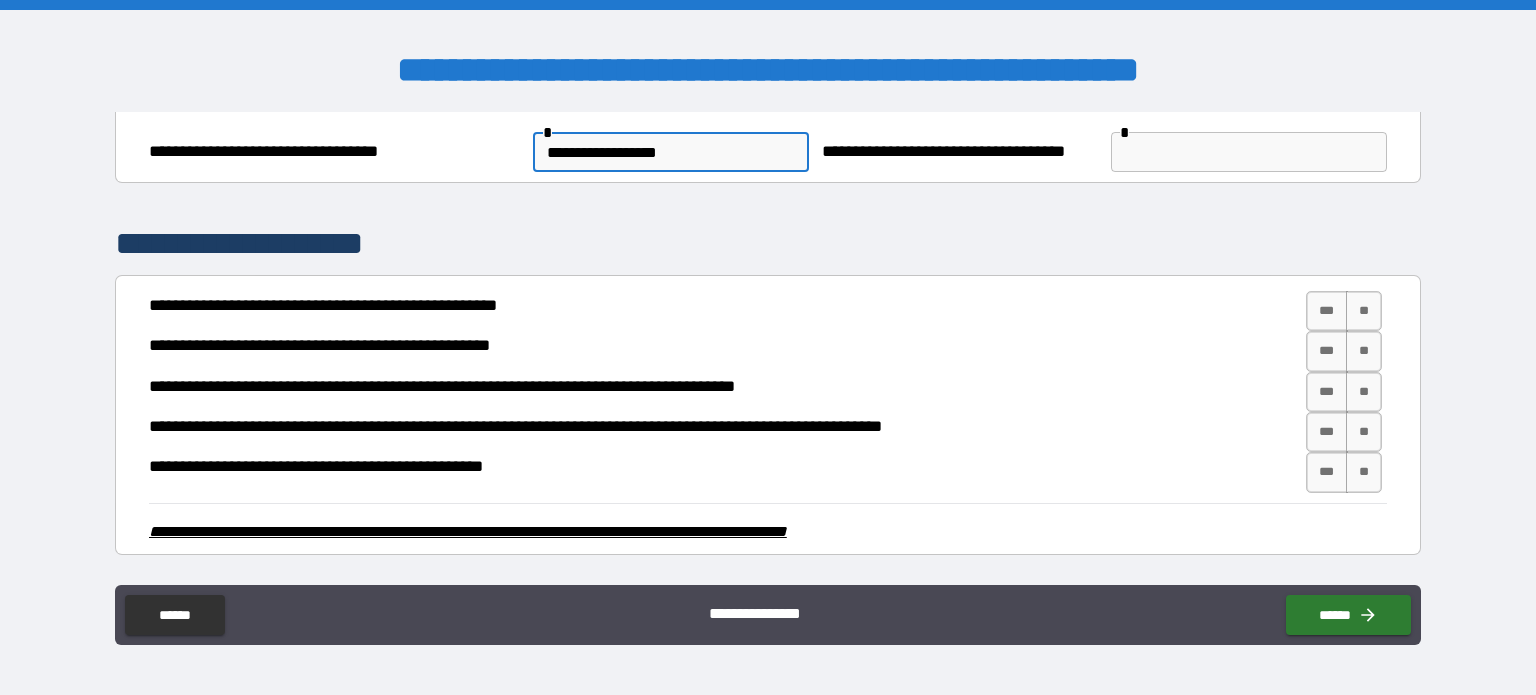 scroll, scrollTop: 2816, scrollLeft: 0, axis: vertical 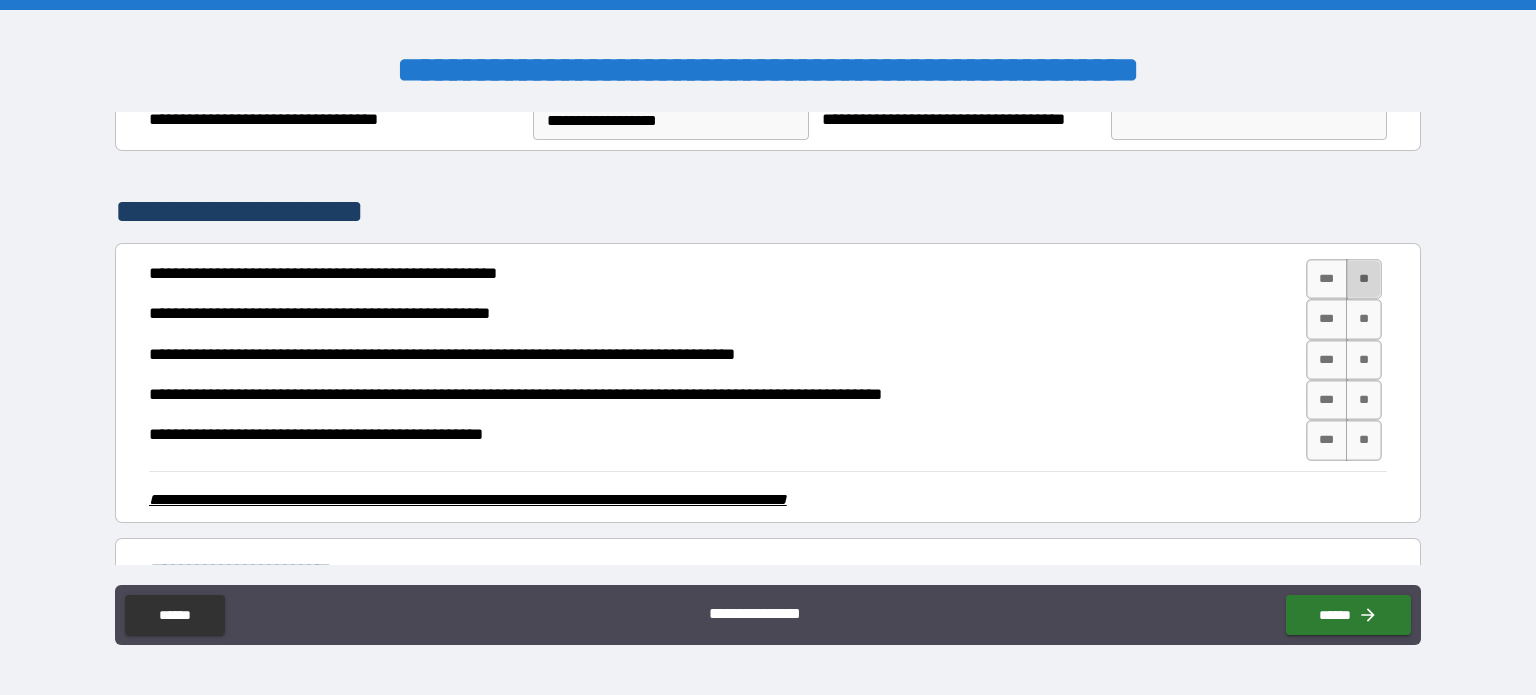 click on "**" at bounding box center [1364, 279] 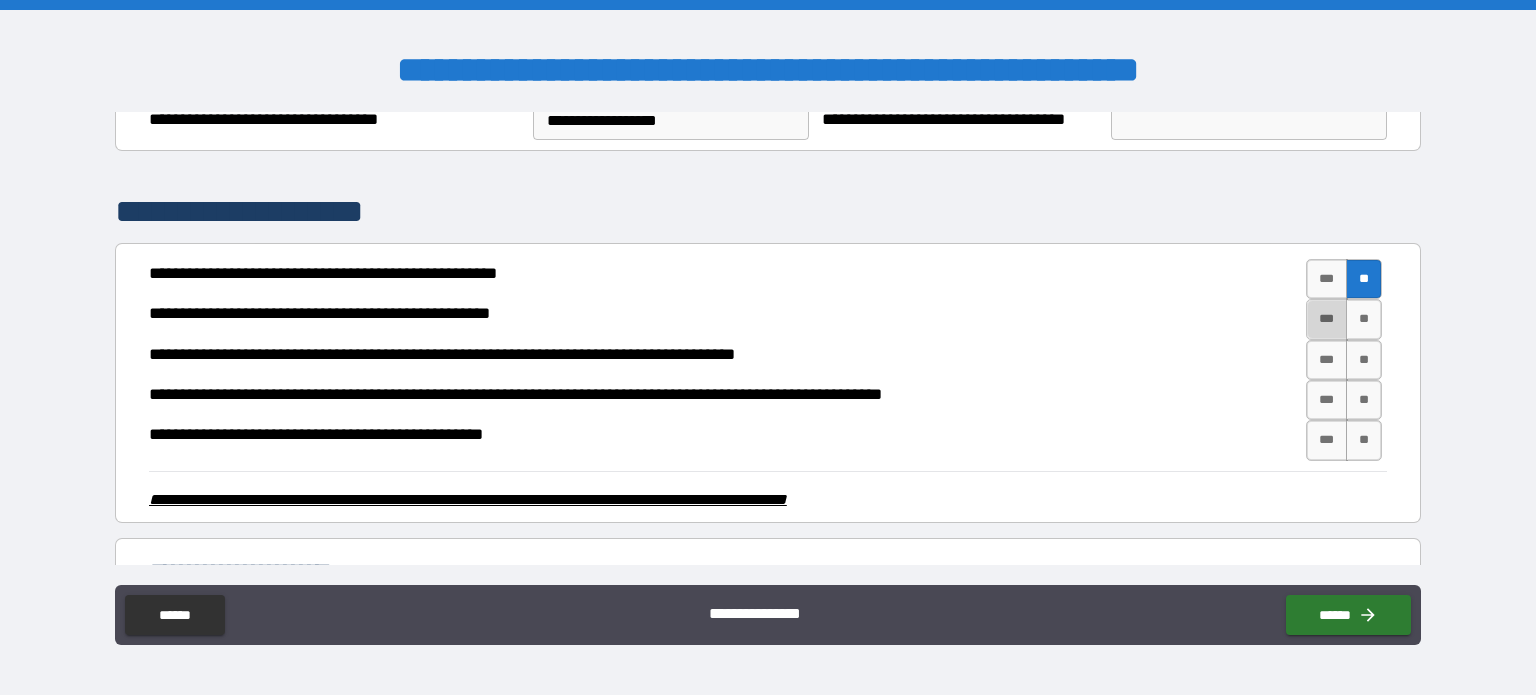 click on "***" at bounding box center (1327, 319) 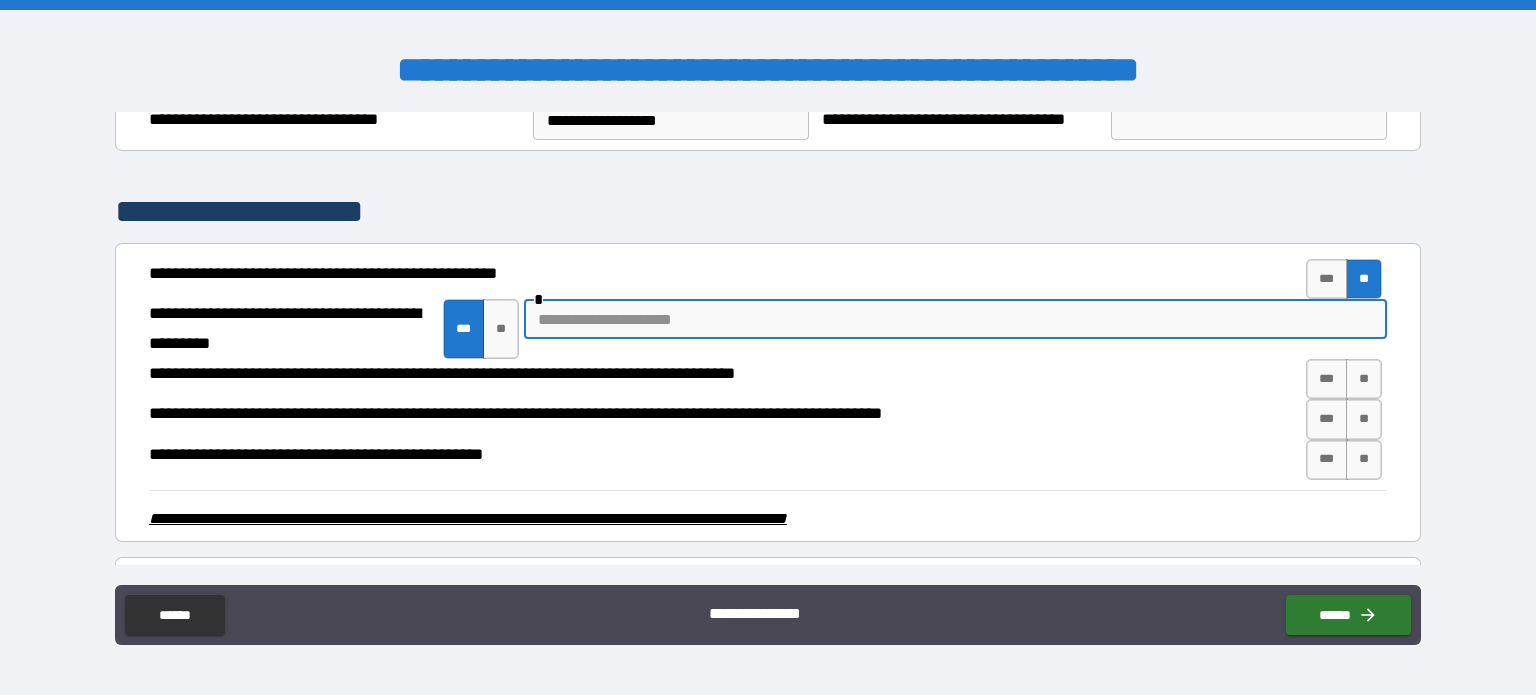 click at bounding box center [955, 319] 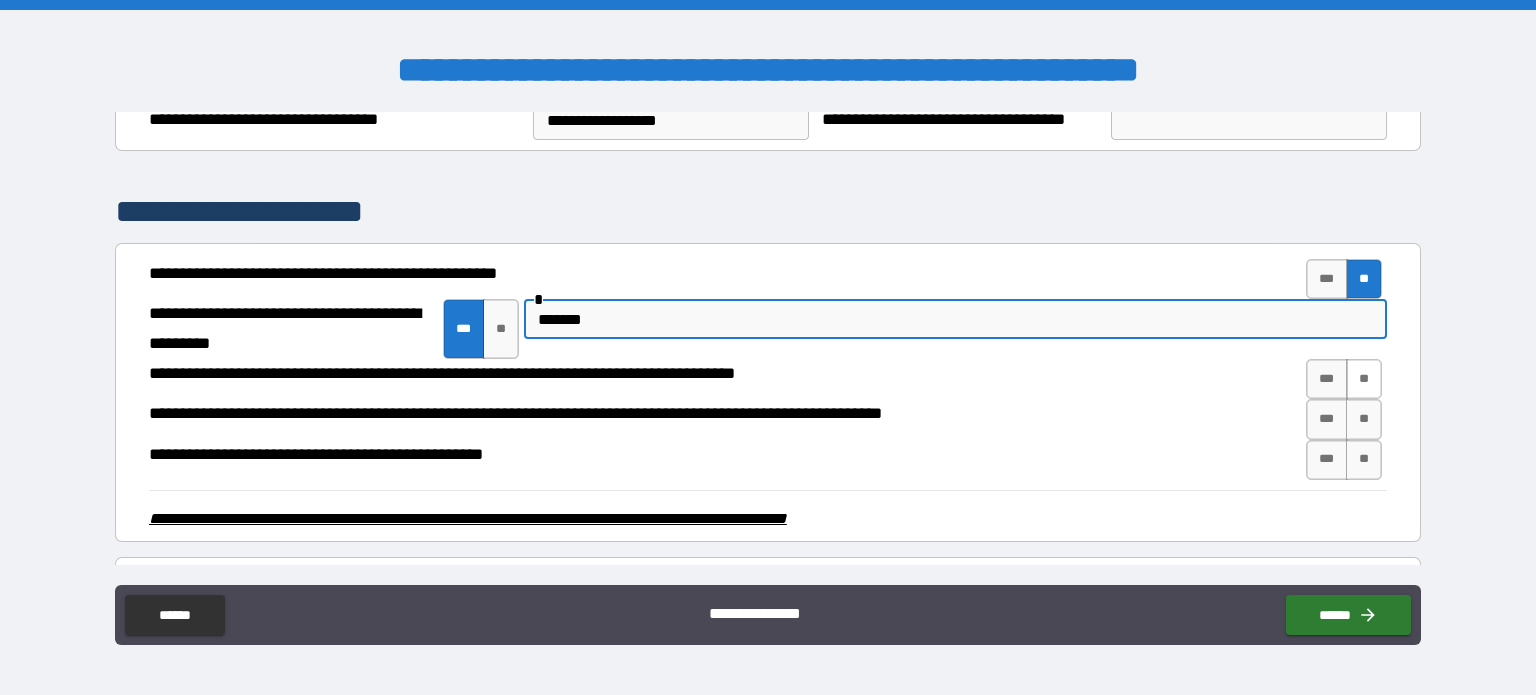type on "*******" 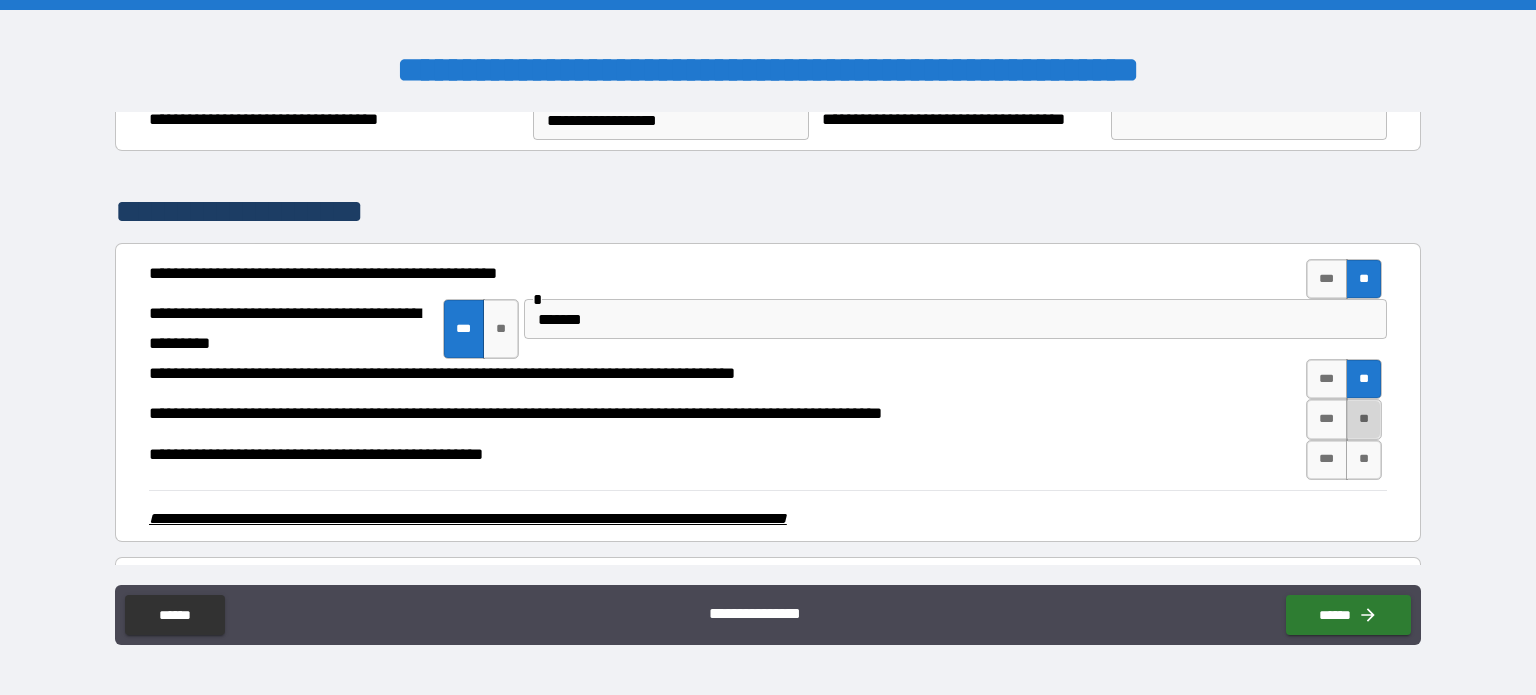 click on "**" at bounding box center [1364, 419] 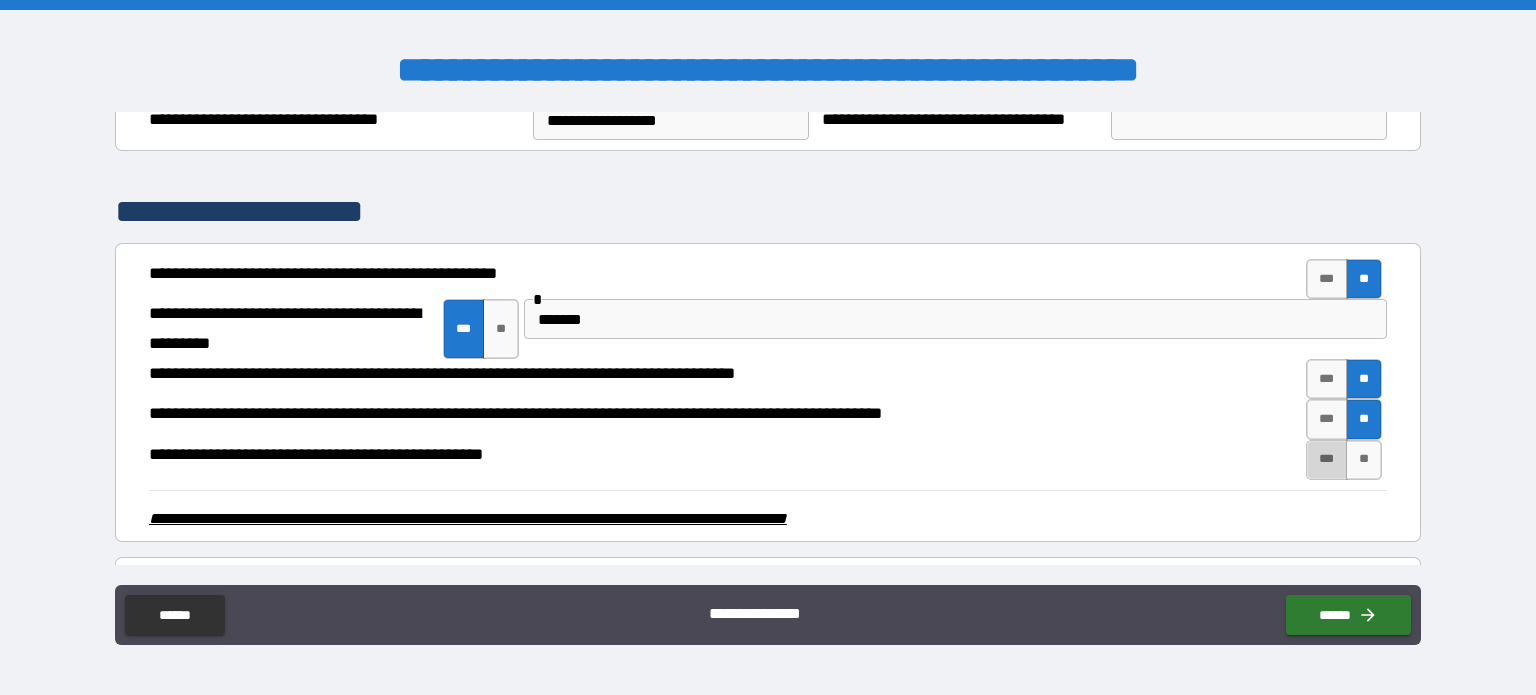 click on "***" at bounding box center (1327, 460) 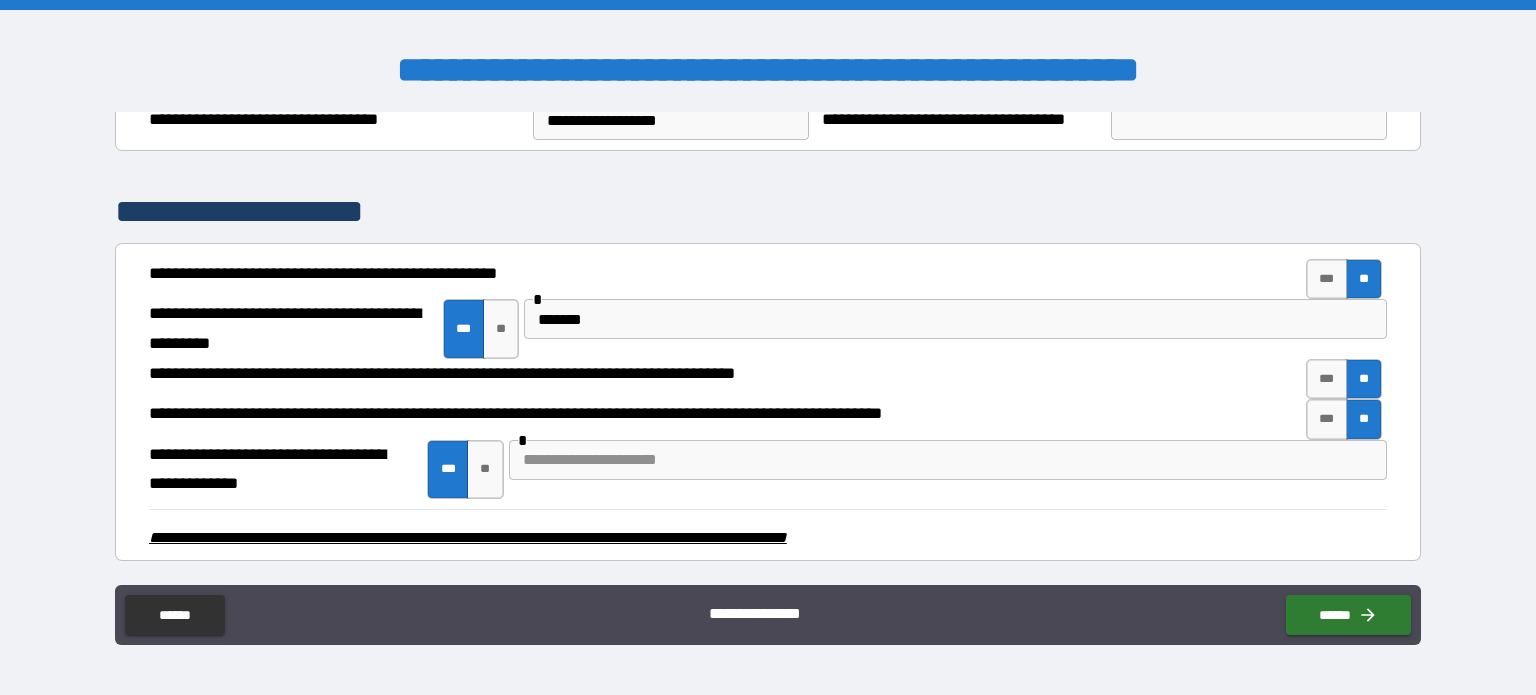 click at bounding box center (948, 460) 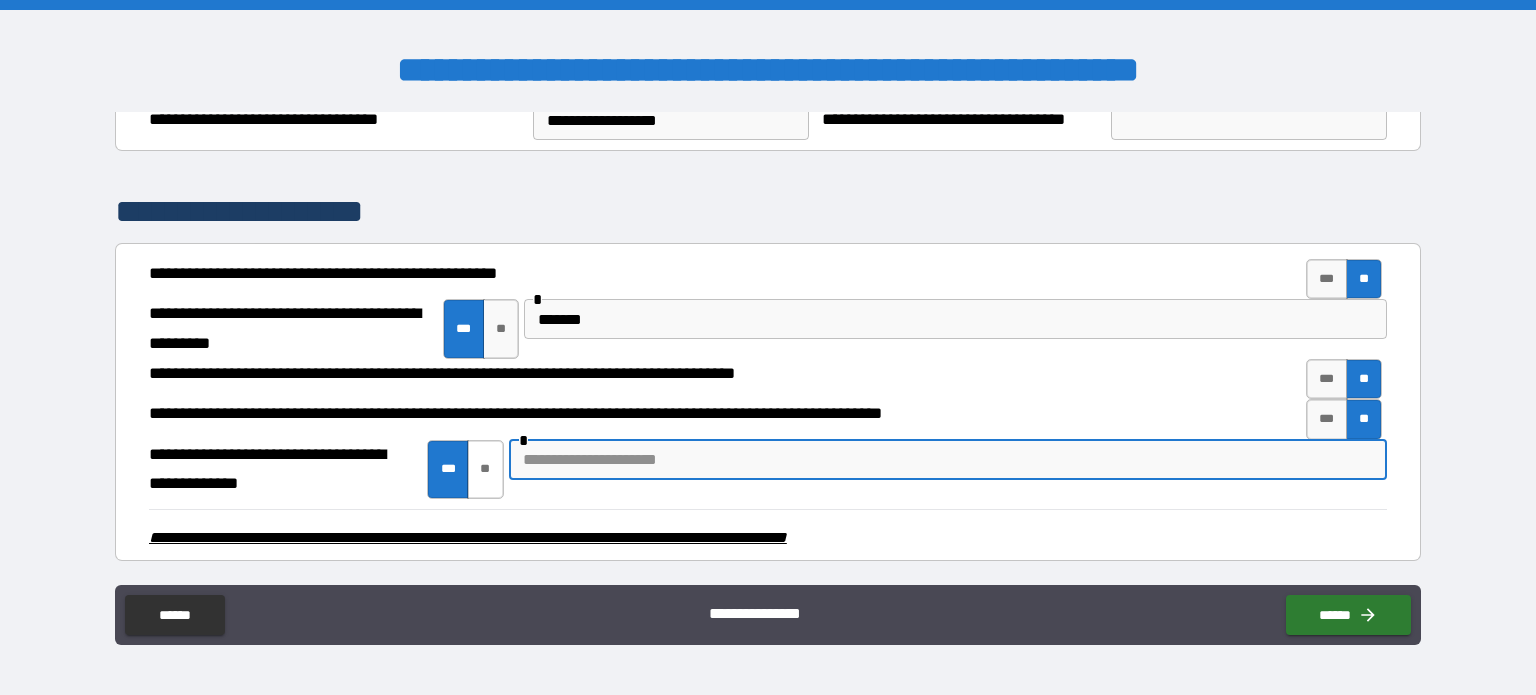 click on "**" at bounding box center [485, 470] 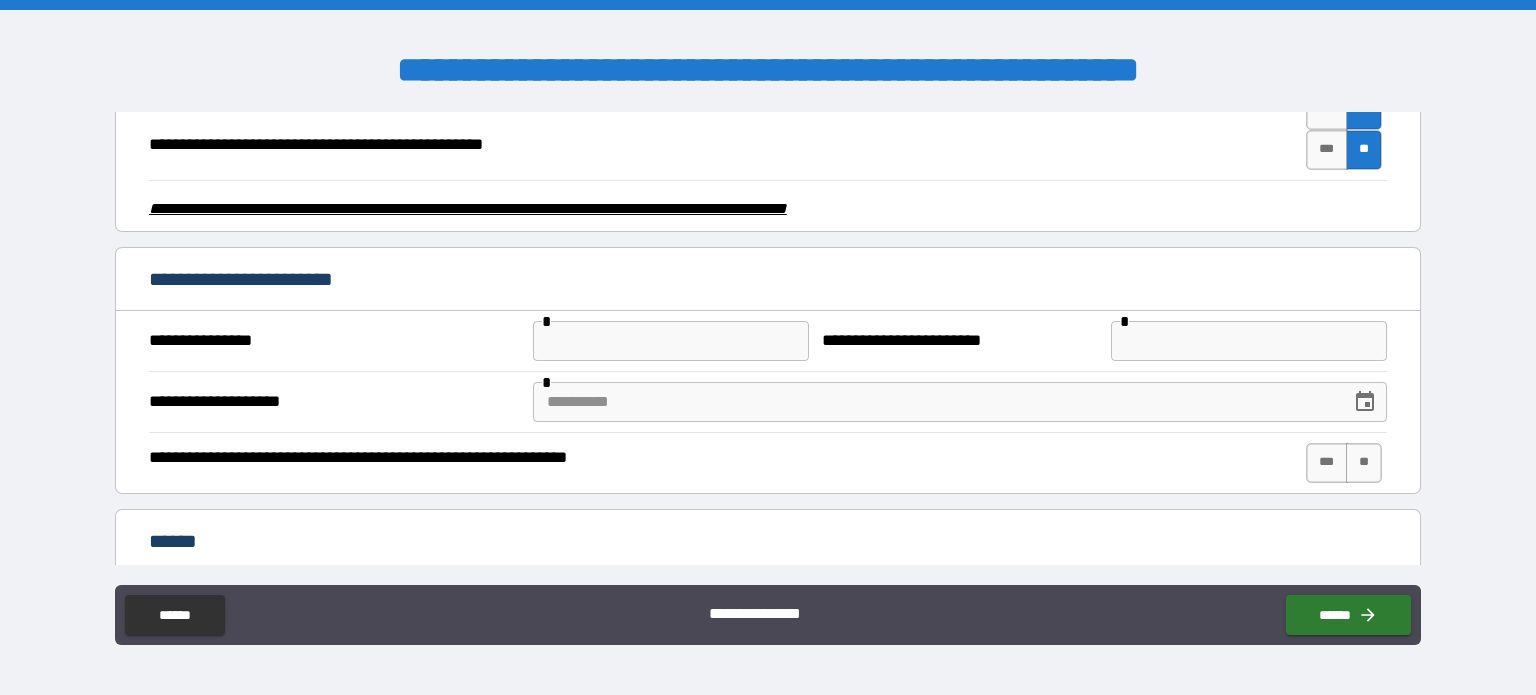 scroll, scrollTop: 3127, scrollLeft: 0, axis: vertical 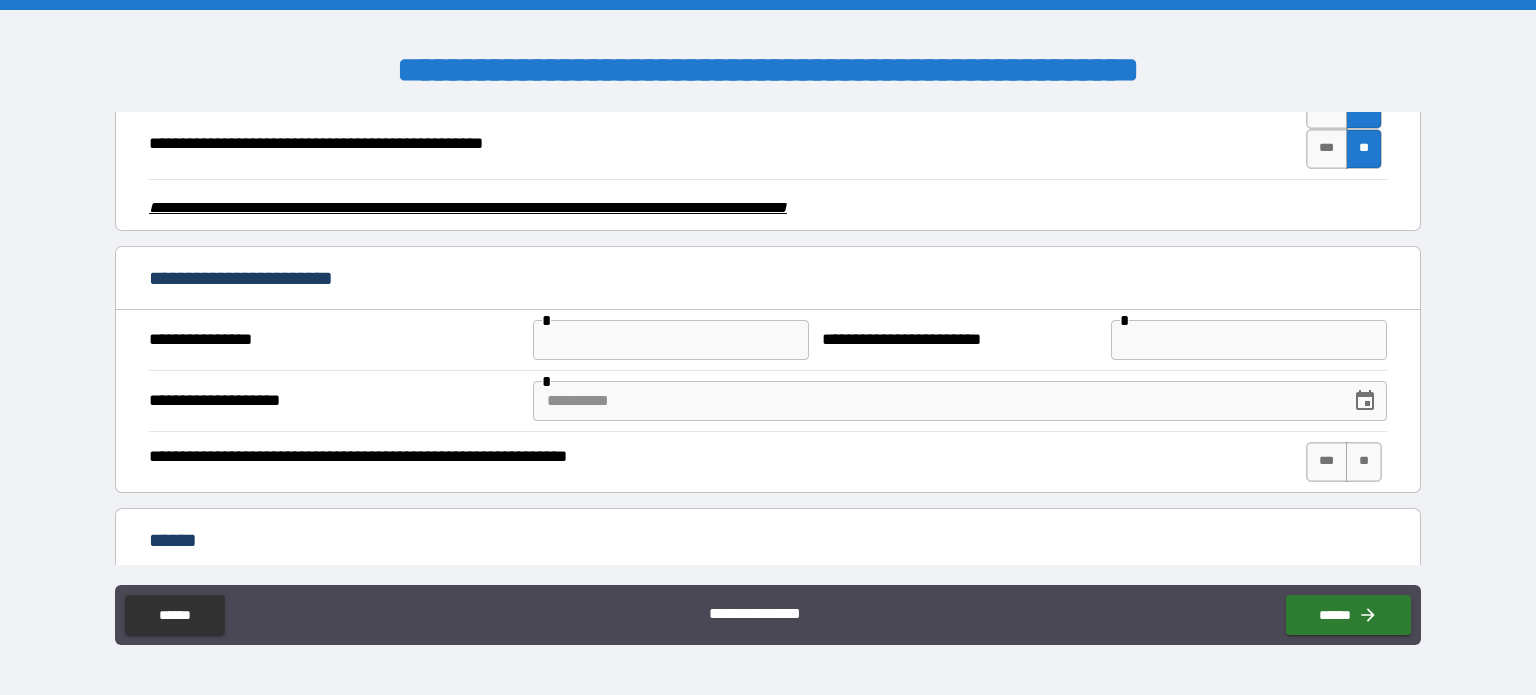 click at bounding box center [671, 340] 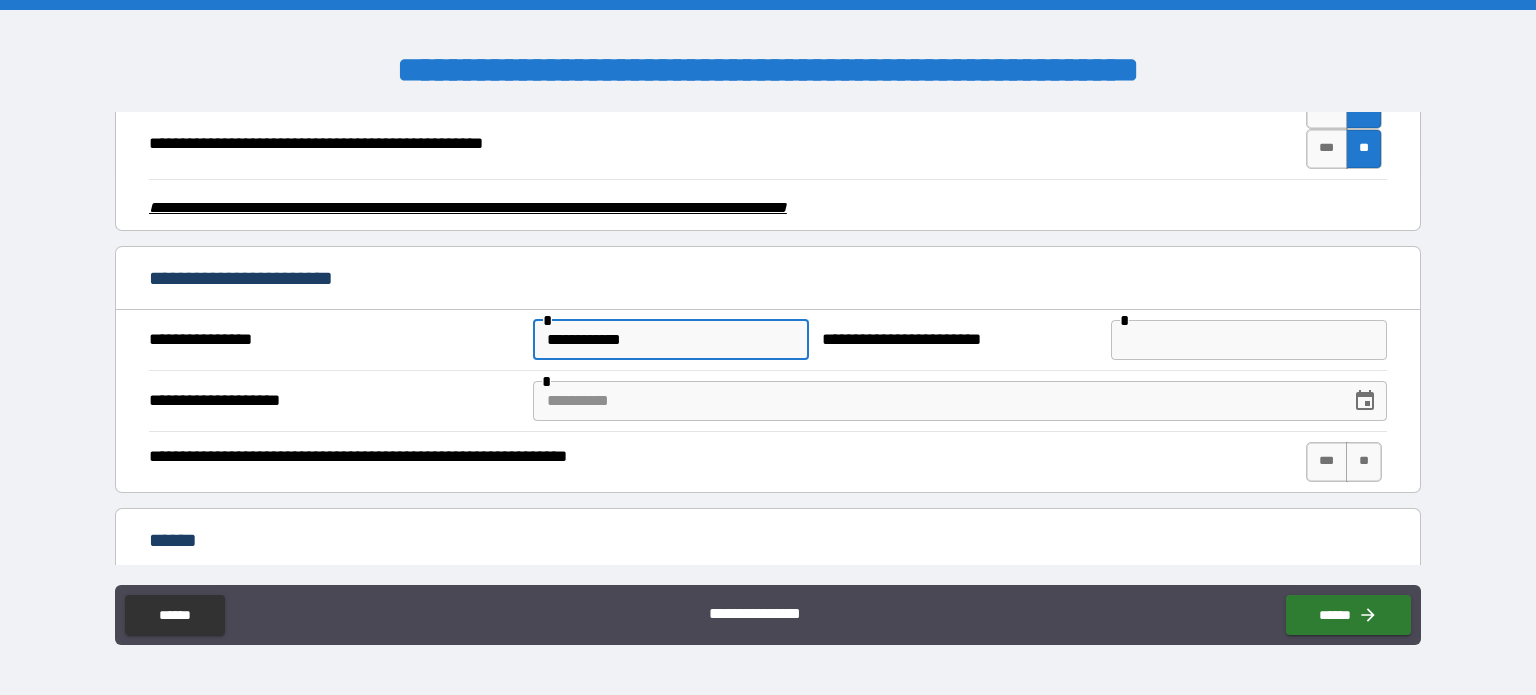 type on "**********" 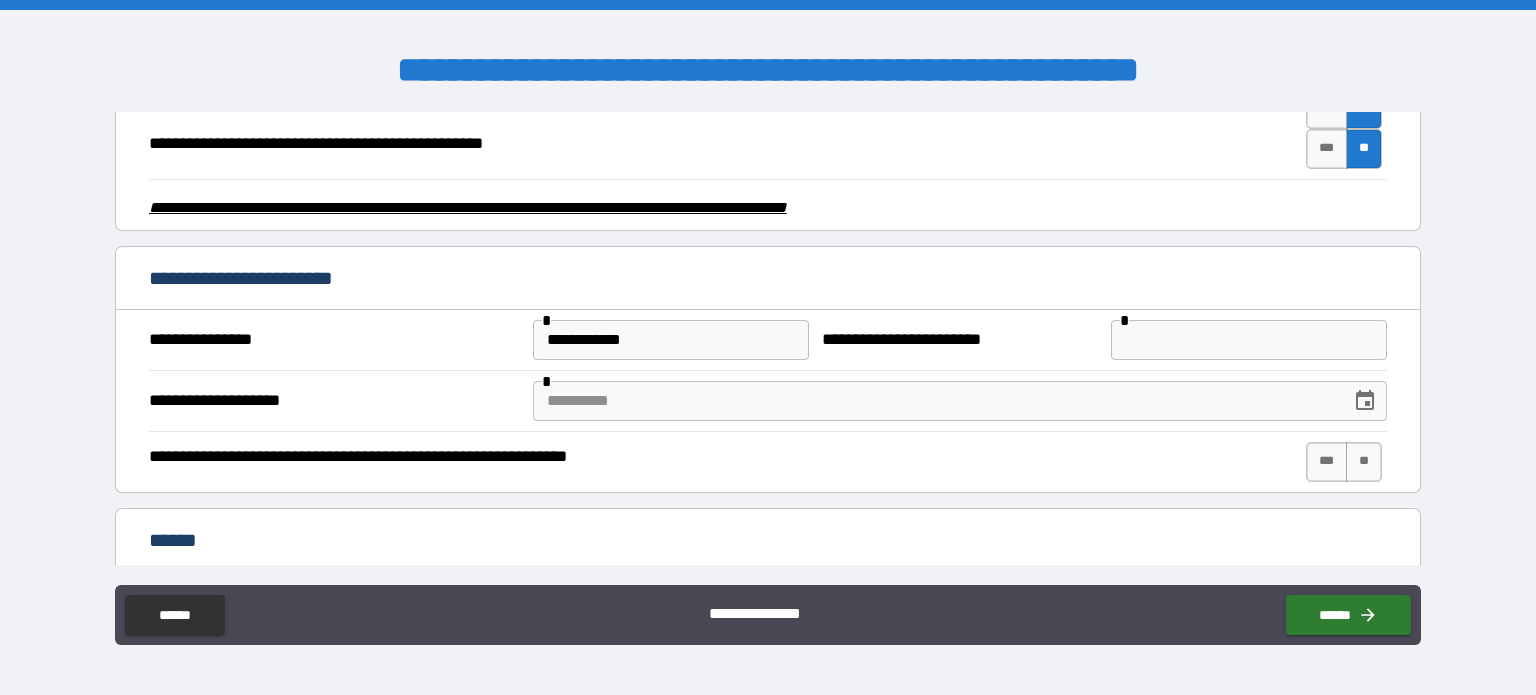 type on "*" 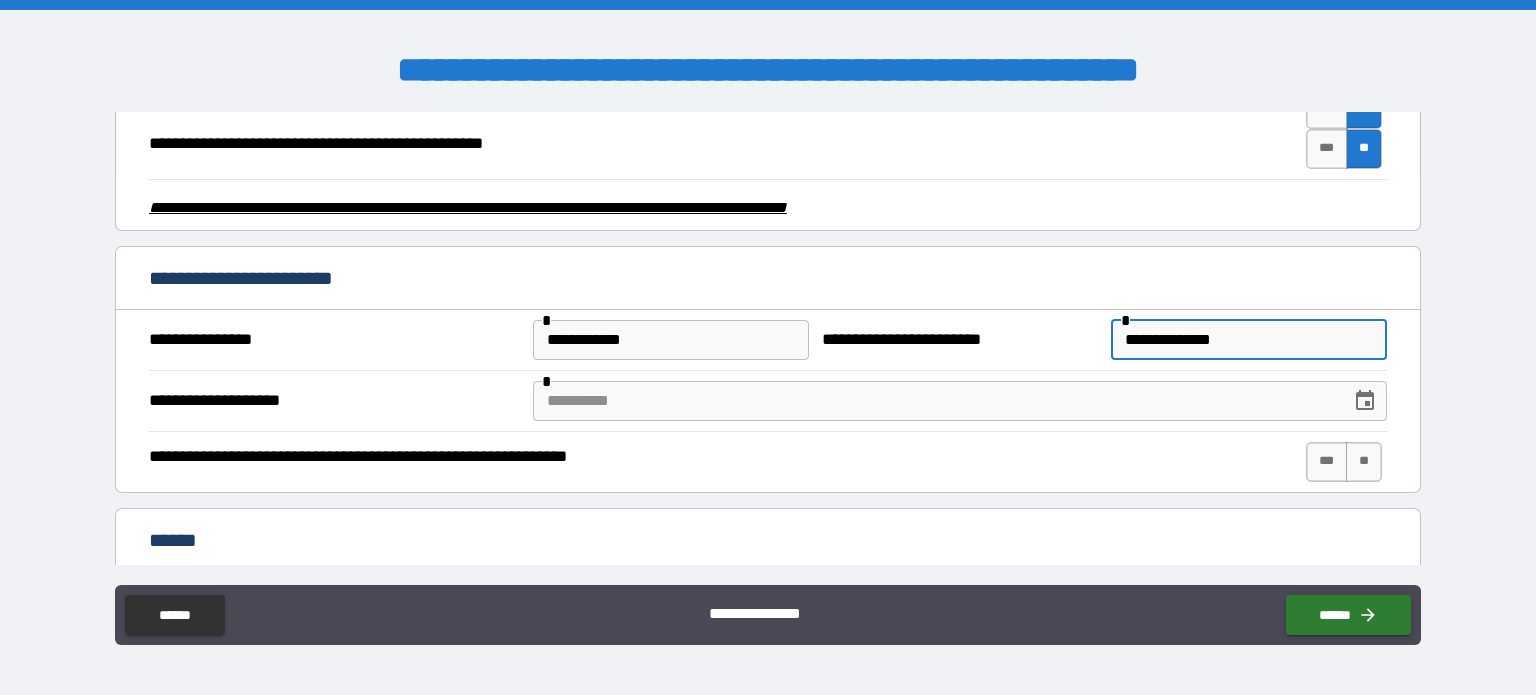 type on "**********" 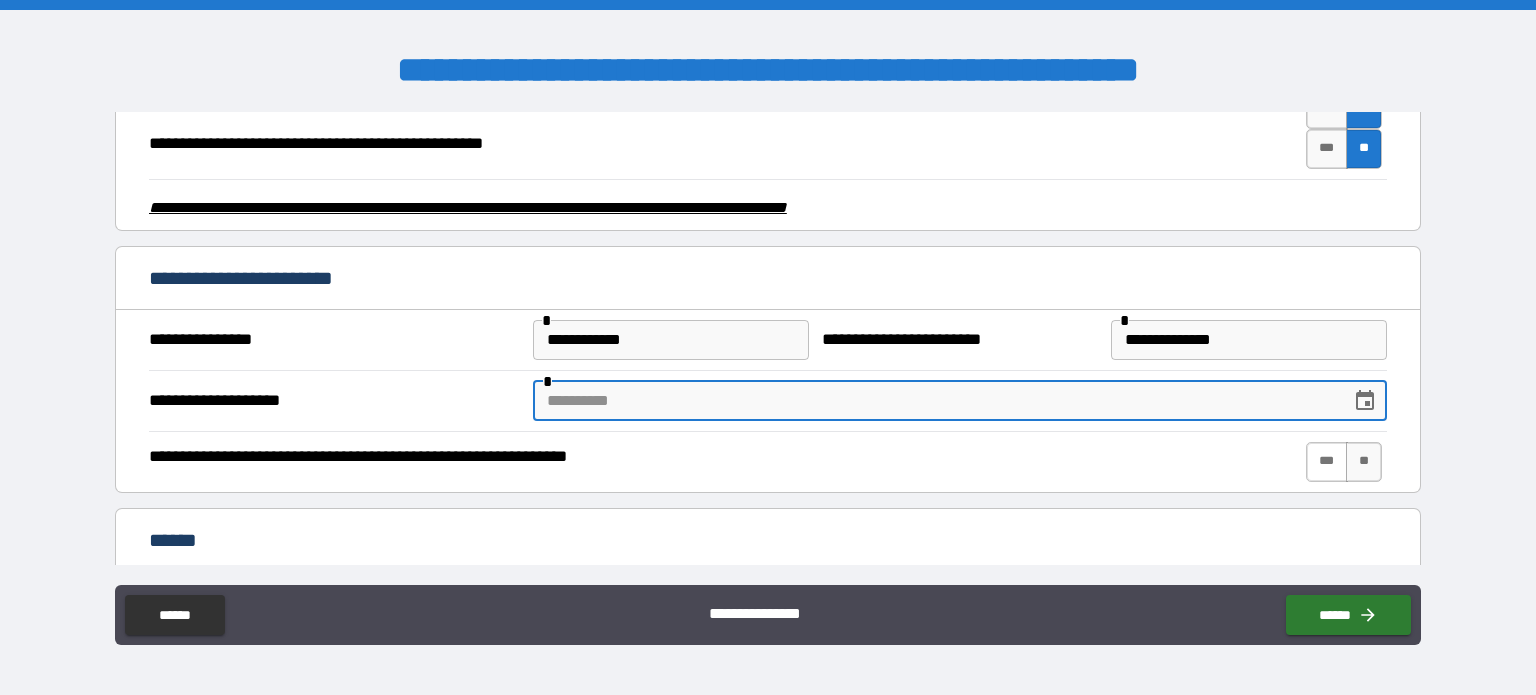 click on "***" at bounding box center (1327, 462) 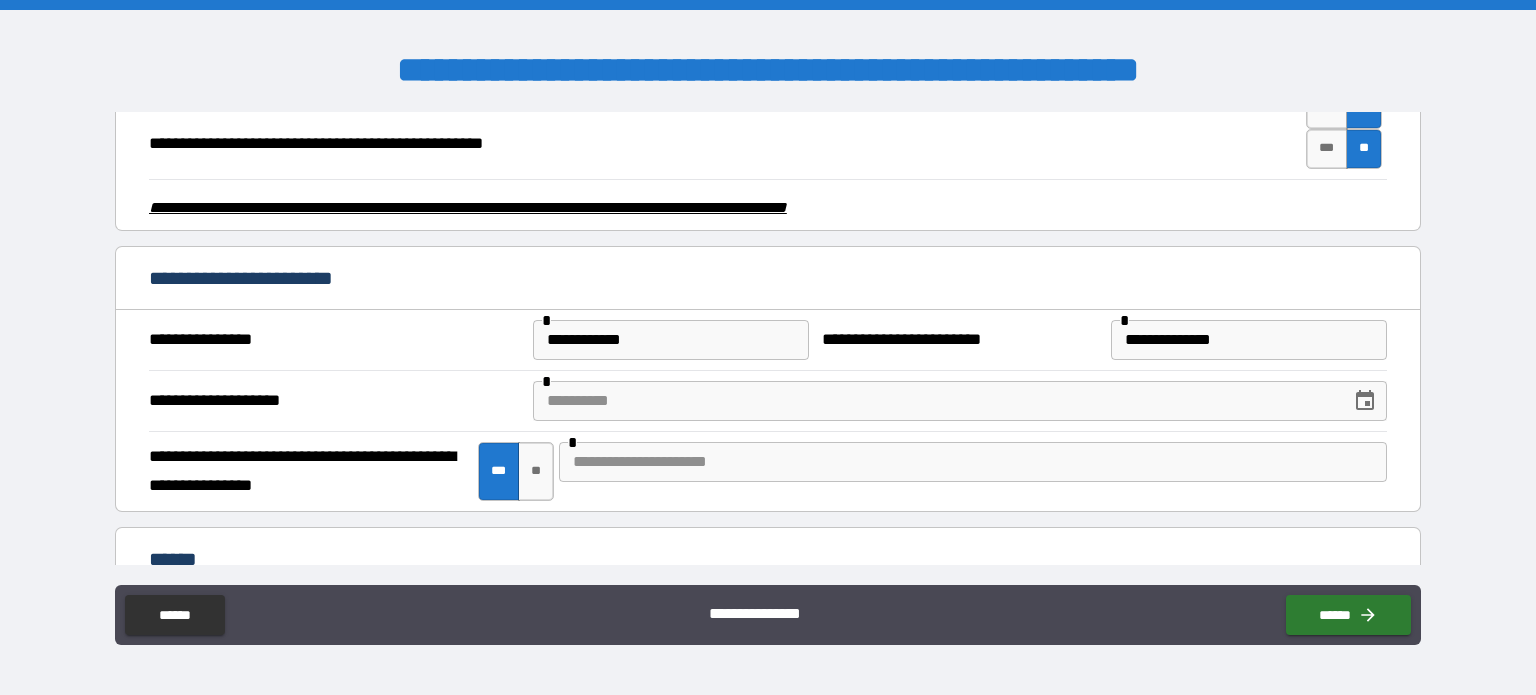 click at bounding box center (935, 401) 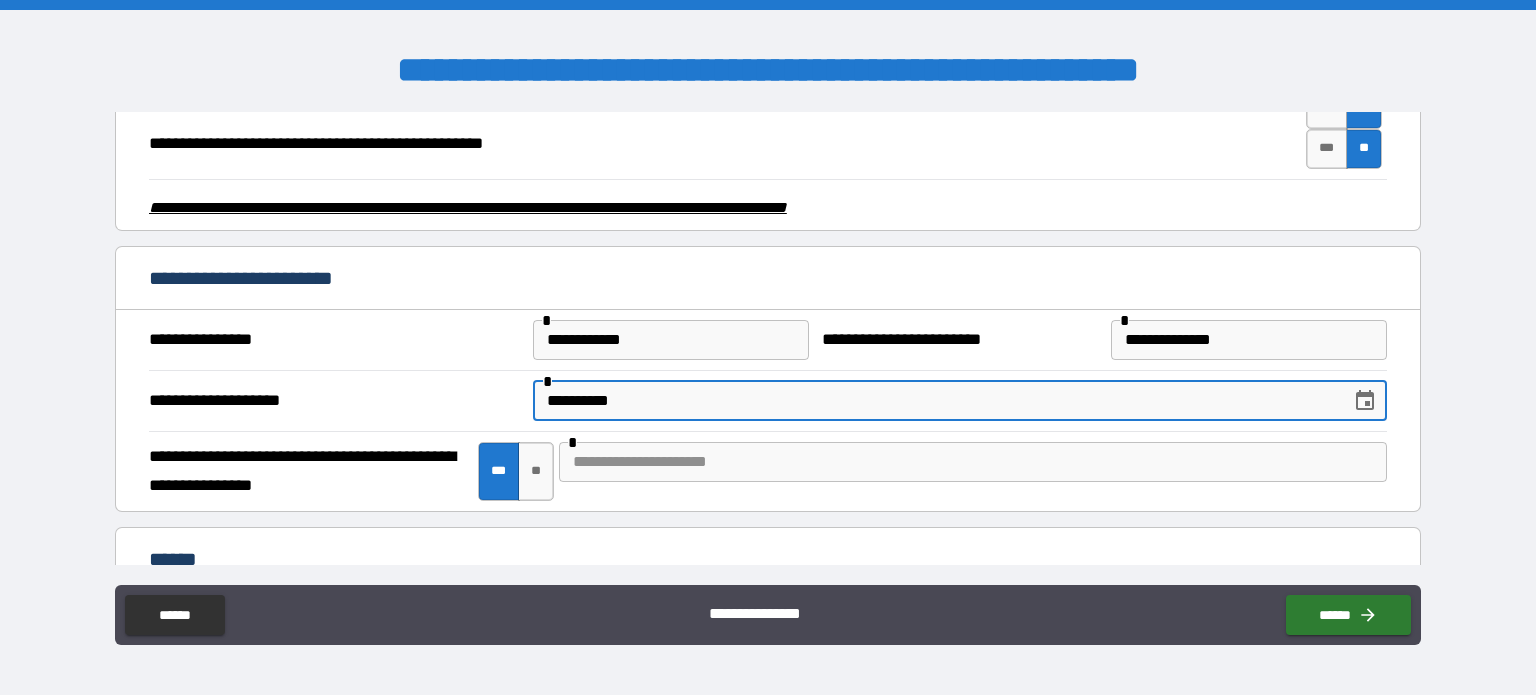 type on "**********" 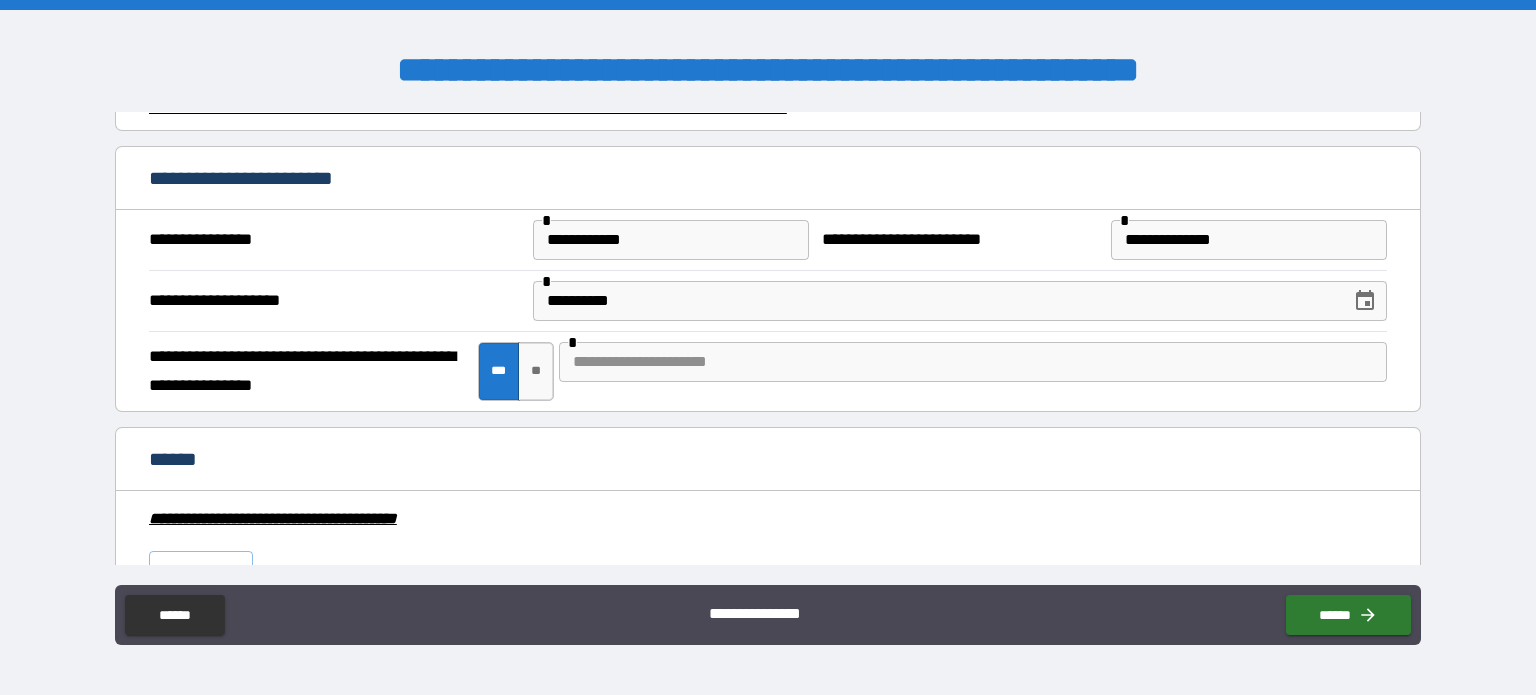 scroll, scrollTop: 3228, scrollLeft: 0, axis: vertical 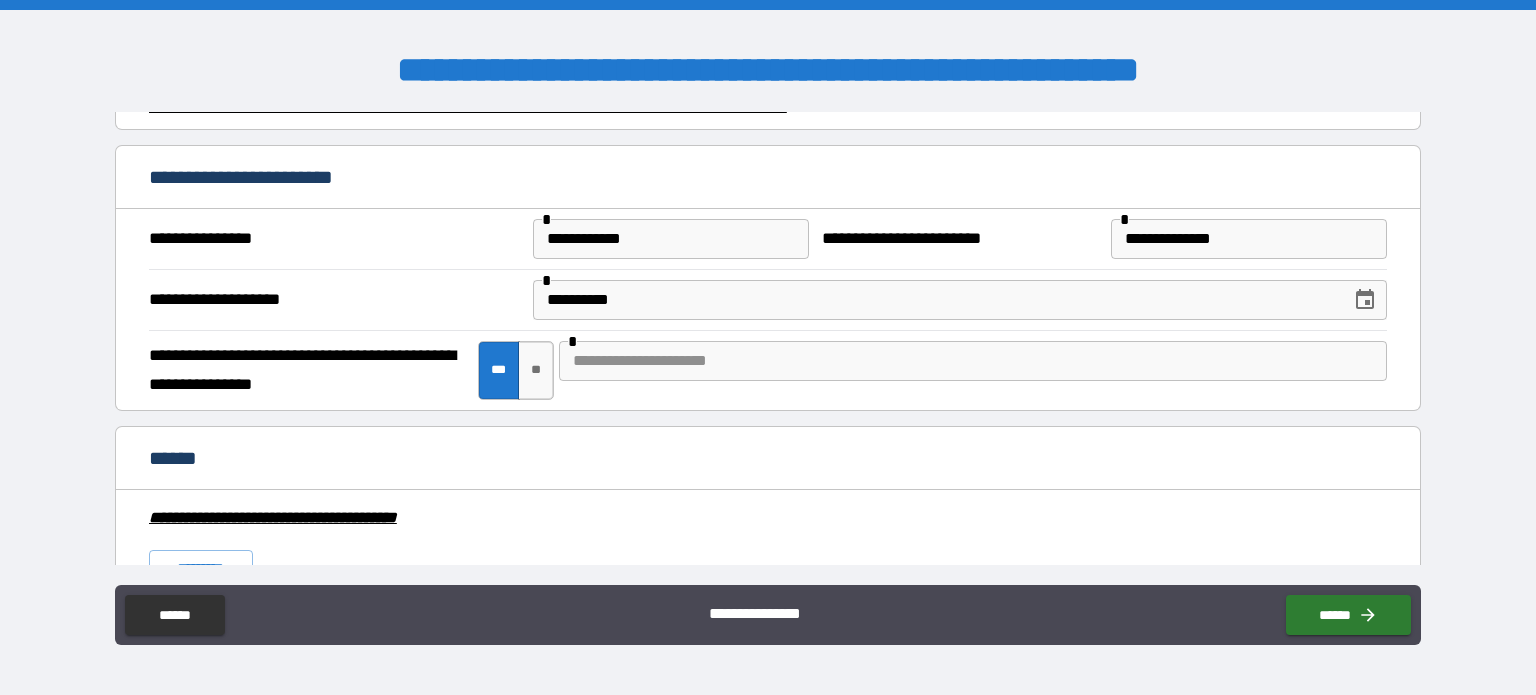 click at bounding box center [973, 361] 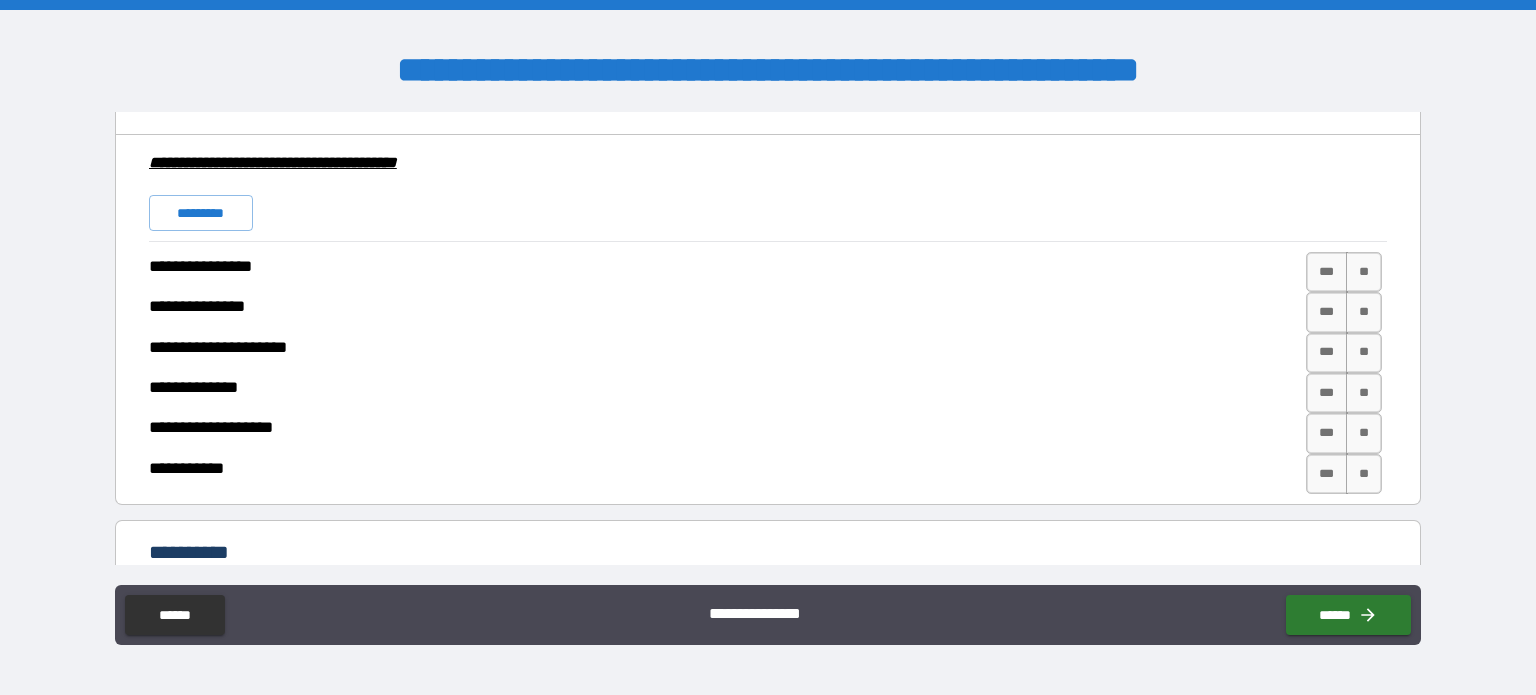 scroll, scrollTop: 3588, scrollLeft: 0, axis: vertical 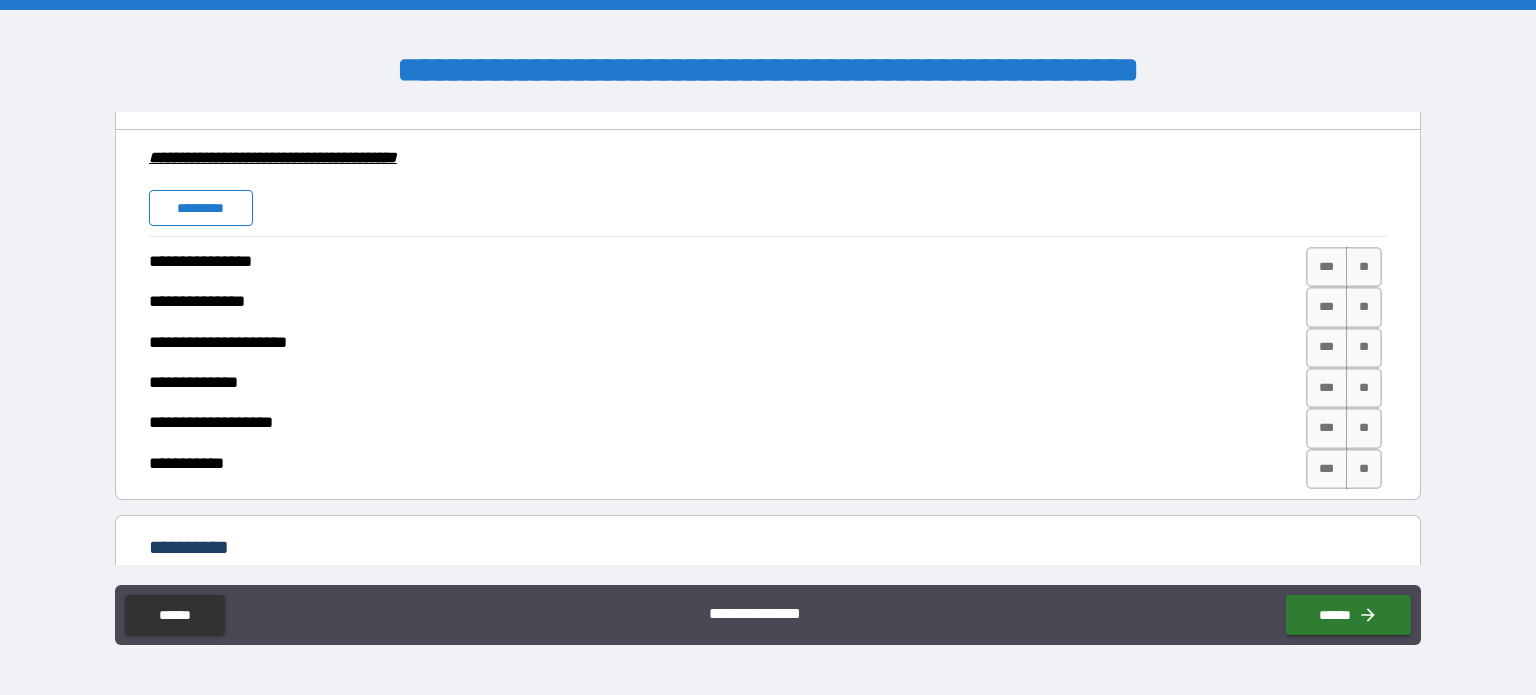 type on "**********" 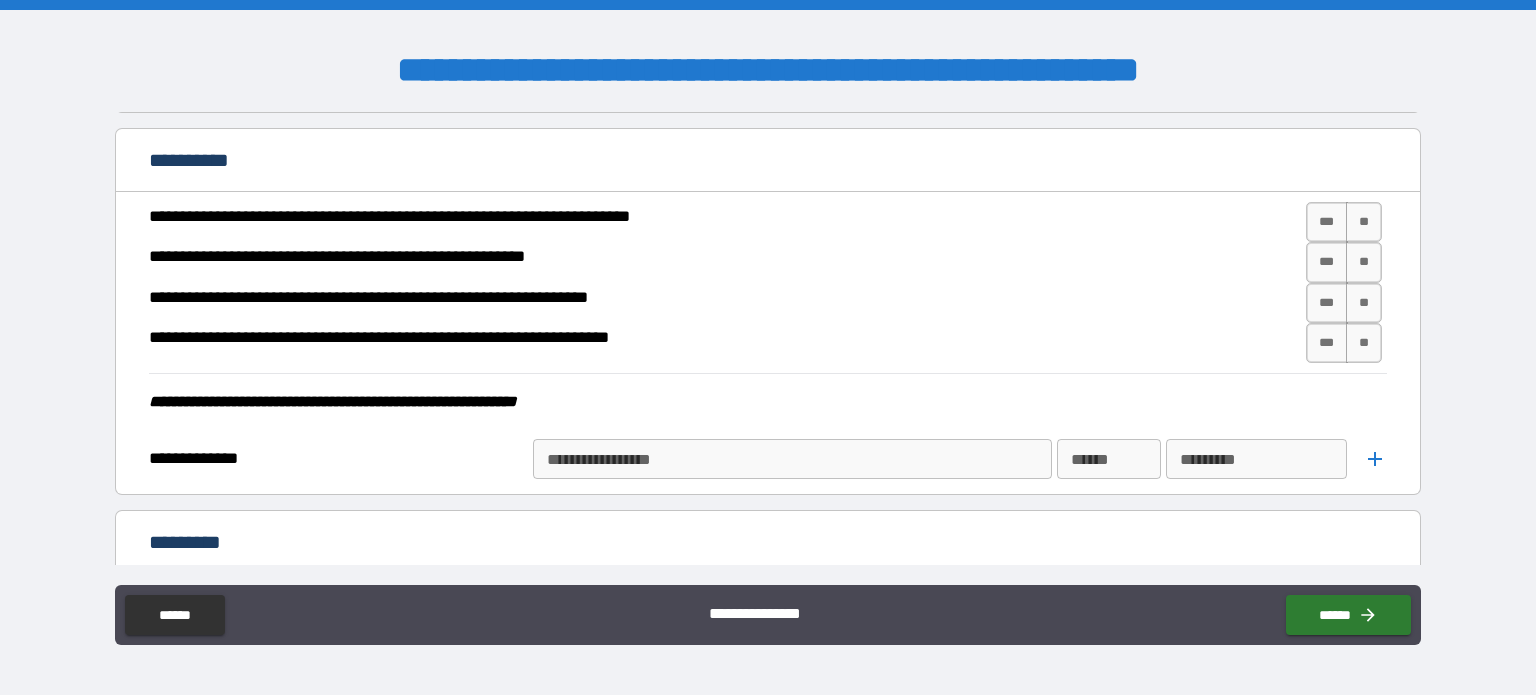 scroll, scrollTop: 3979, scrollLeft: 0, axis: vertical 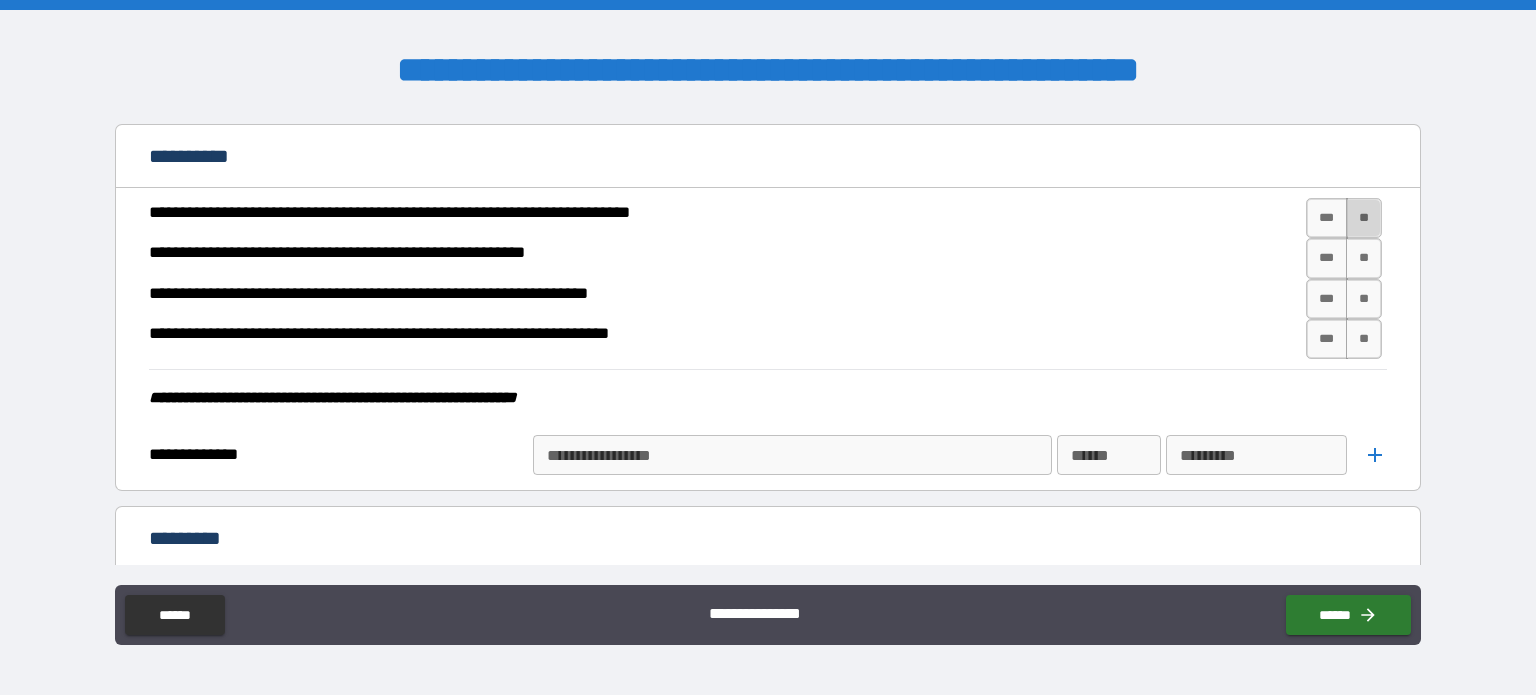 click on "**" at bounding box center [1364, 218] 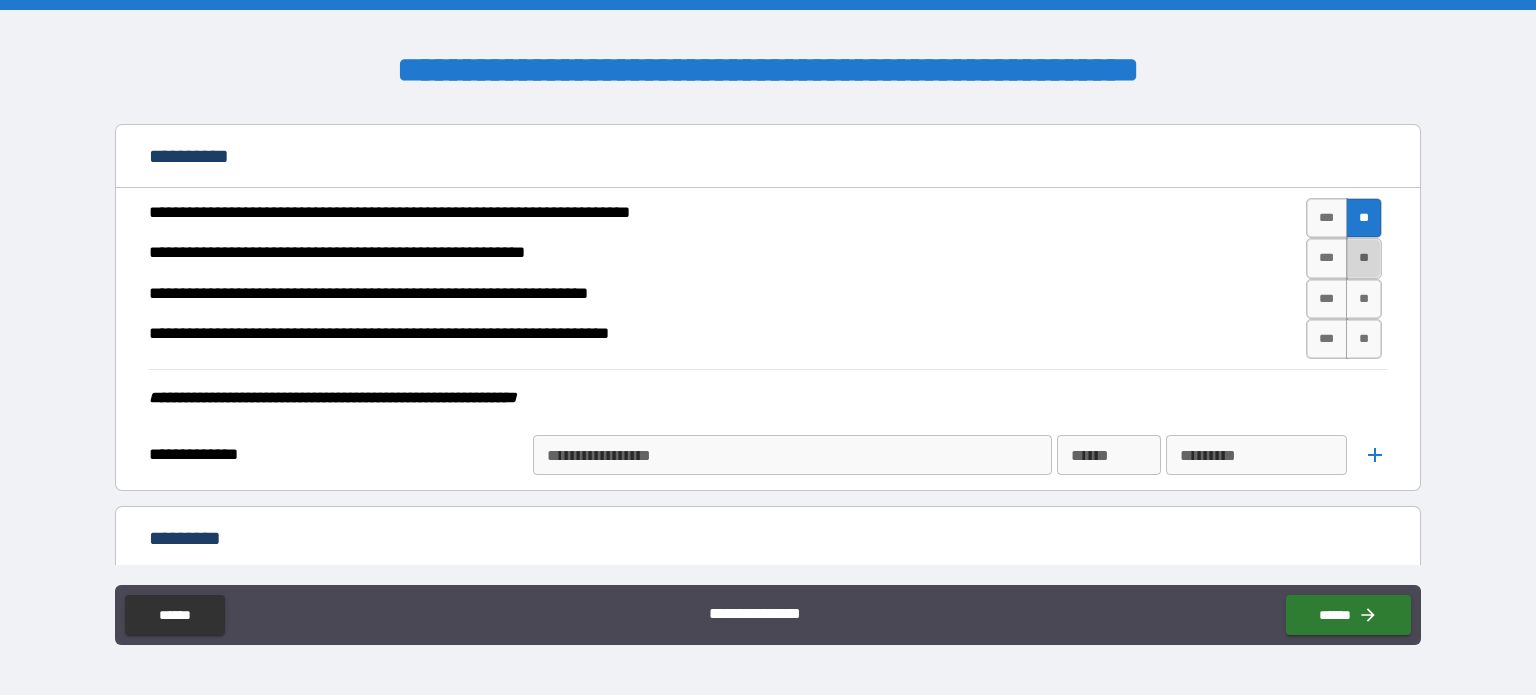 click on "**" at bounding box center (1364, 258) 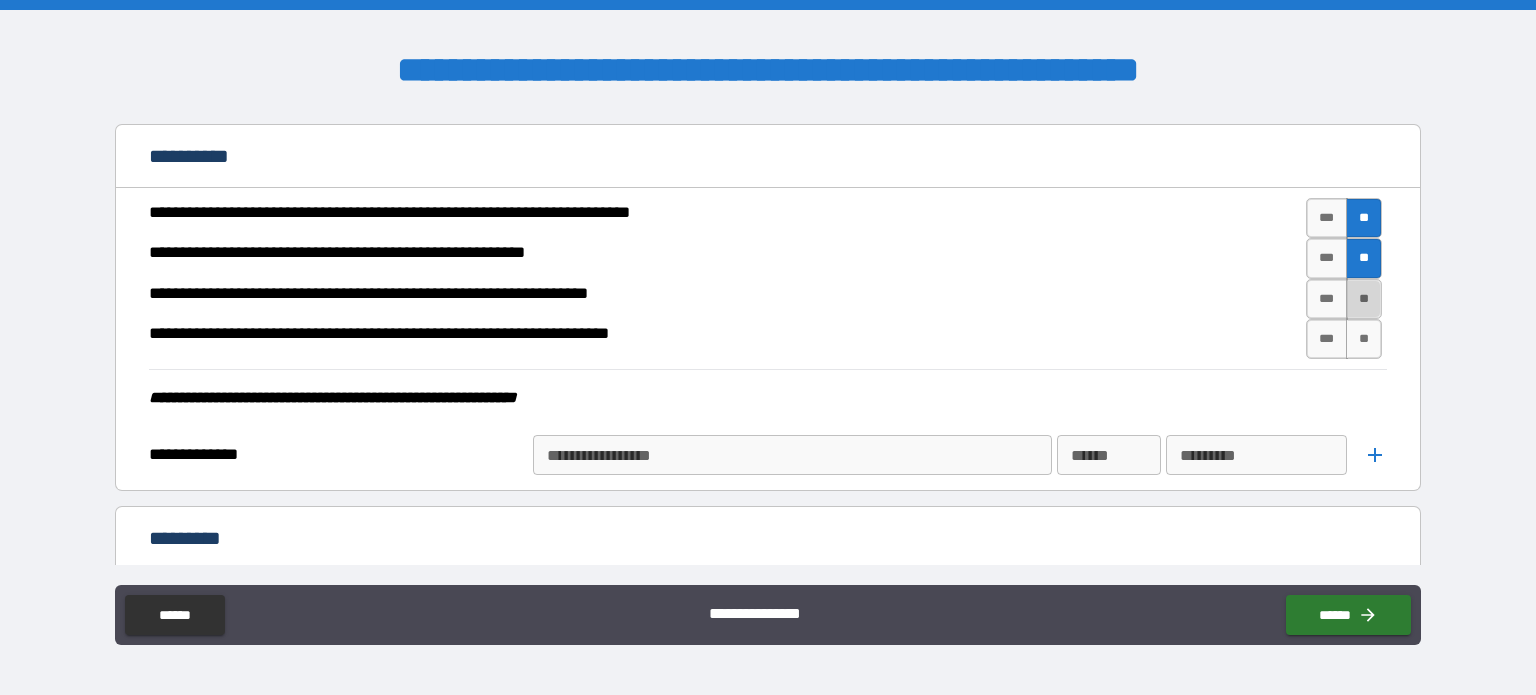 click on "**" at bounding box center [1364, 299] 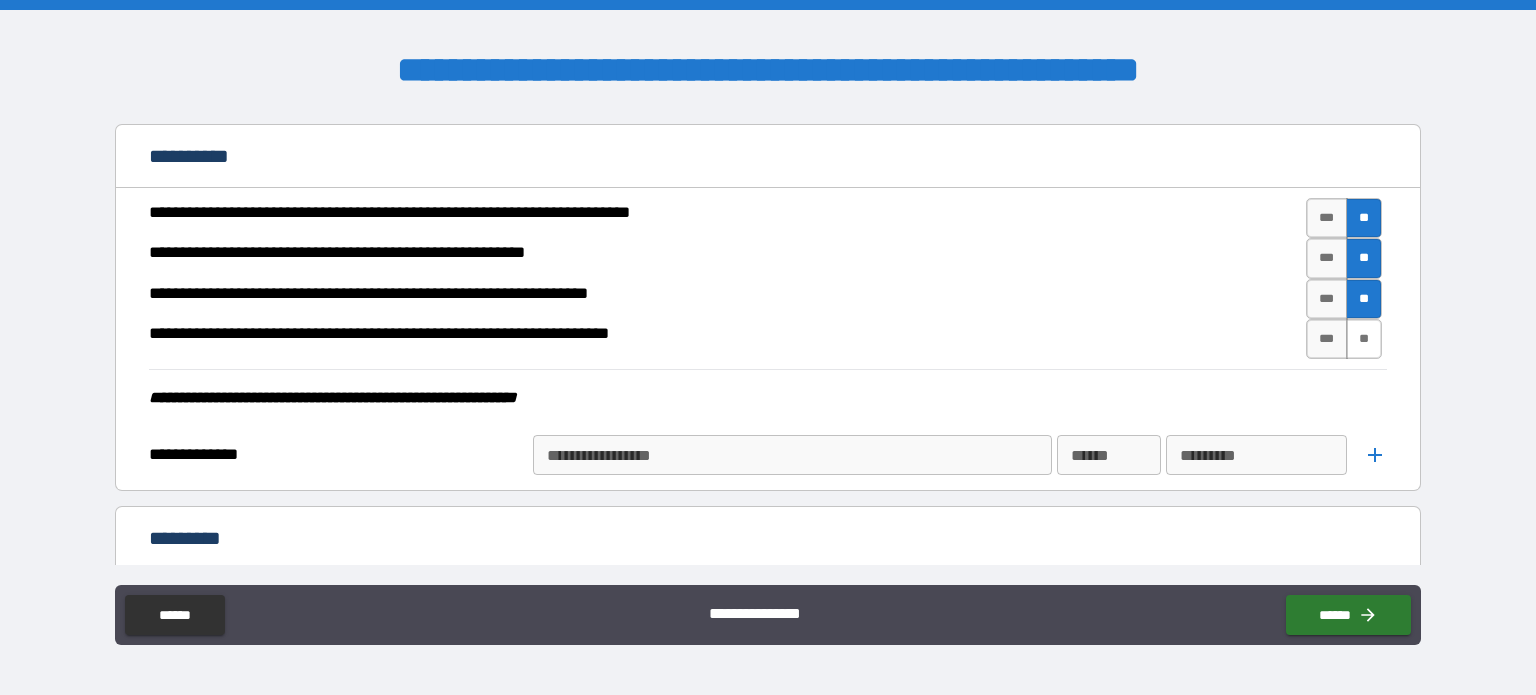 click on "**" at bounding box center (1364, 339) 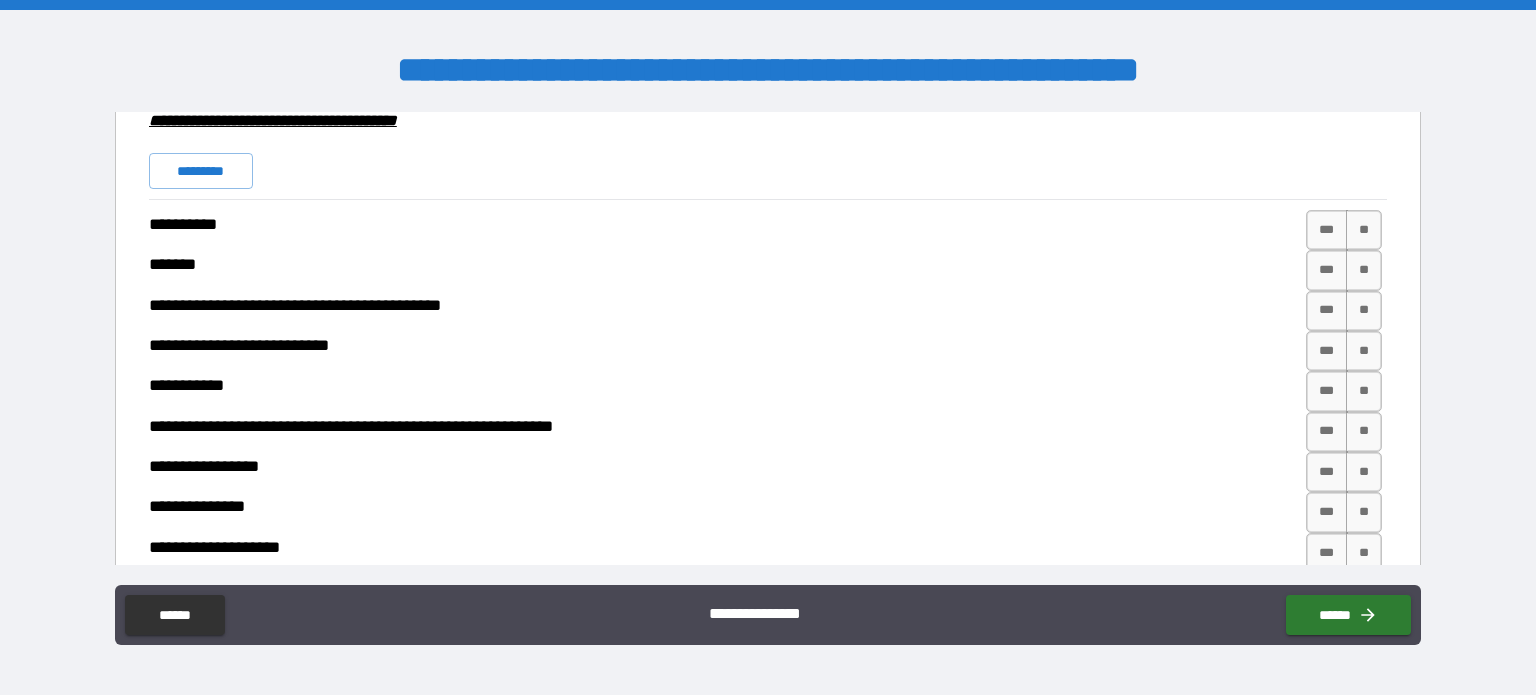 scroll, scrollTop: 4456, scrollLeft: 0, axis: vertical 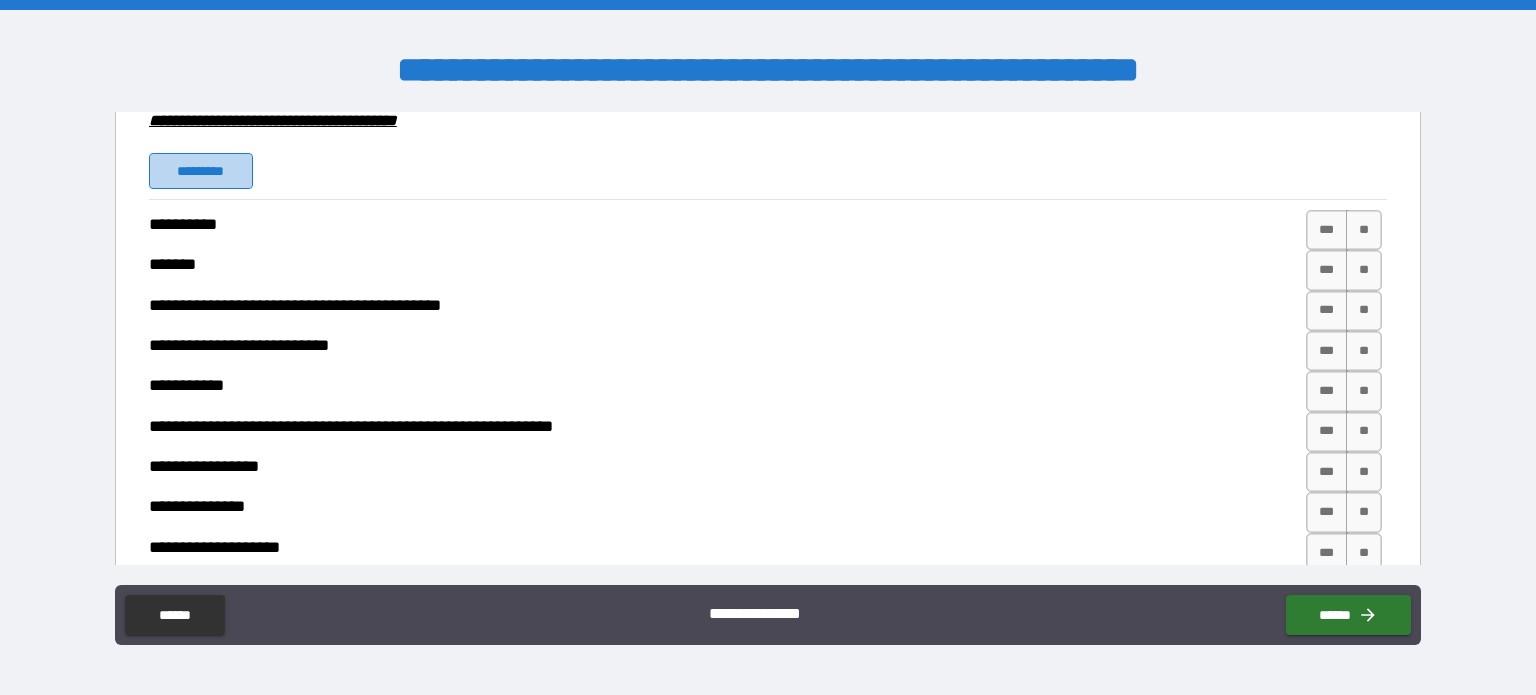 click on "*********" at bounding box center [201, 171] 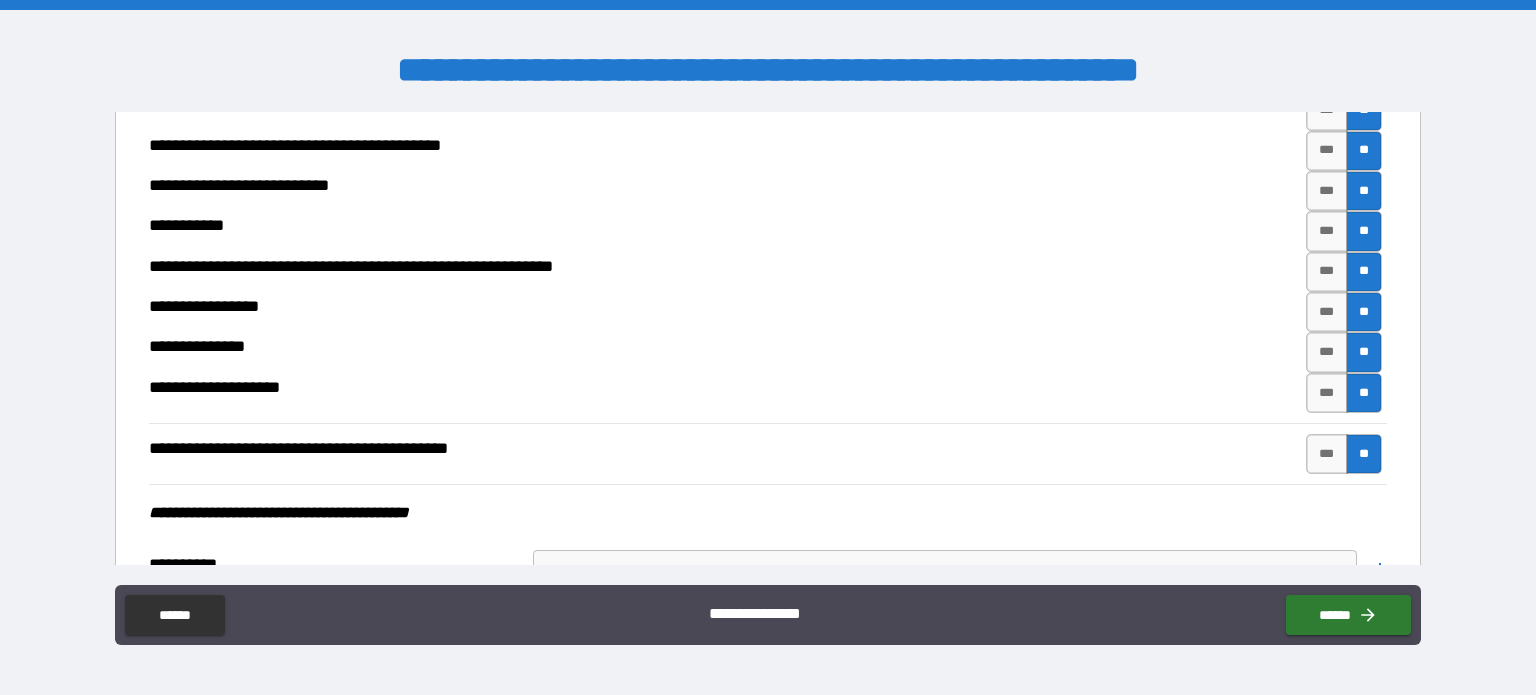 scroll, scrollTop: 4624, scrollLeft: 0, axis: vertical 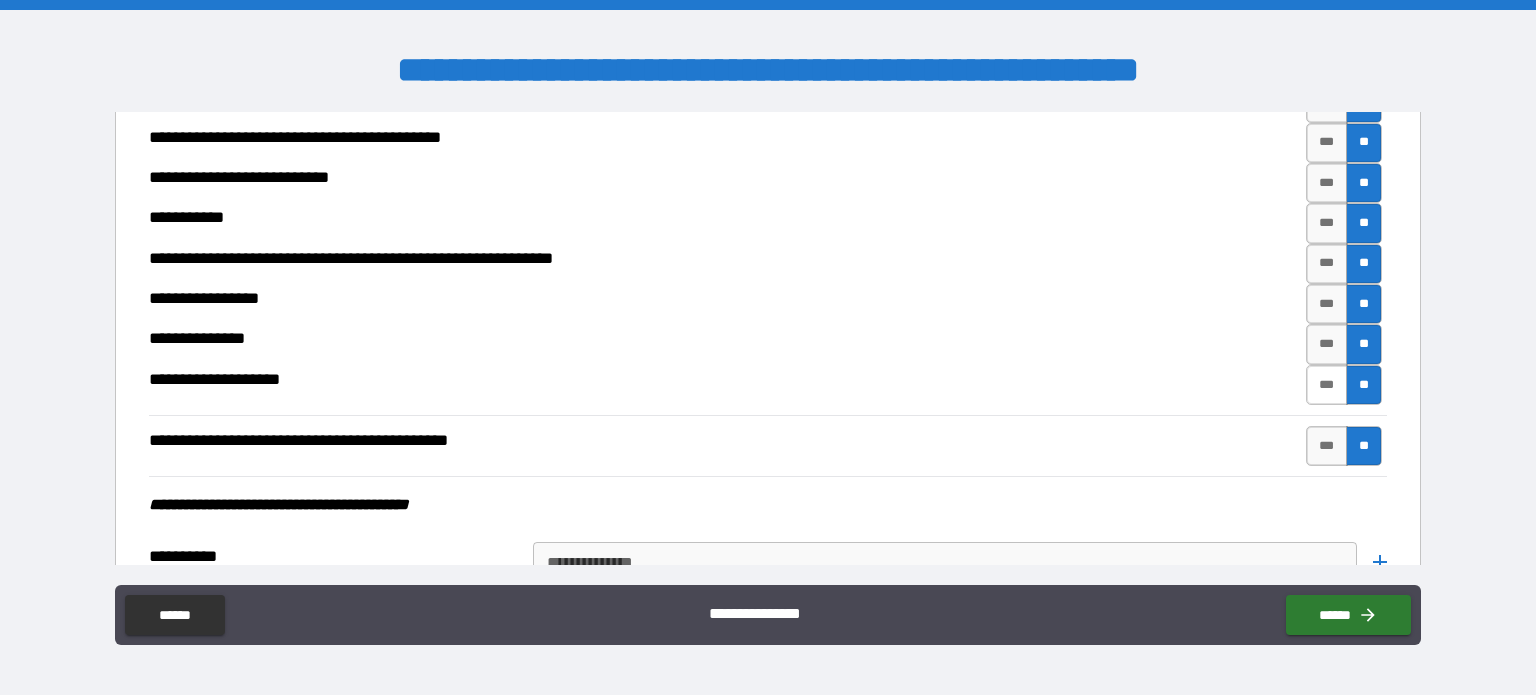 click on "***" at bounding box center [1327, 385] 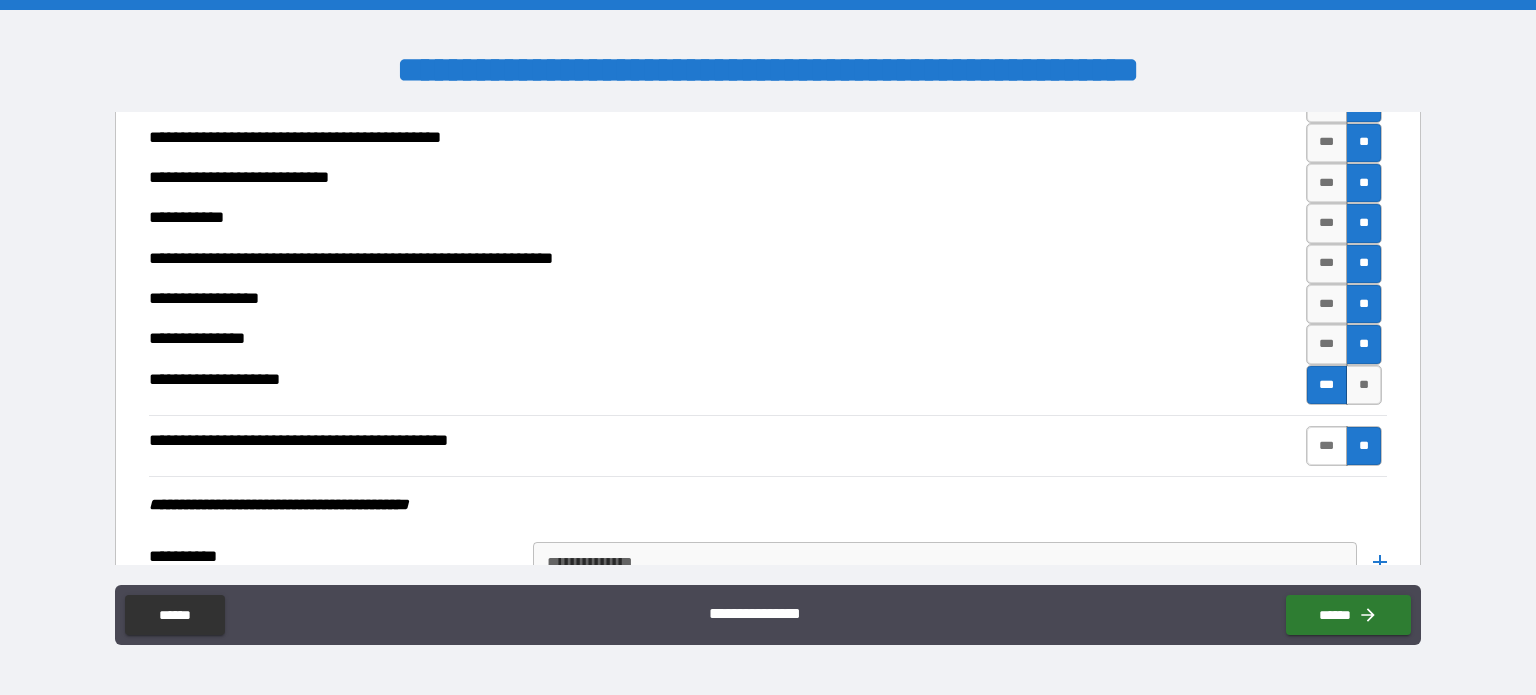 click on "***" at bounding box center [1327, 446] 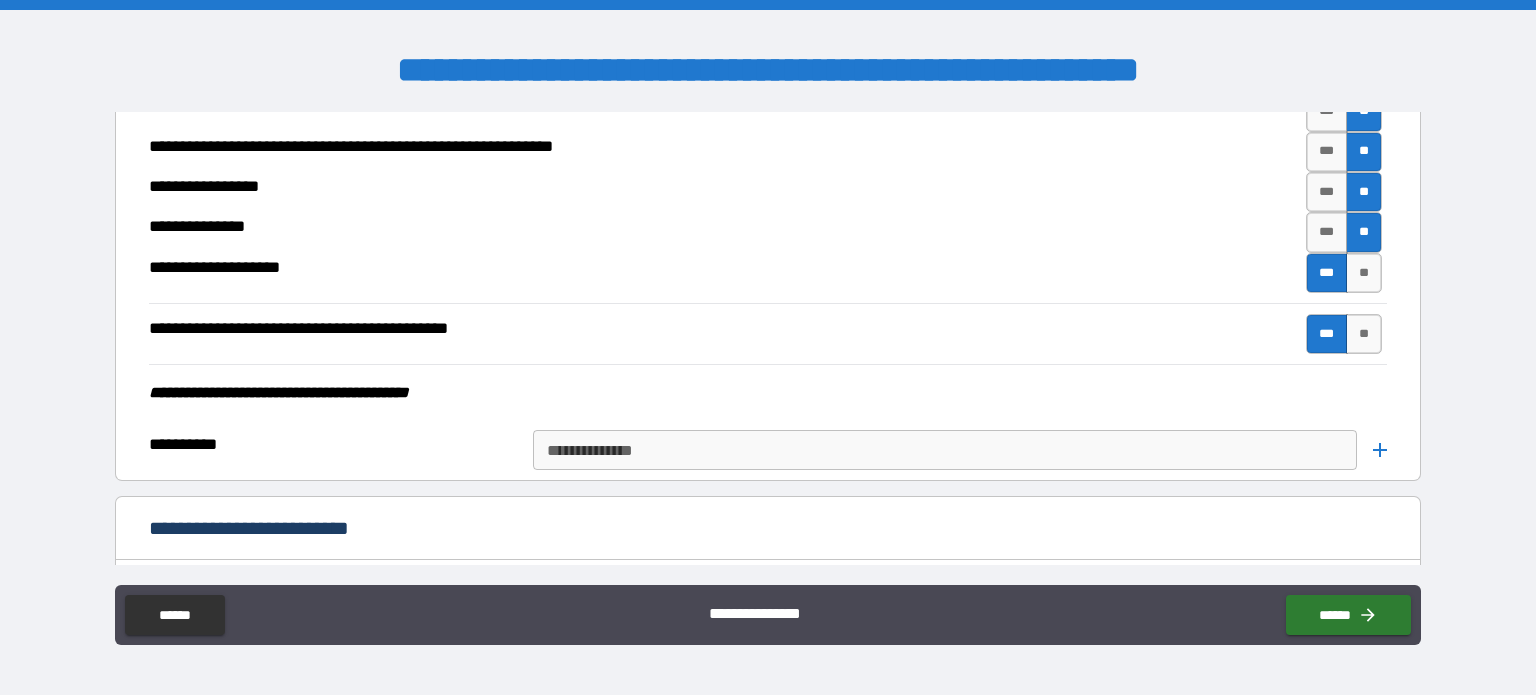 scroll, scrollTop: 4740, scrollLeft: 0, axis: vertical 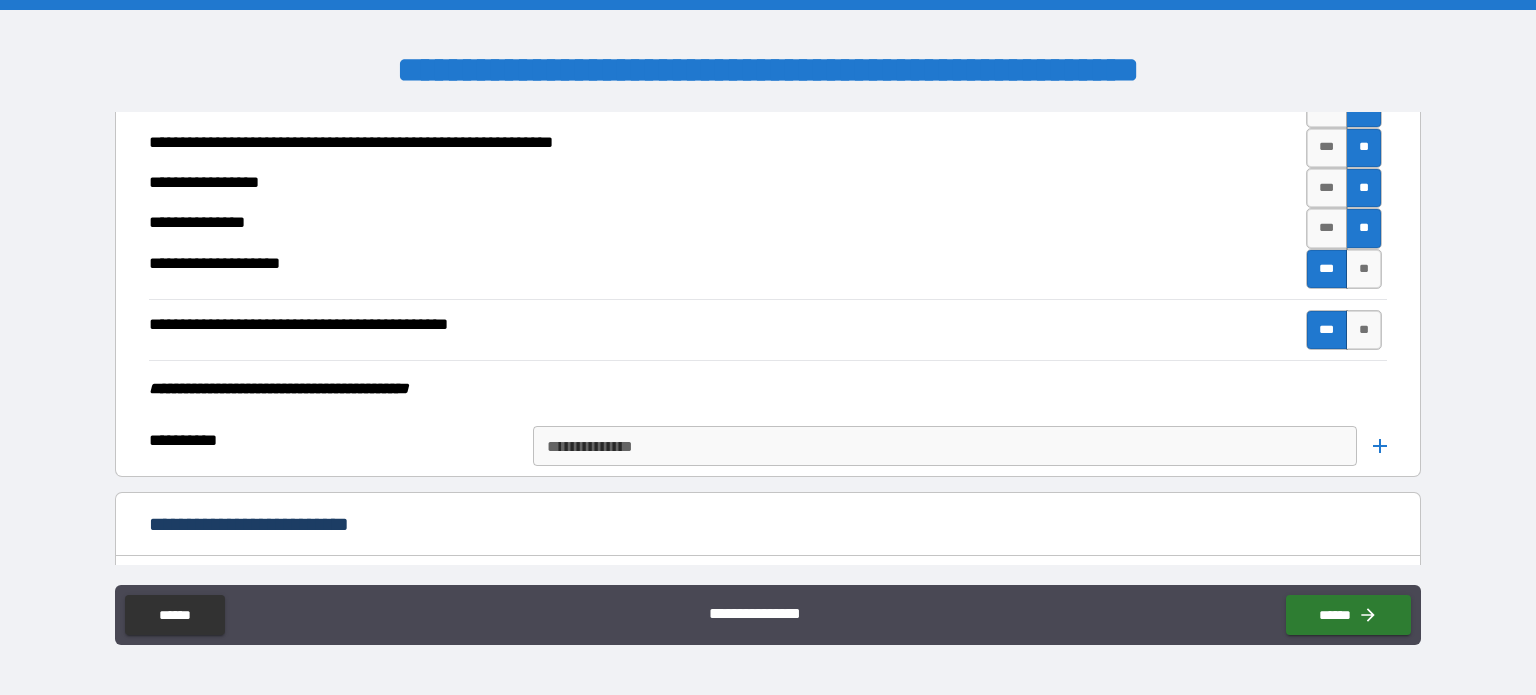click on "**********" at bounding box center (944, 446) 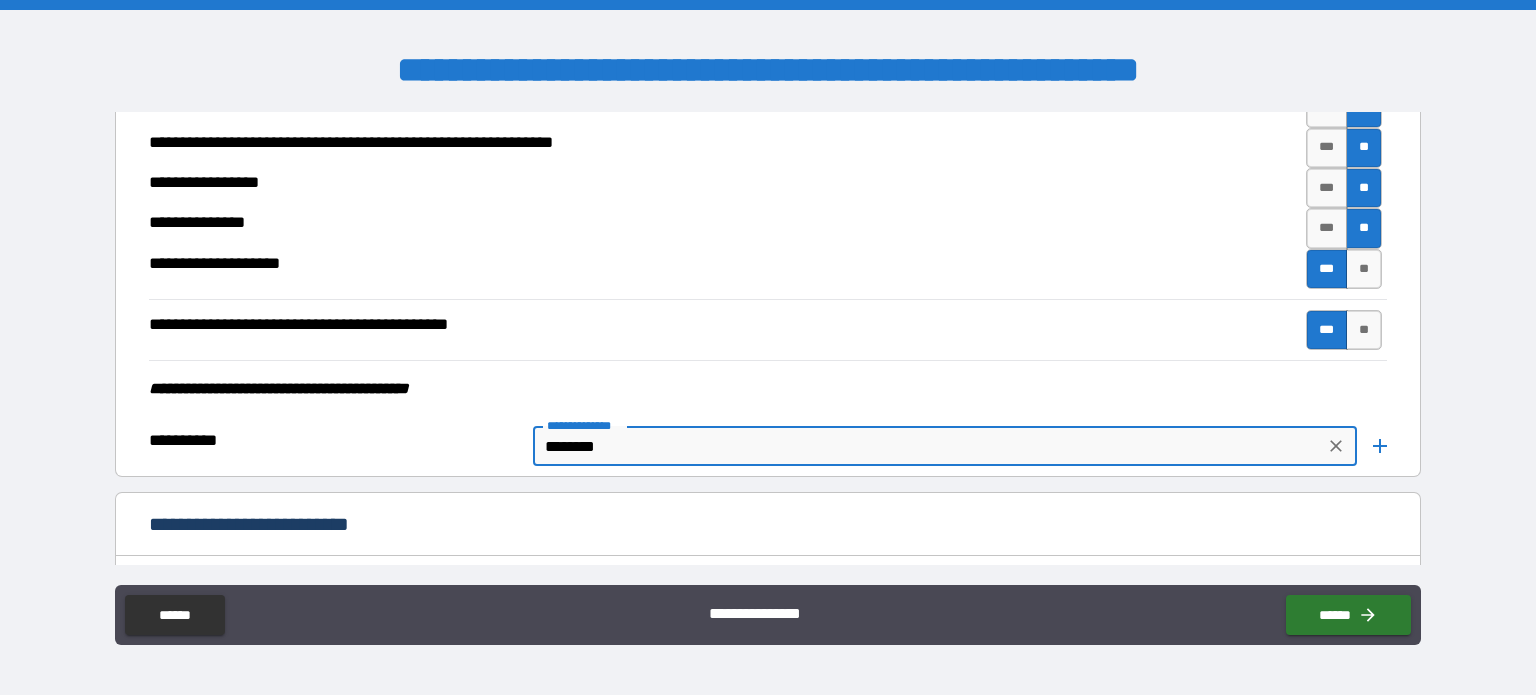 type on "********" 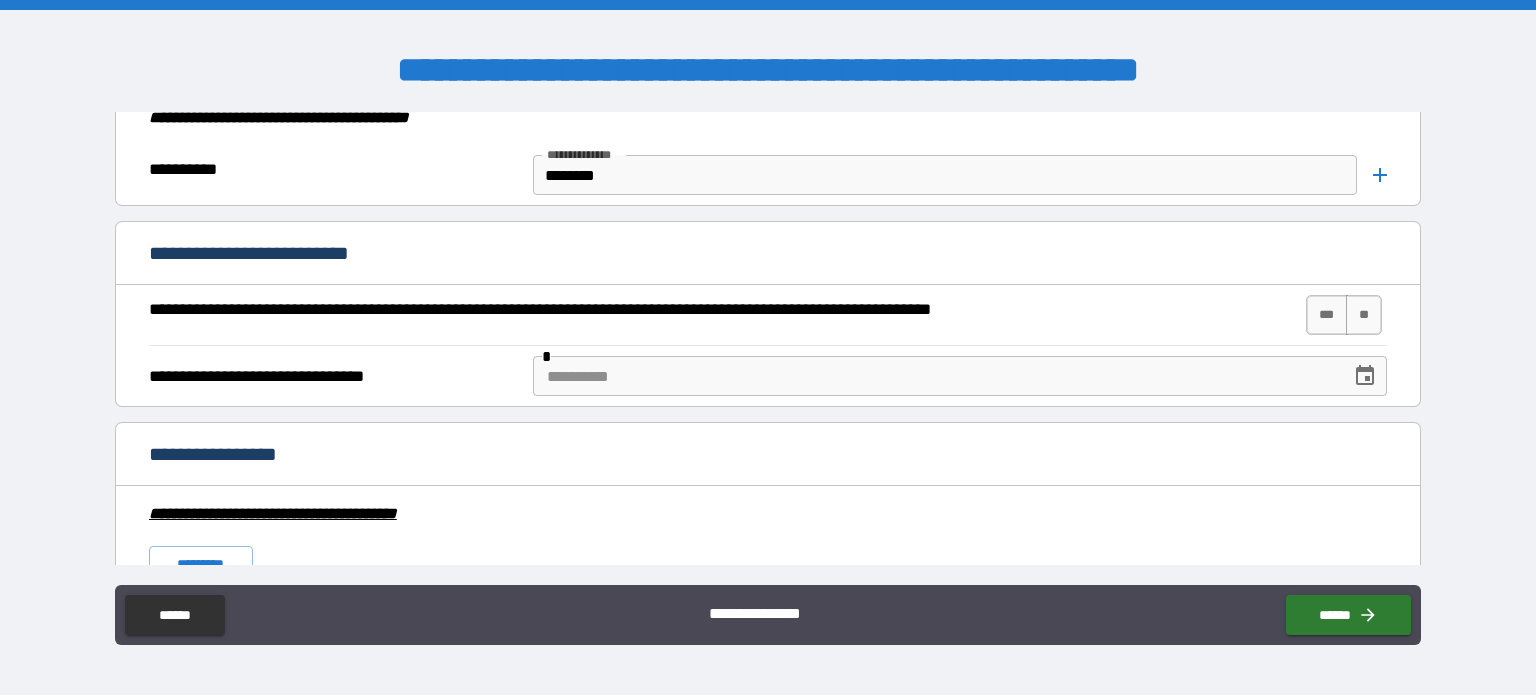 scroll, scrollTop: 5012, scrollLeft: 0, axis: vertical 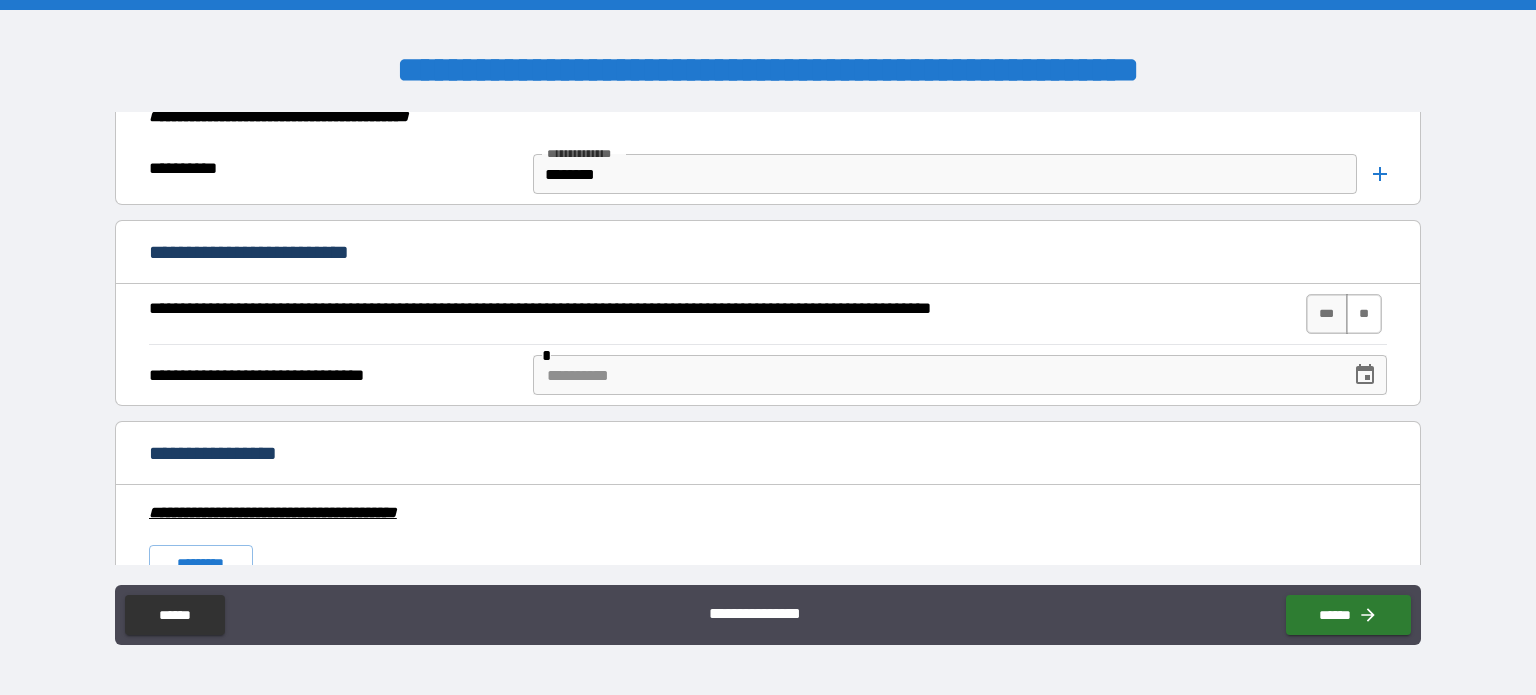 click on "**" at bounding box center [1364, 314] 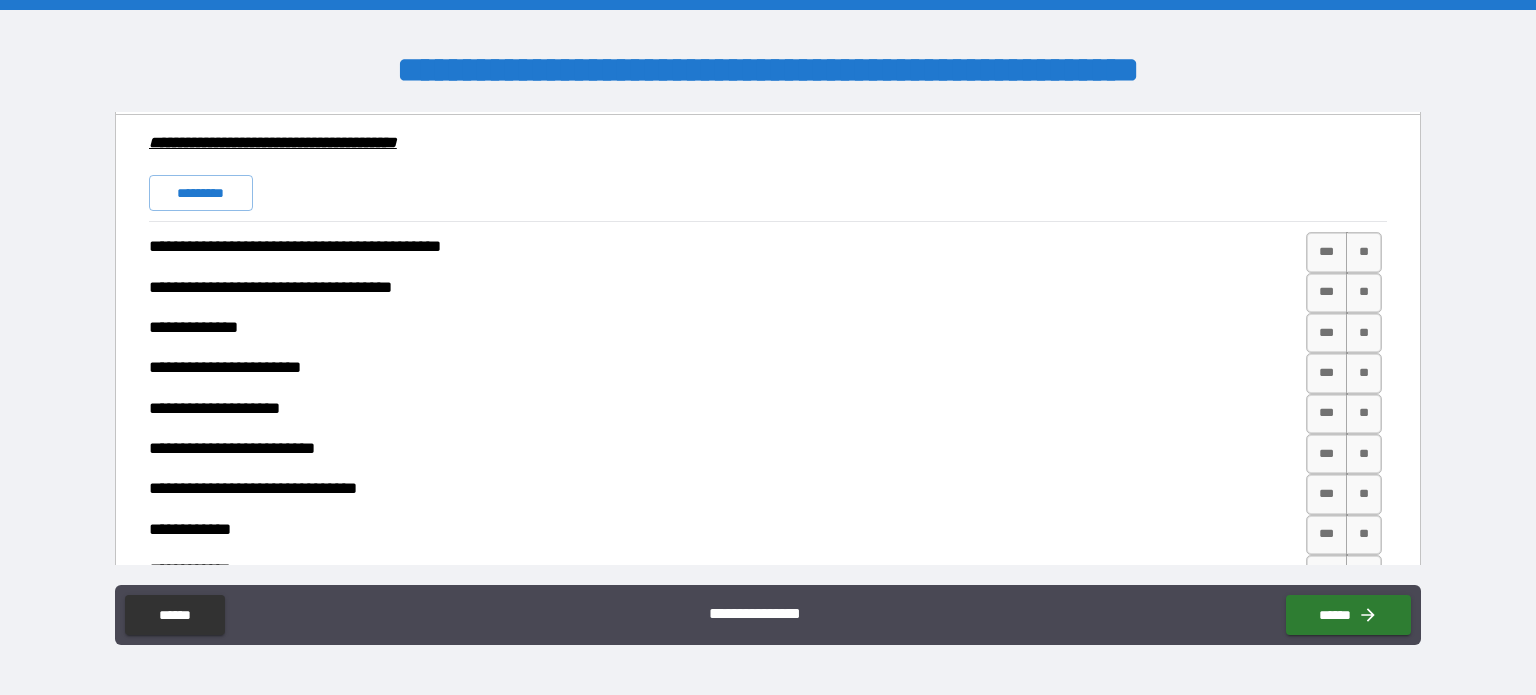 scroll, scrollTop: 5383, scrollLeft: 0, axis: vertical 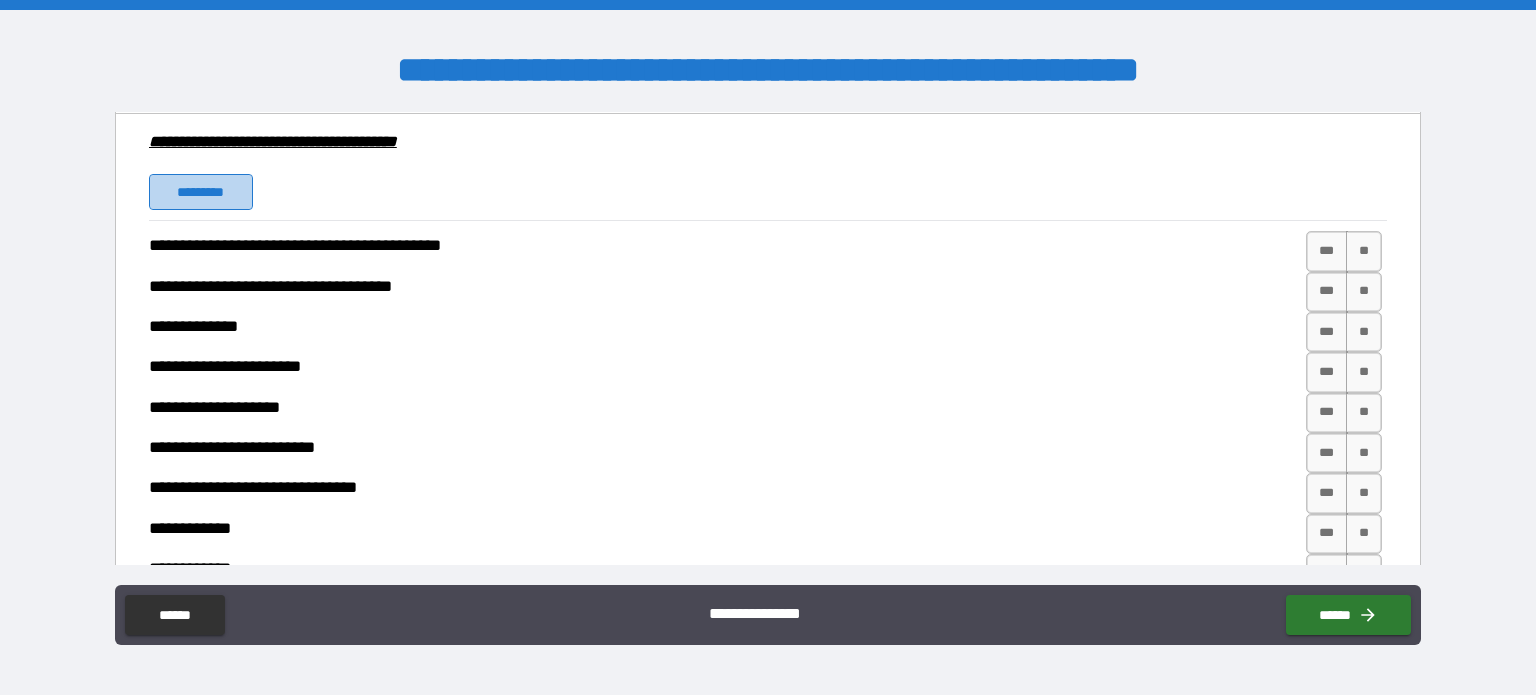 click on "*********" at bounding box center [201, 192] 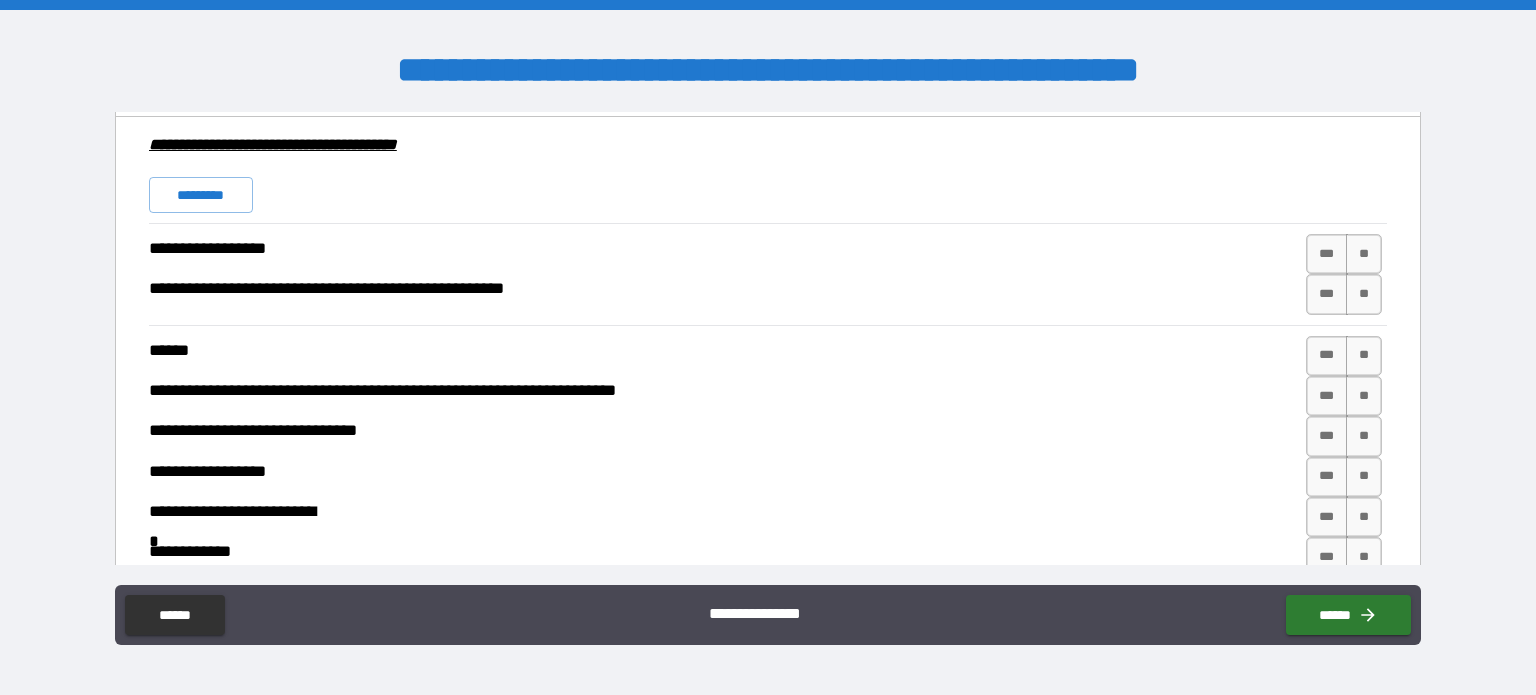 scroll, scrollTop: 6186, scrollLeft: 0, axis: vertical 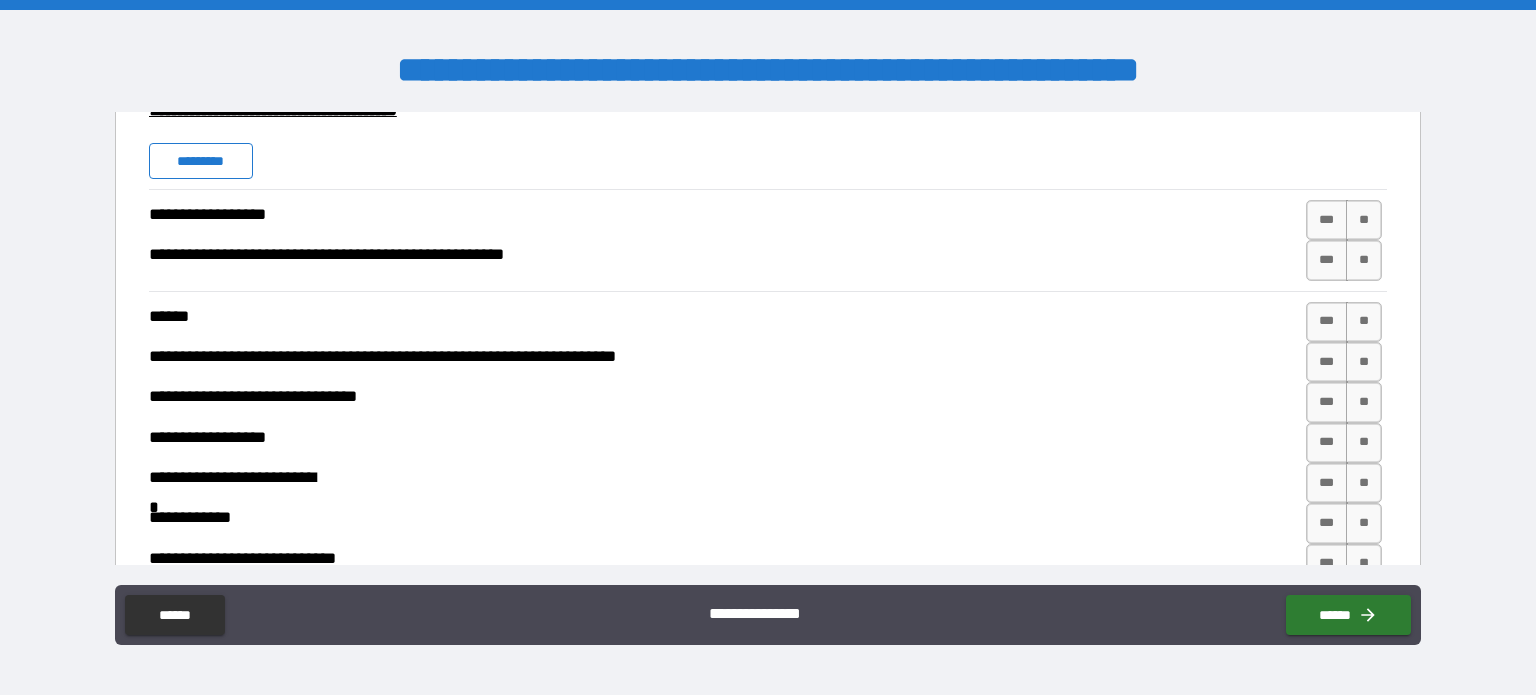 click on "*********" at bounding box center (201, 161) 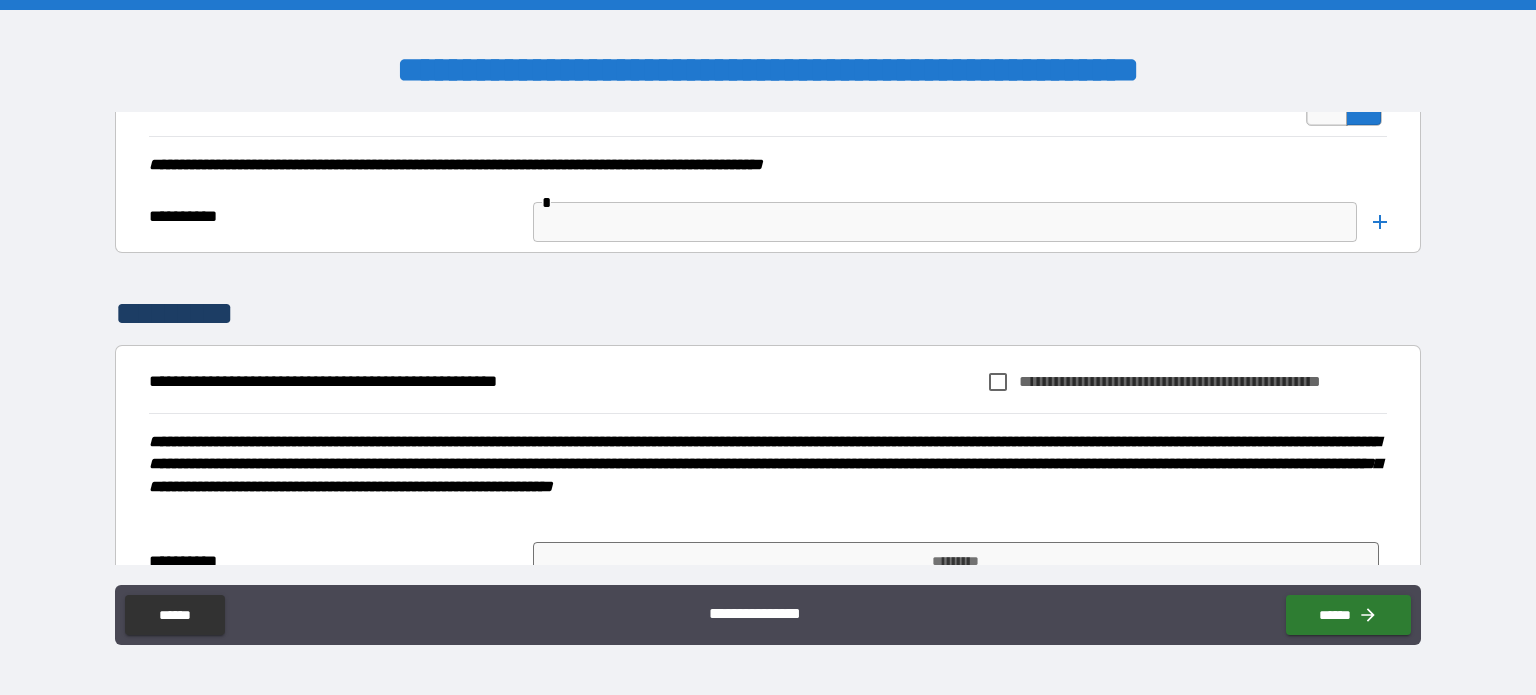 scroll, scrollTop: 8051, scrollLeft: 0, axis: vertical 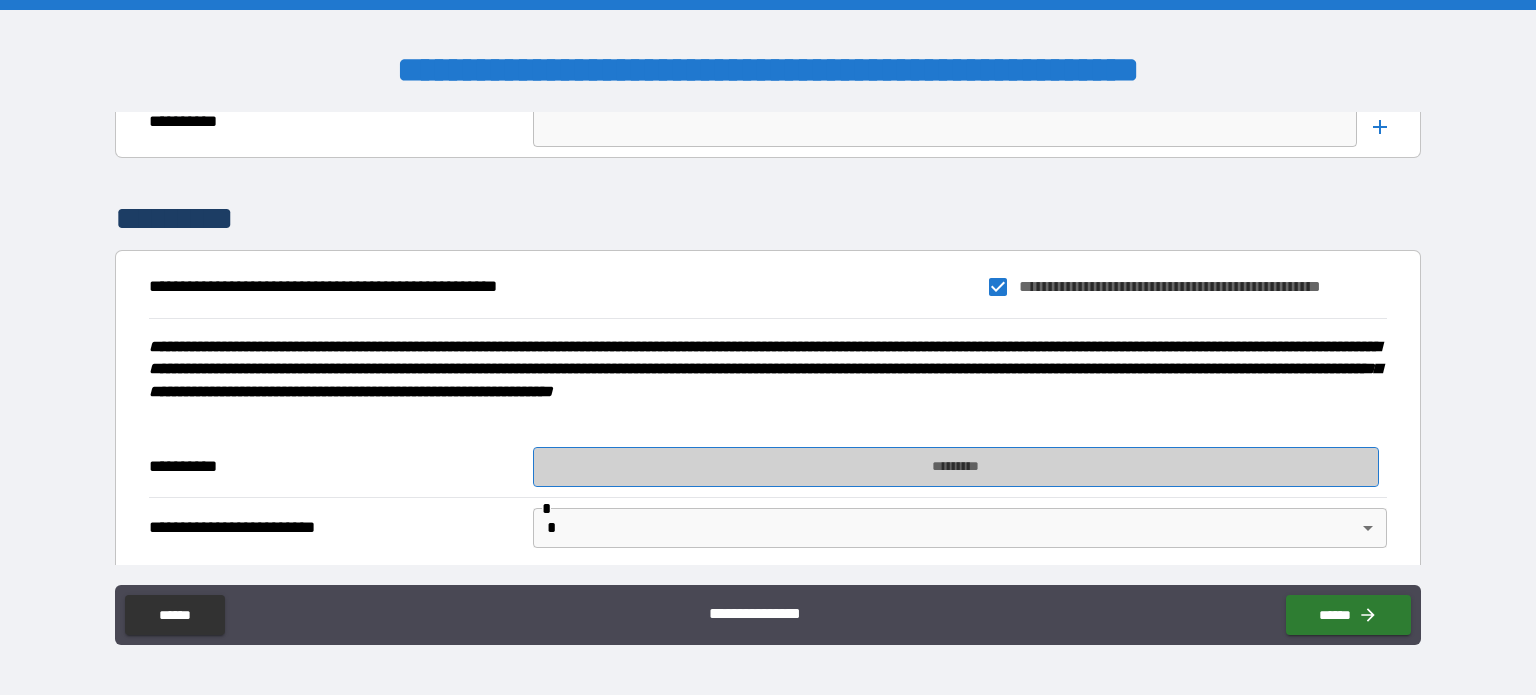 click on "*********" at bounding box center [956, 467] 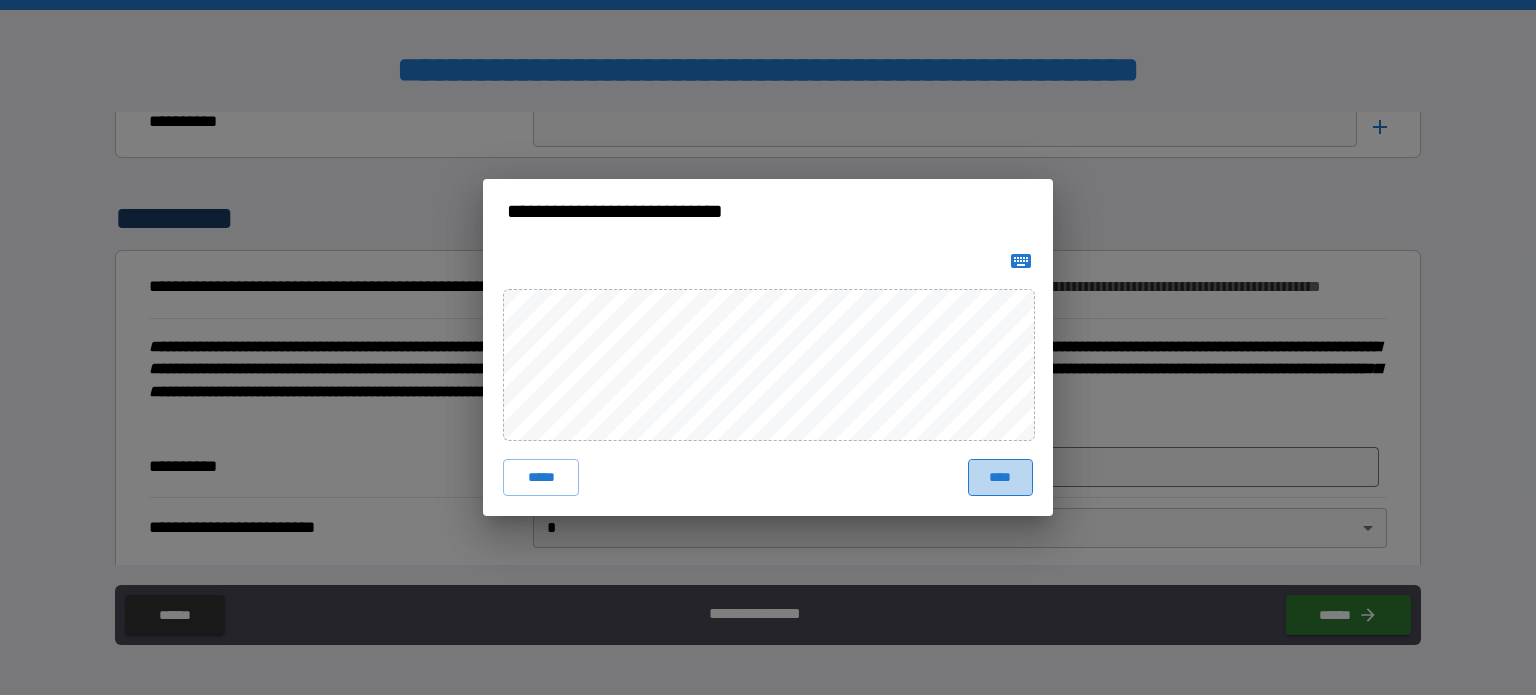click on "****" at bounding box center [1000, 477] 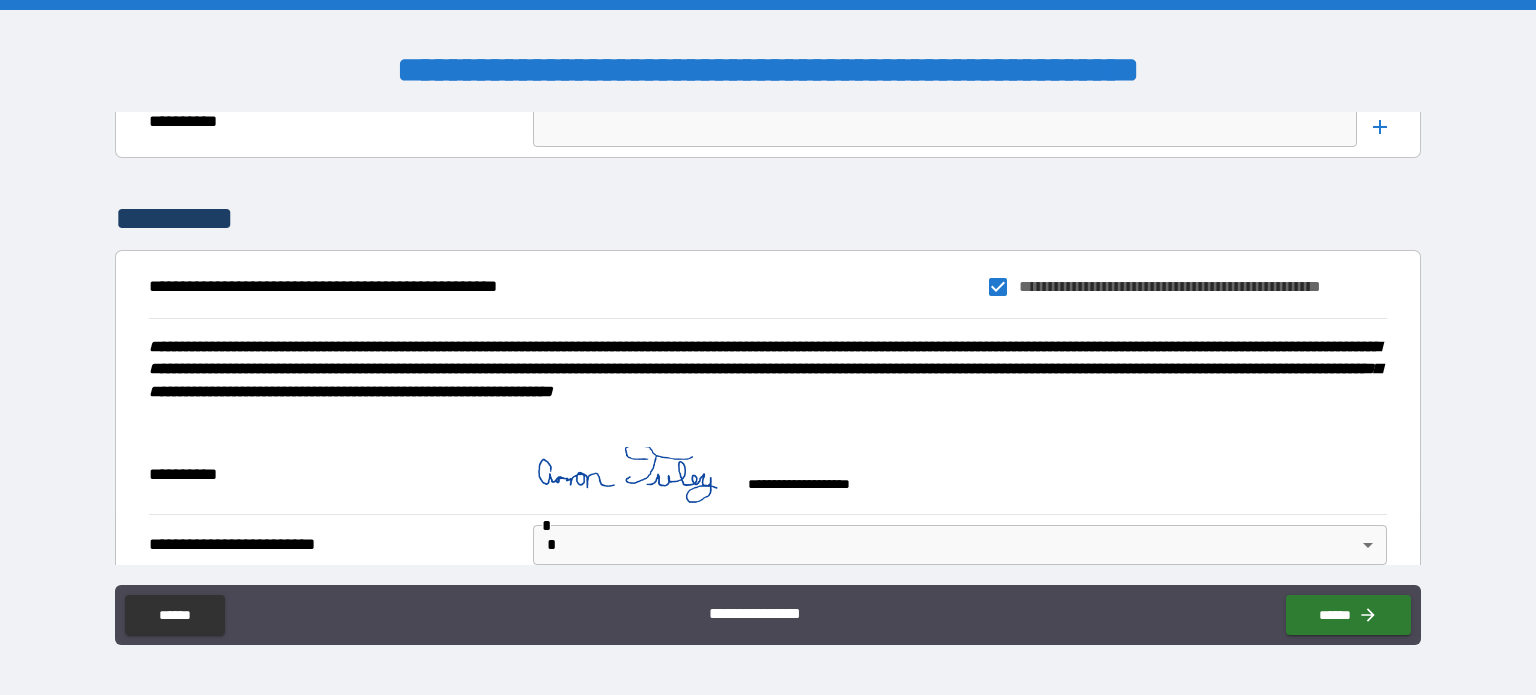 scroll, scrollTop: 8068, scrollLeft: 0, axis: vertical 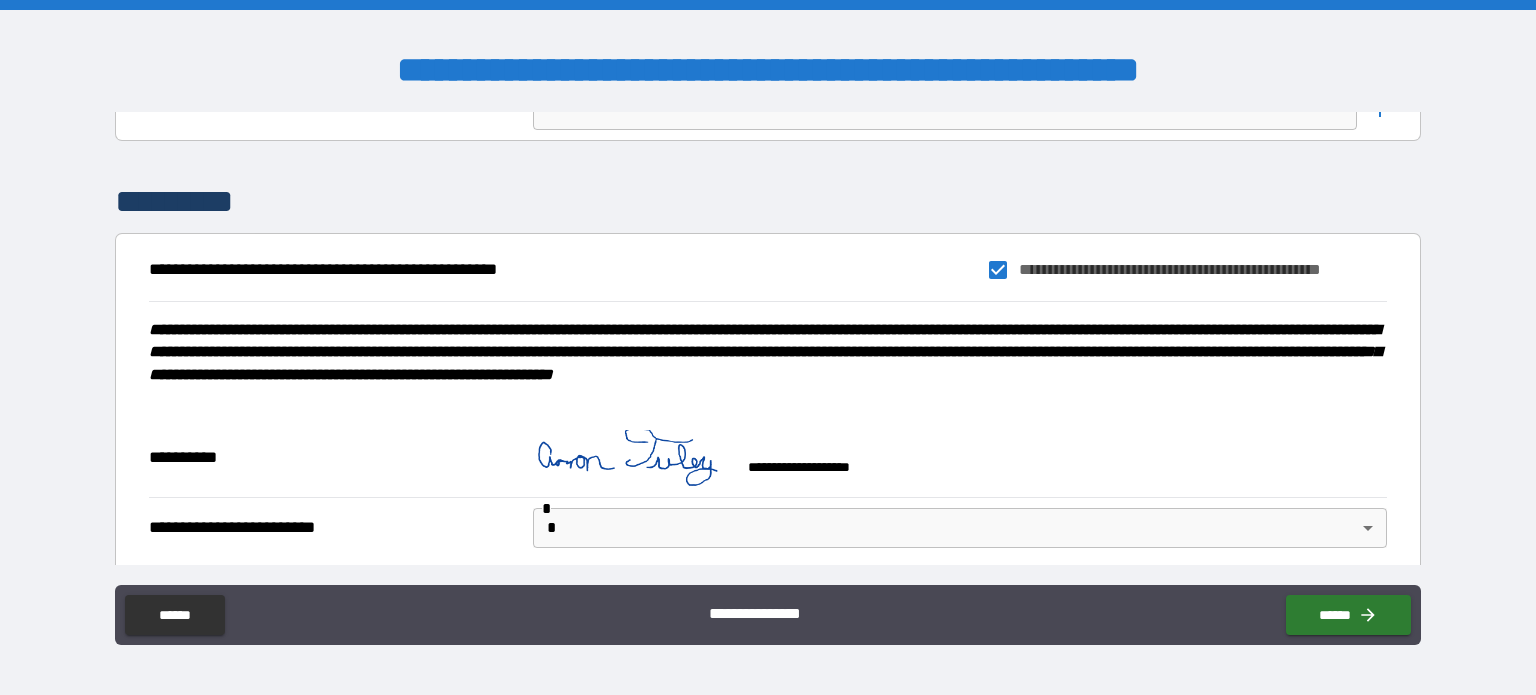 click on "**********" at bounding box center (768, 347) 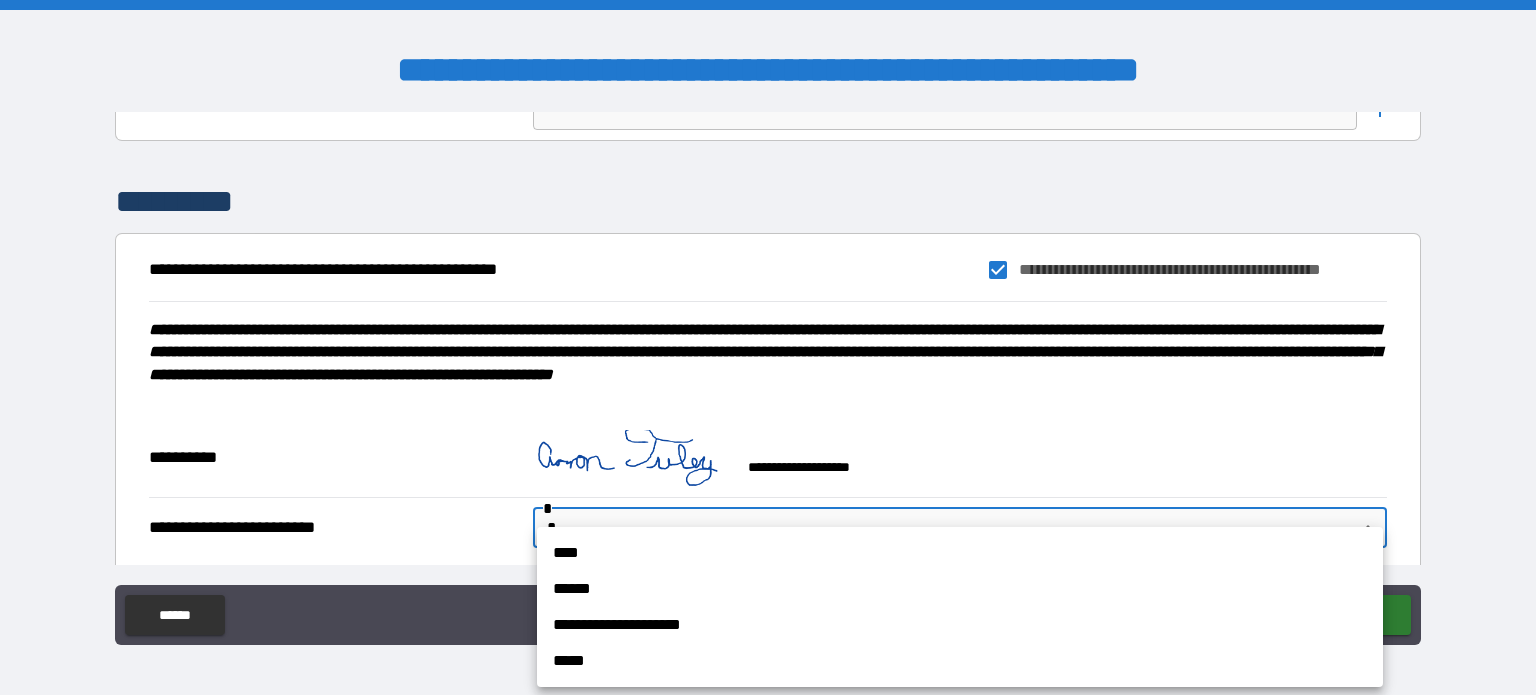 click on "****" at bounding box center [960, 553] 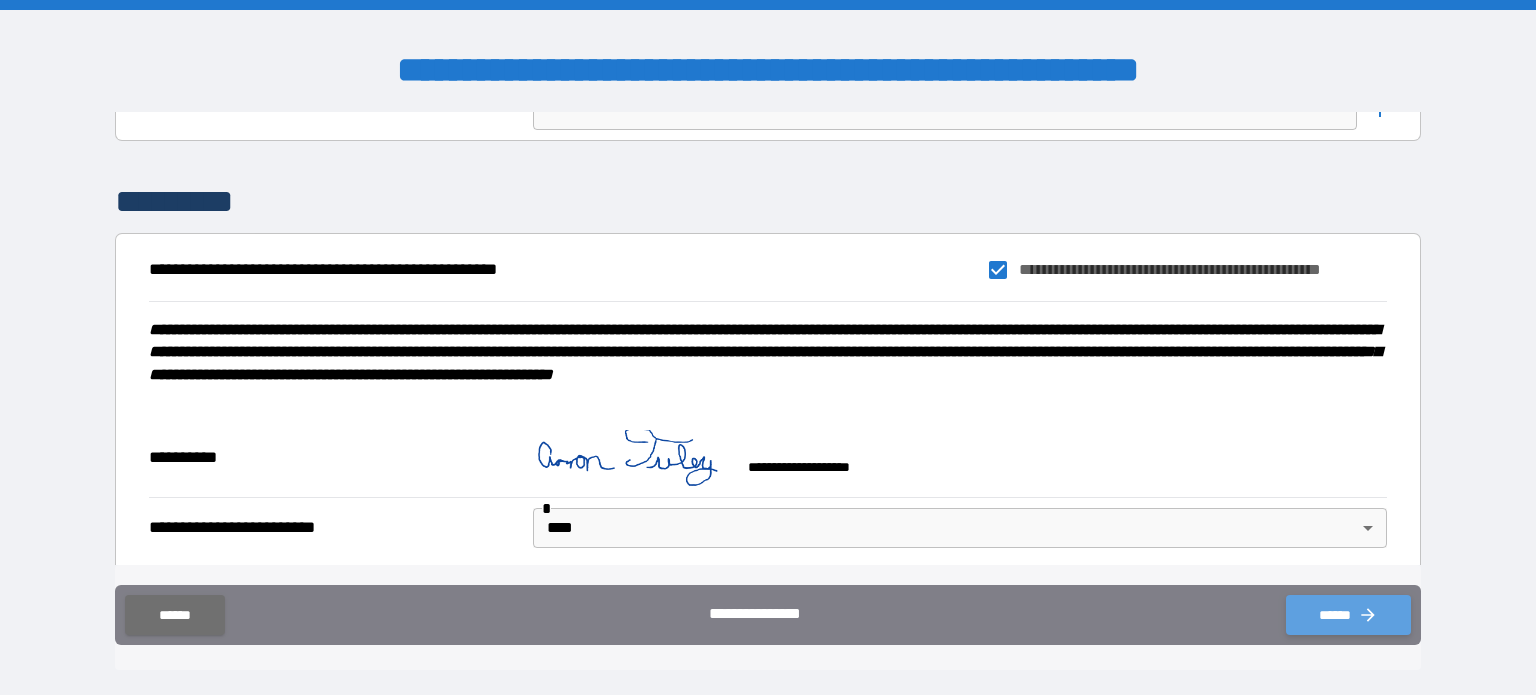 click on "******" at bounding box center [1348, 615] 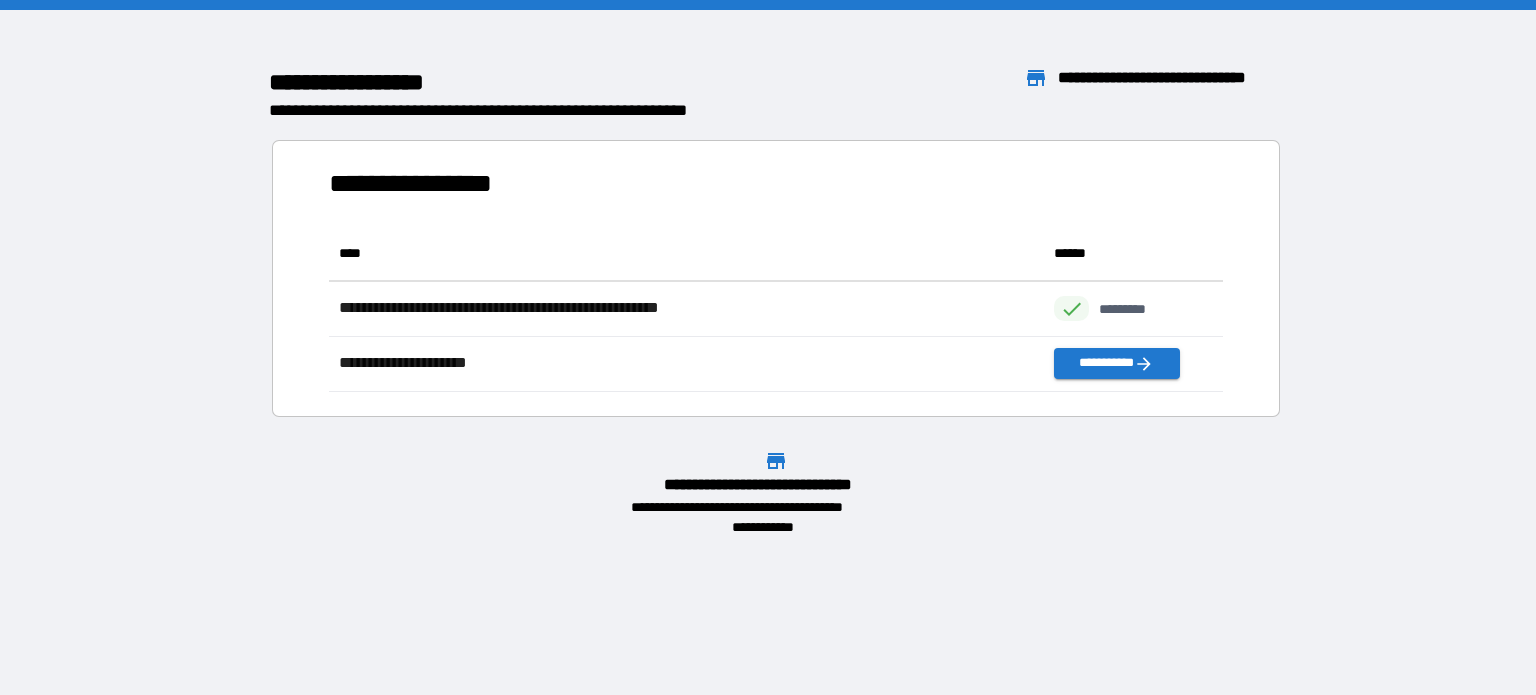 scroll, scrollTop: 16, scrollLeft: 16, axis: both 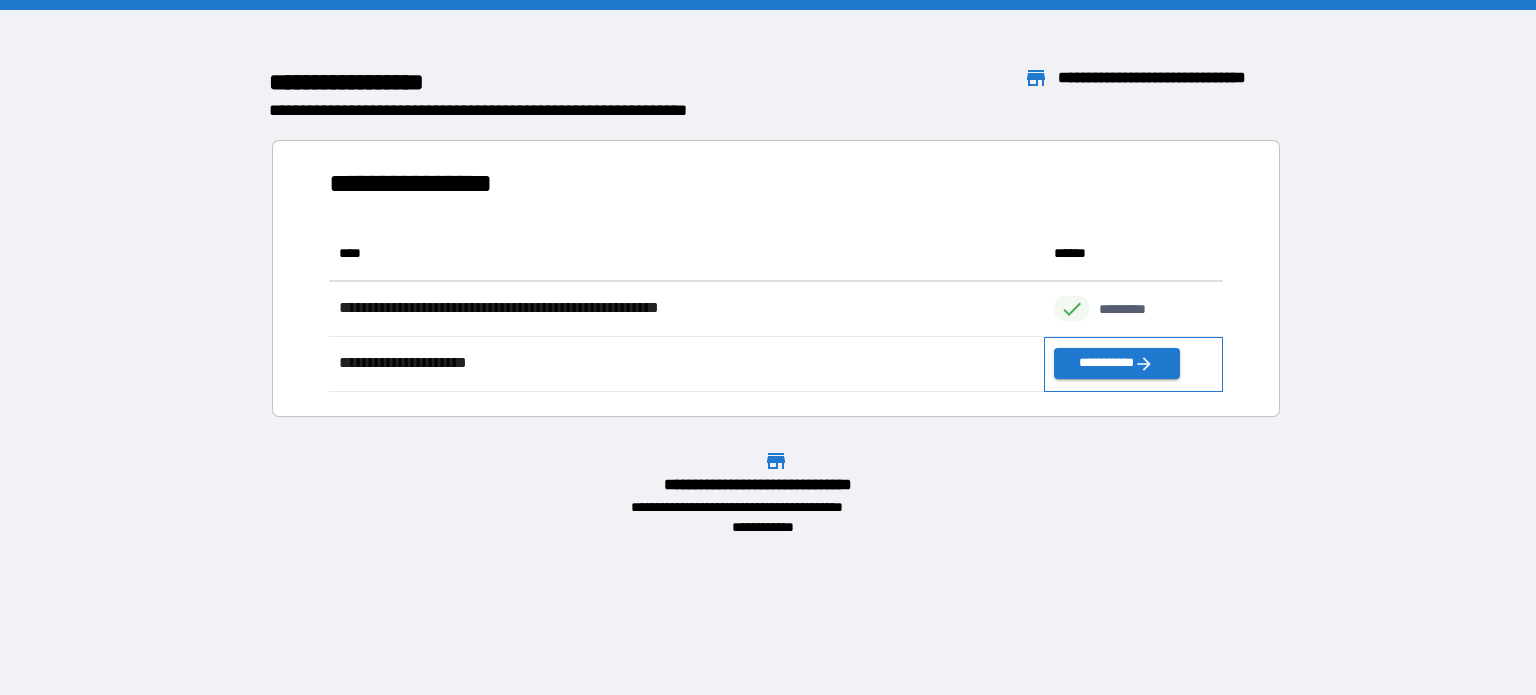 click on "**********" at bounding box center [1133, 364] 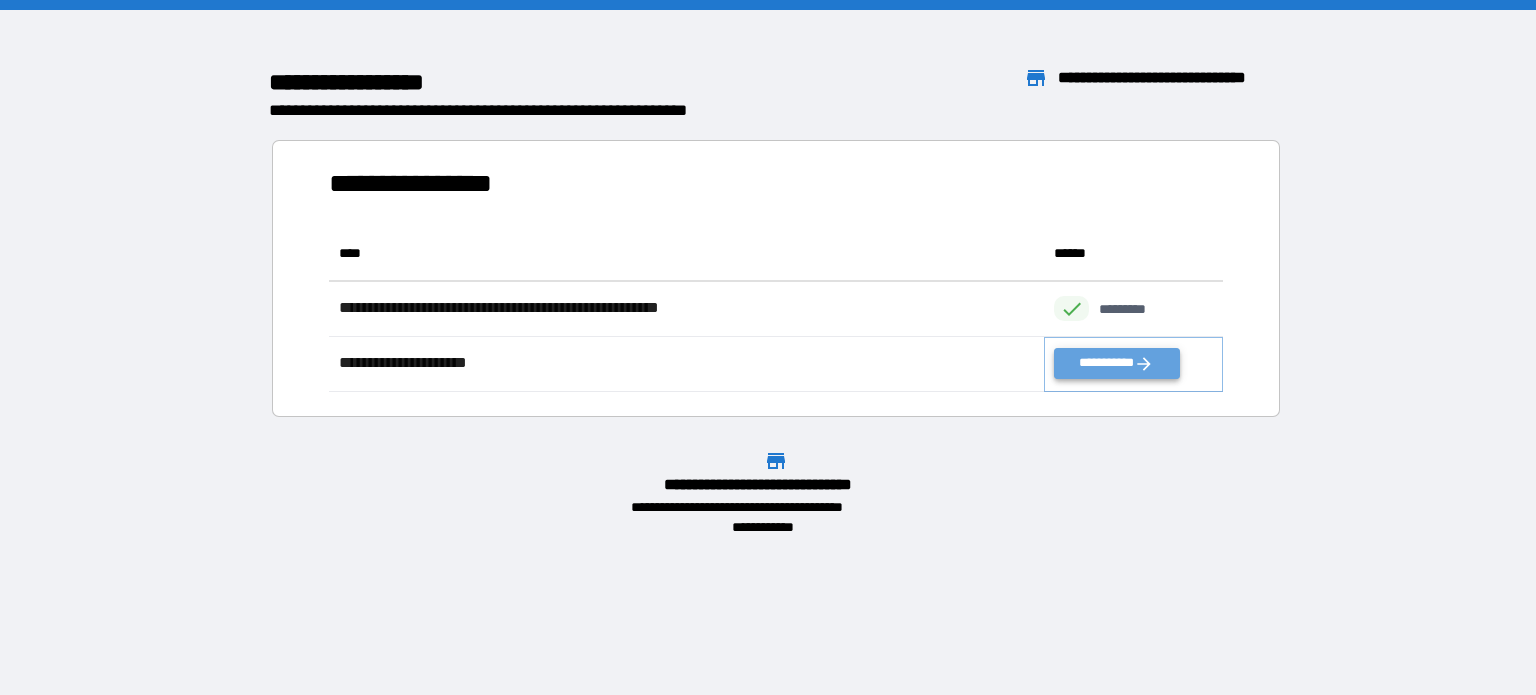 click on "**********" at bounding box center (1116, 363) 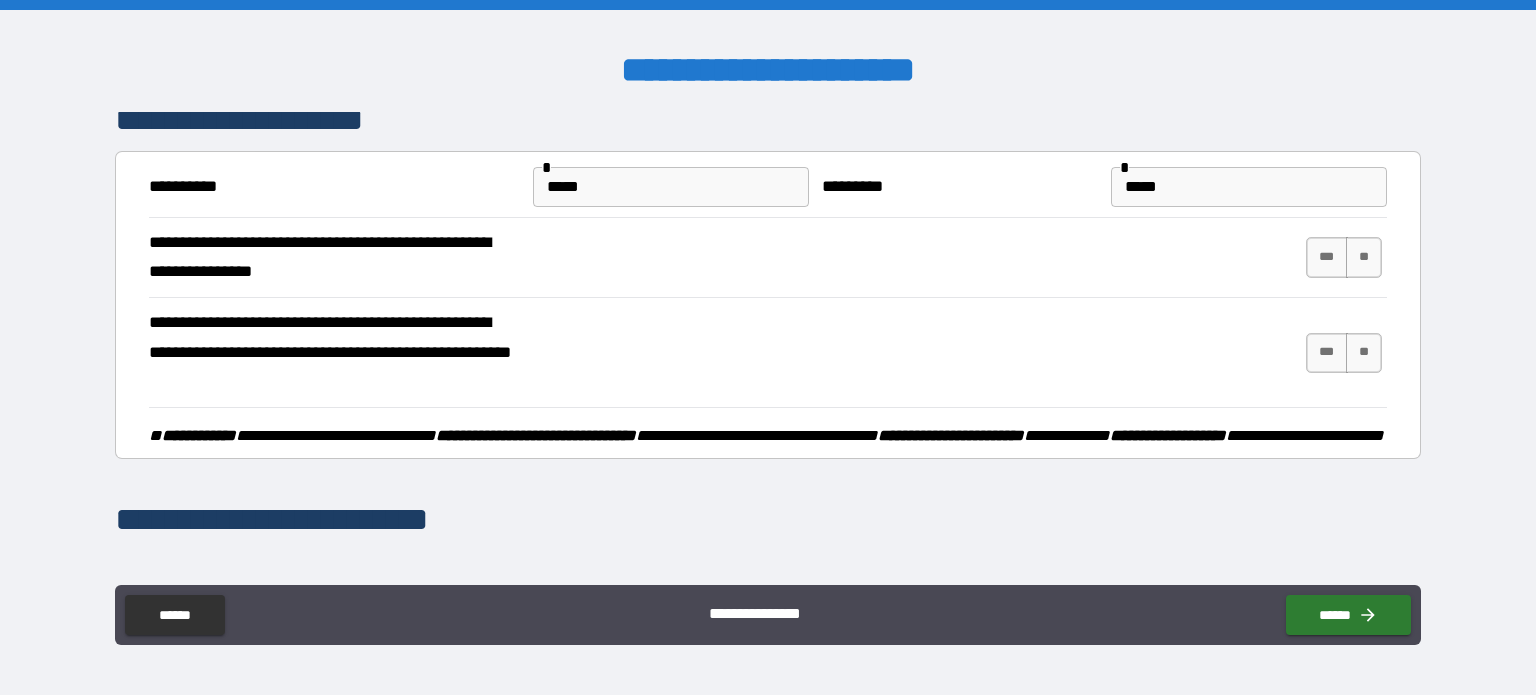 scroll, scrollTop: 27, scrollLeft: 0, axis: vertical 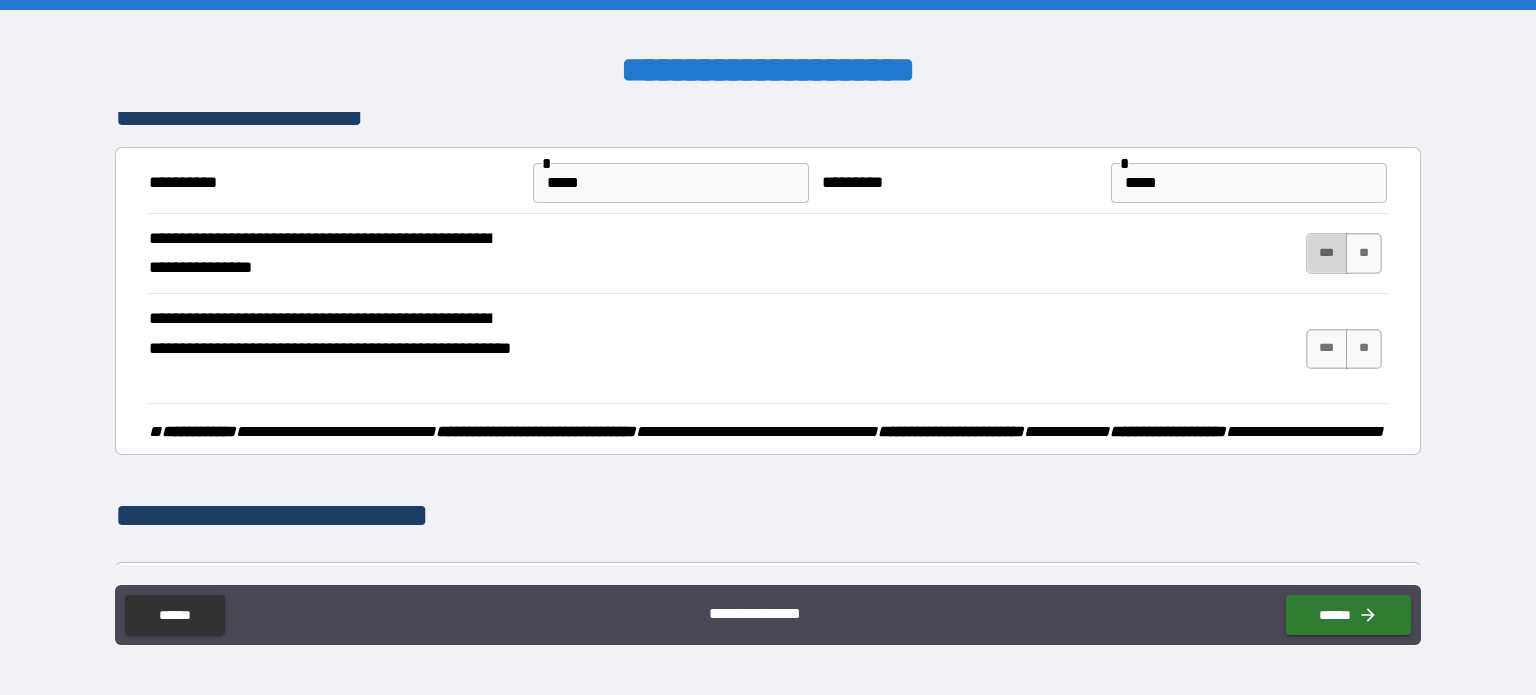 click on "***" at bounding box center (1327, 253) 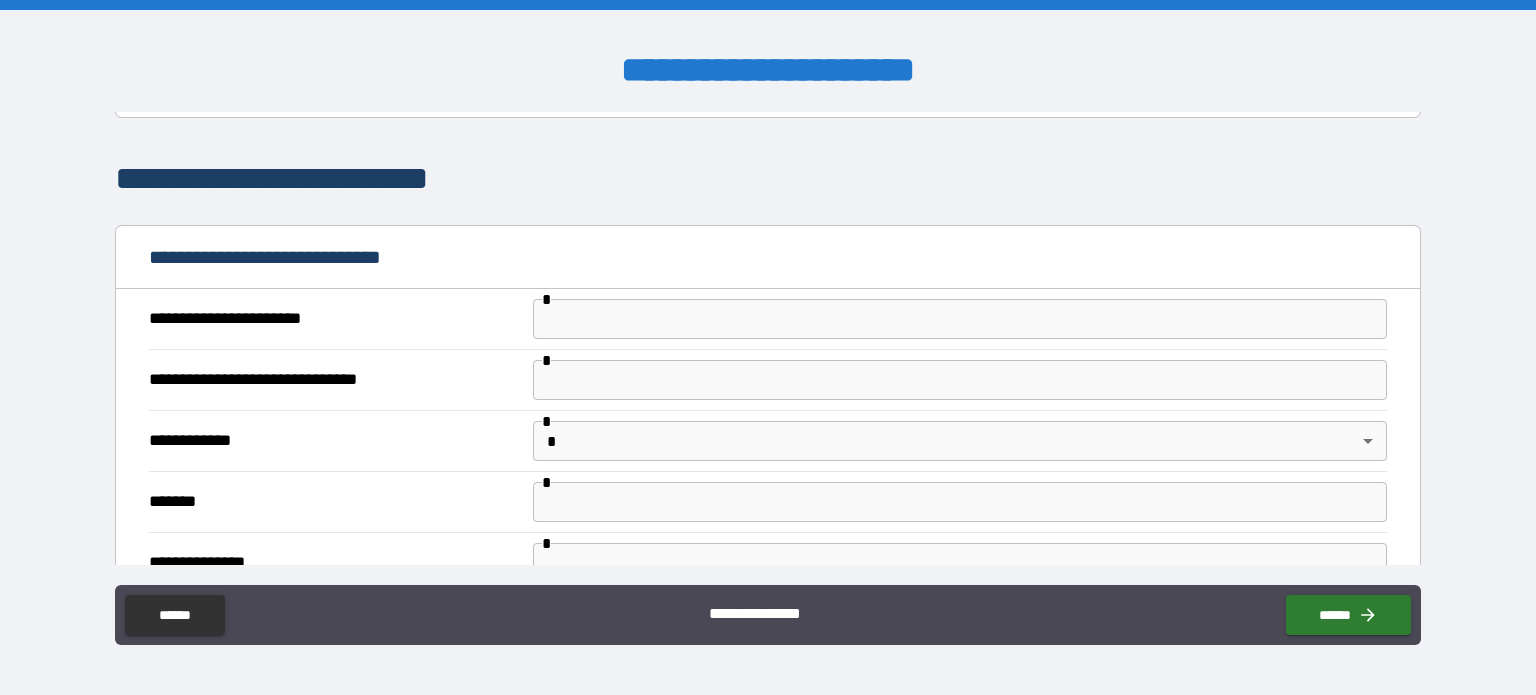 scroll, scrollTop: 364, scrollLeft: 0, axis: vertical 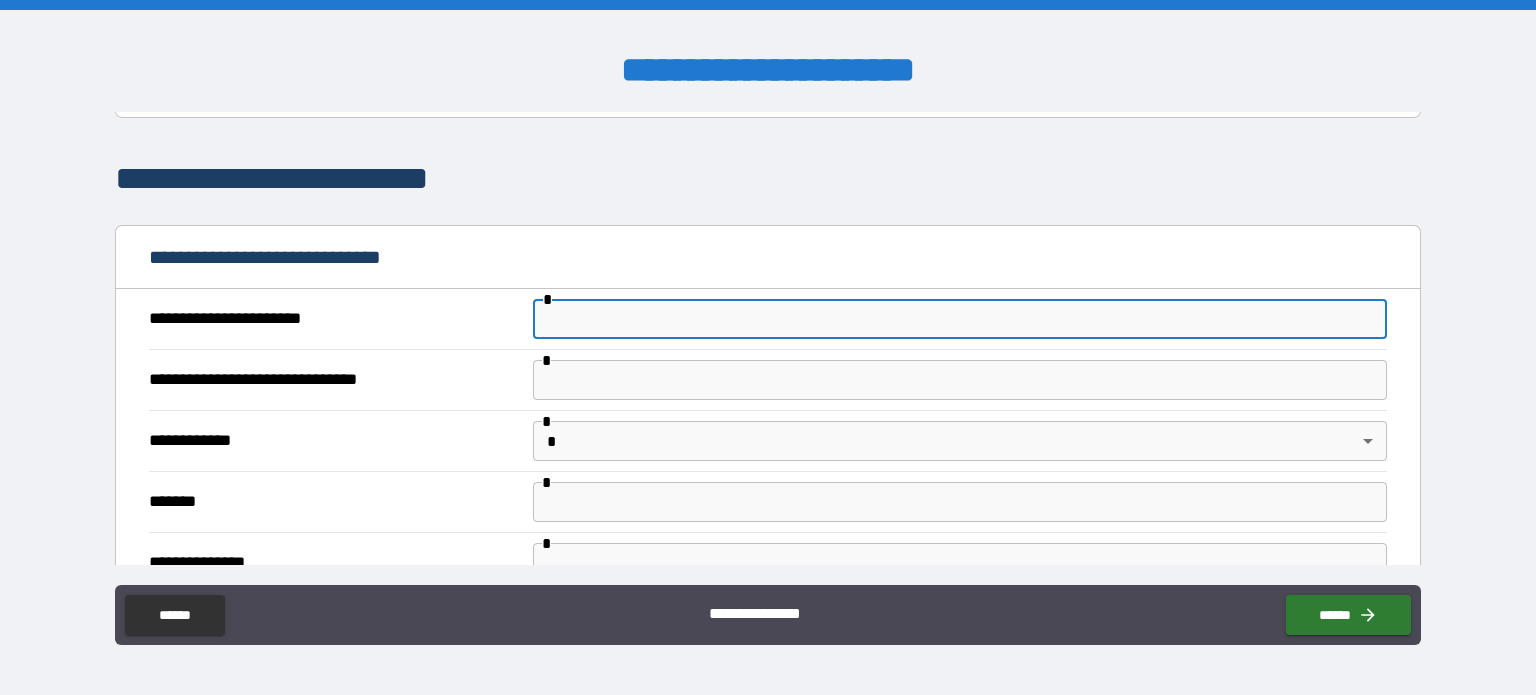 click at bounding box center (960, 319) 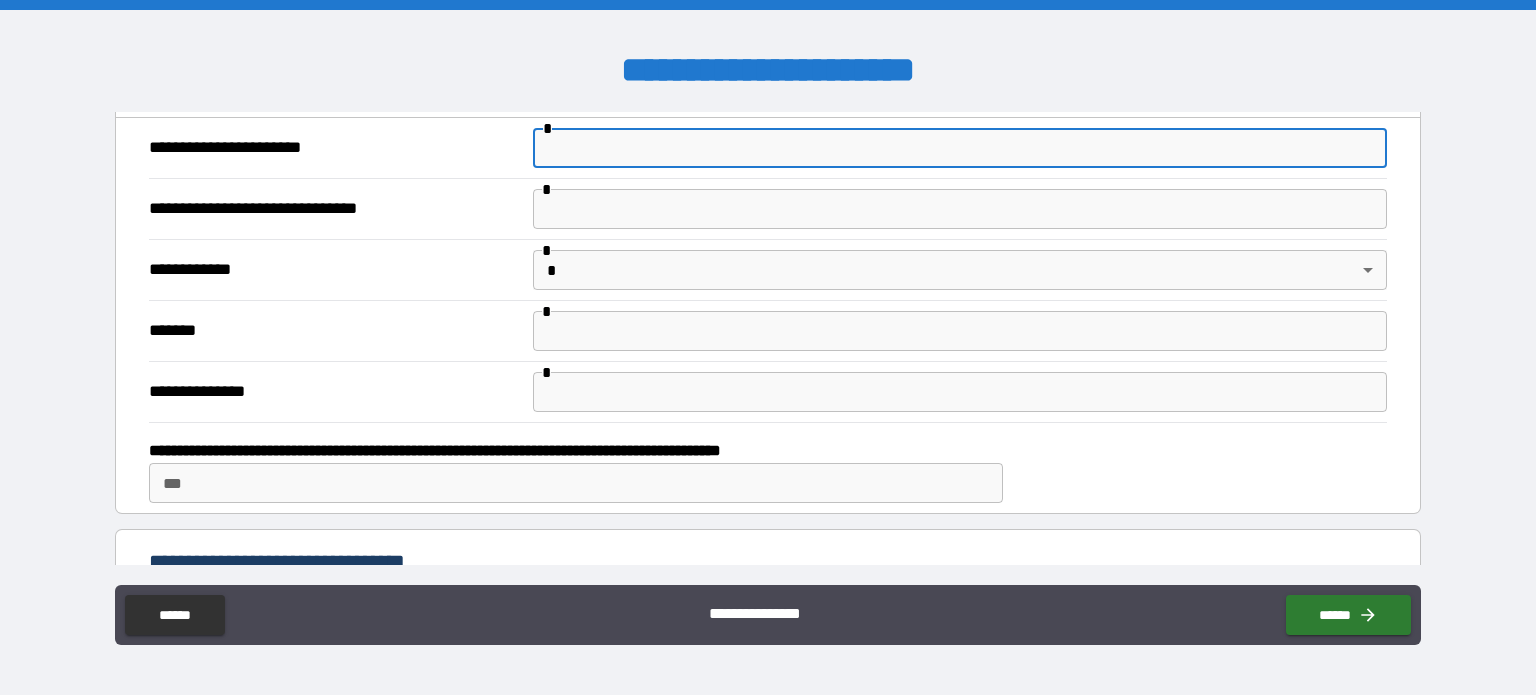 scroll, scrollTop: 534, scrollLeft: 0, axis: vertical 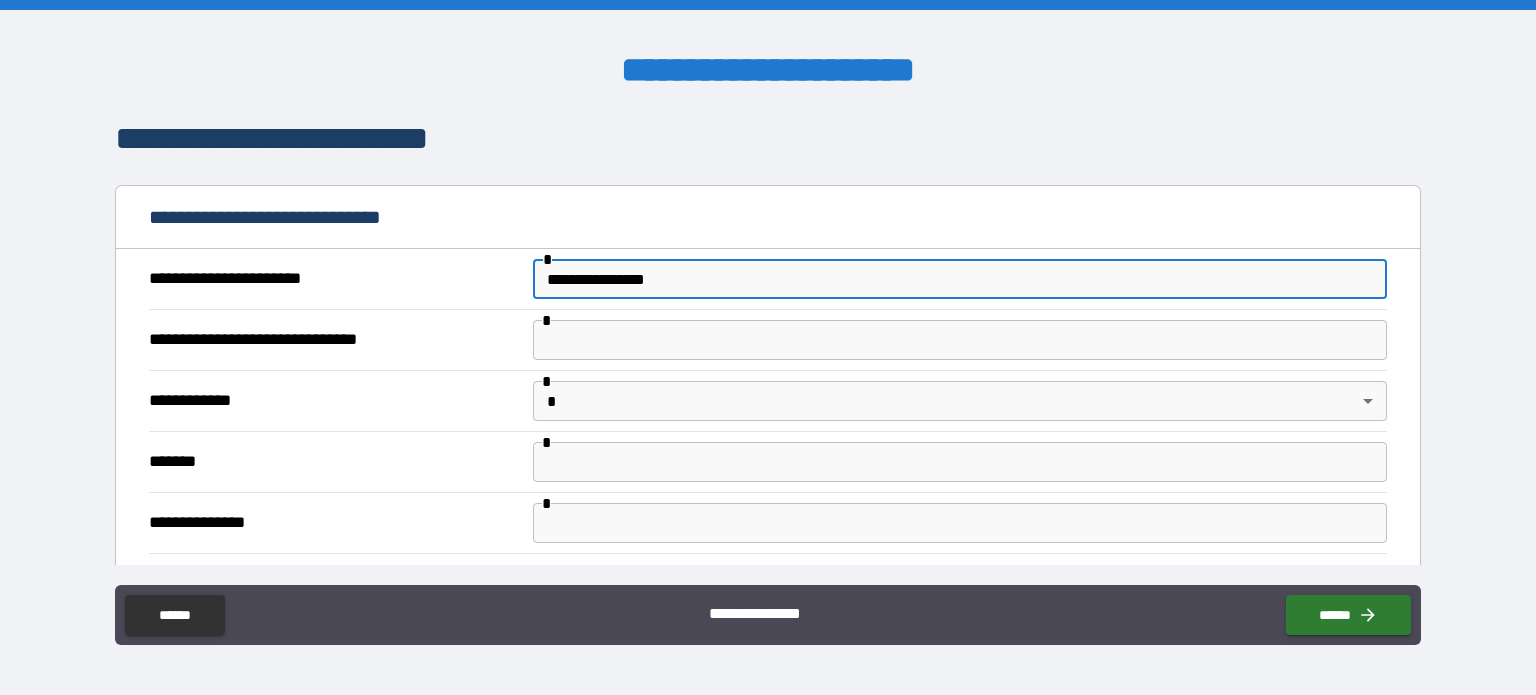 type on "**********" 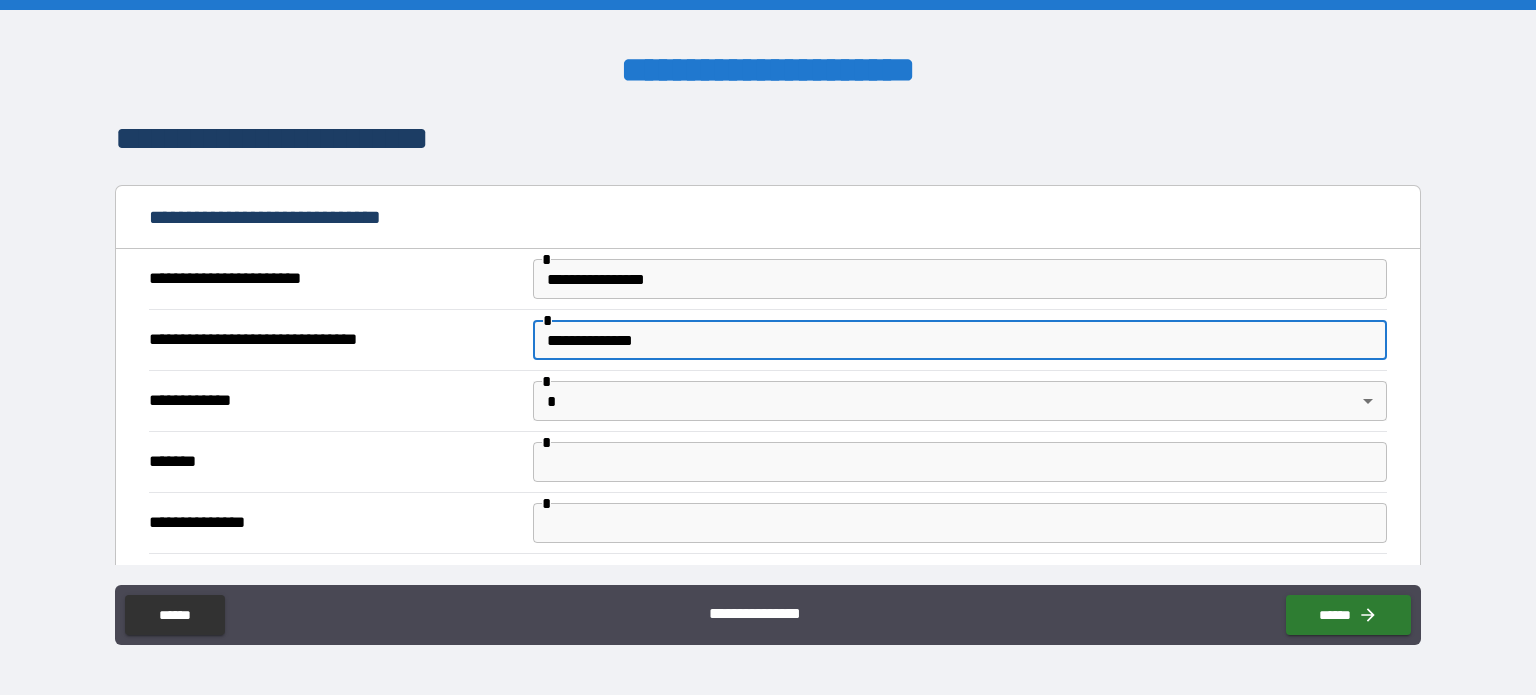 type on "**********" 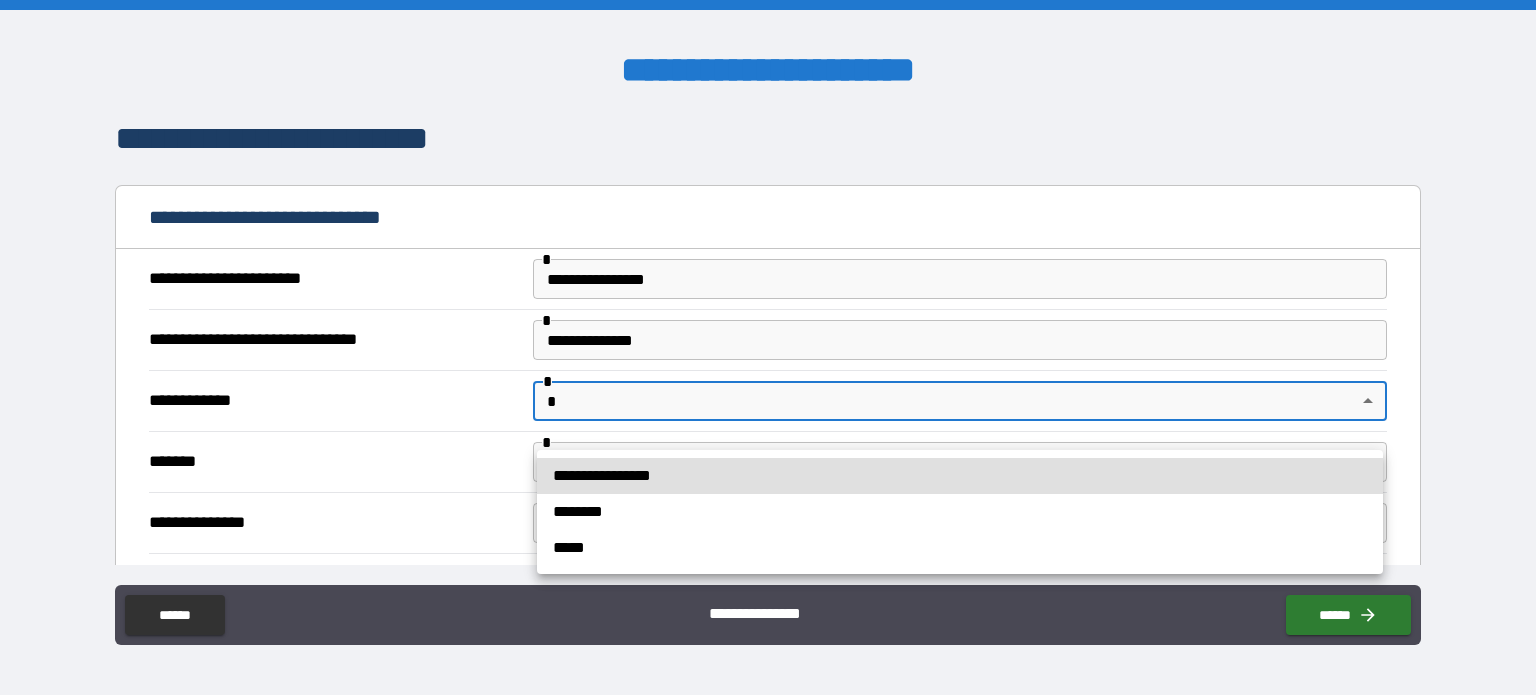 click on "**********" at bounding box center (768, 347) 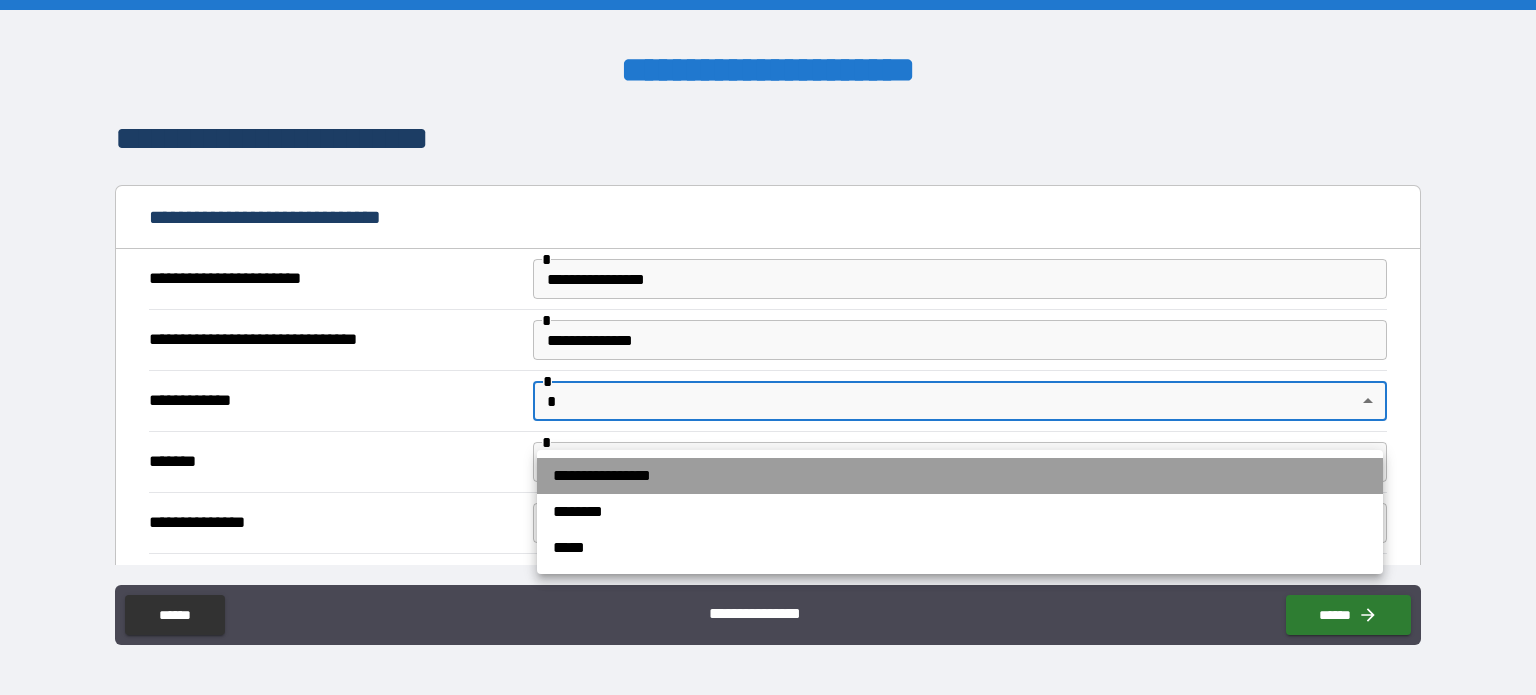 click on "**********" at bounding box center (960, 476) 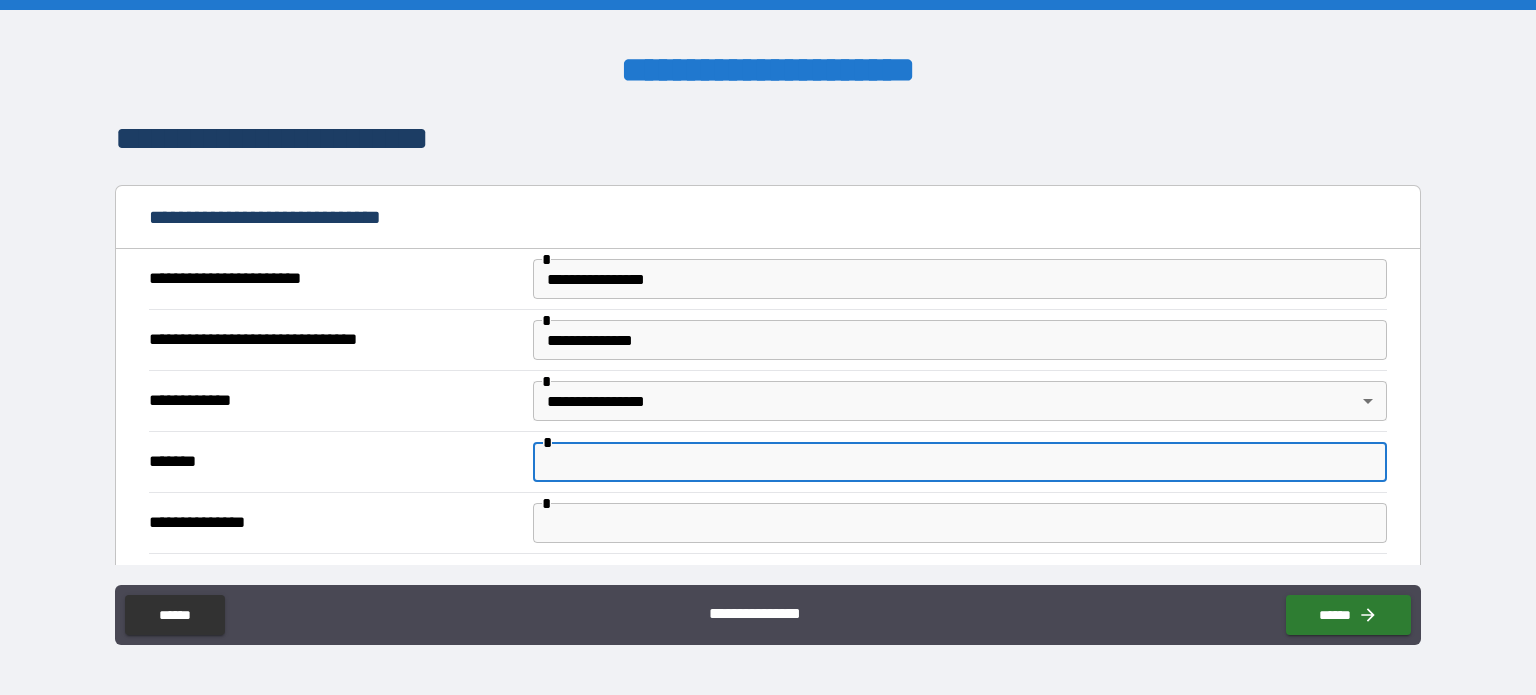 click at bounding box center [960, 462] 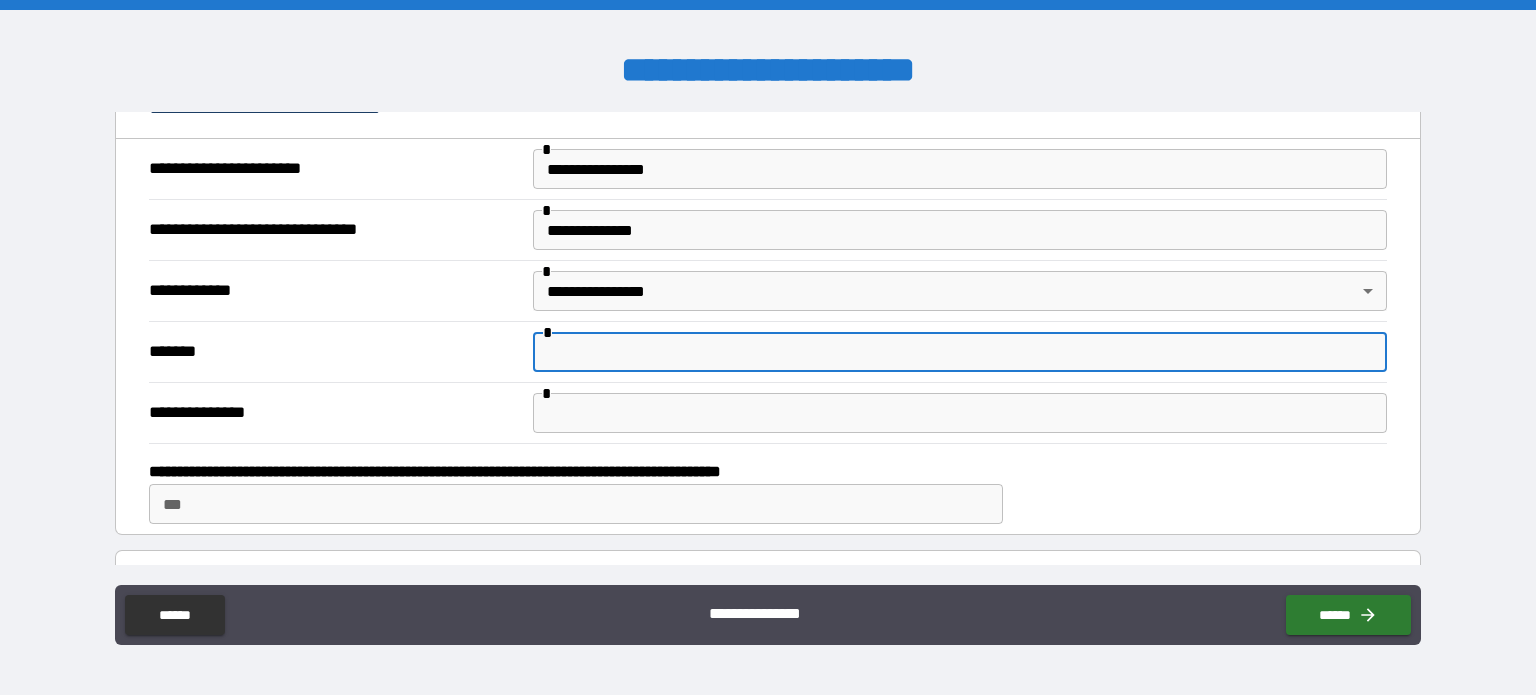 scroll, scrollTop: 523, scrollLeft: 0, axis: vertical 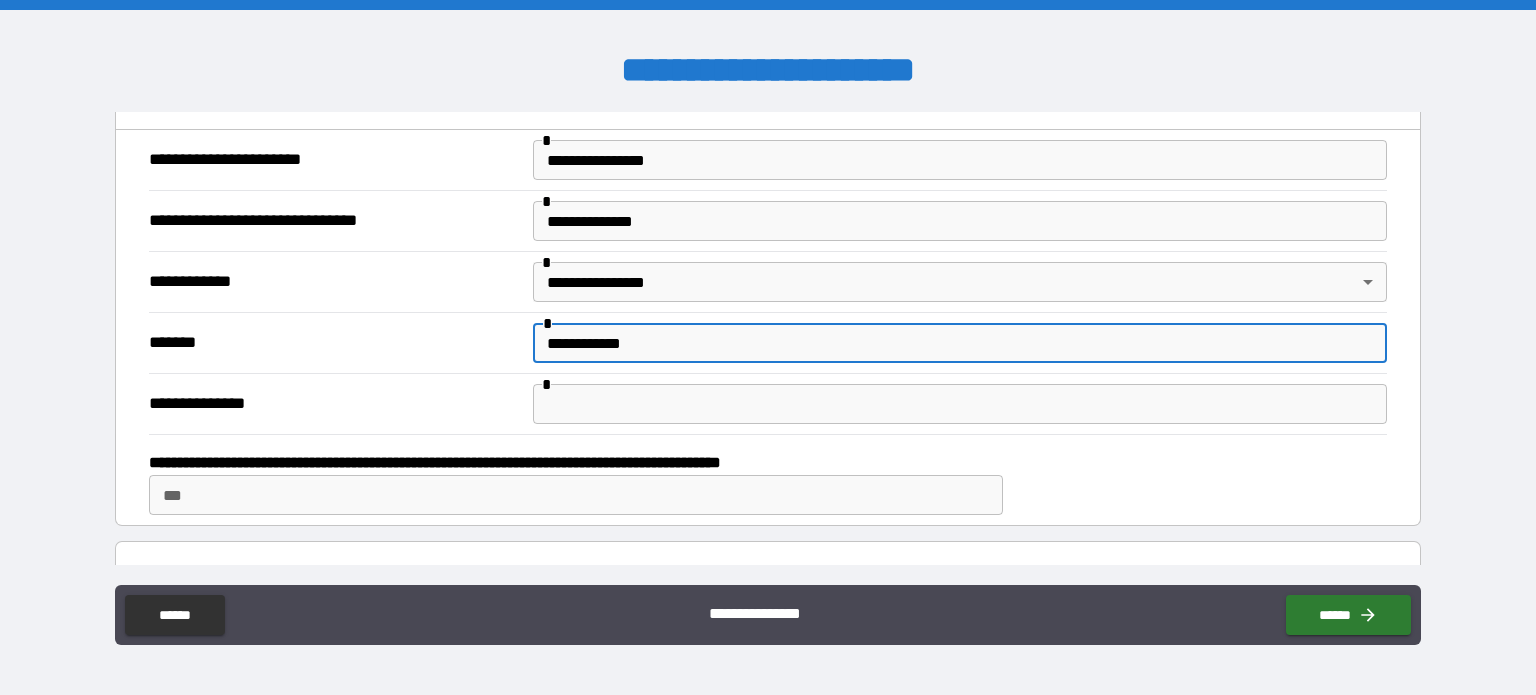 click on "**********" at bounding box center (960, 343) 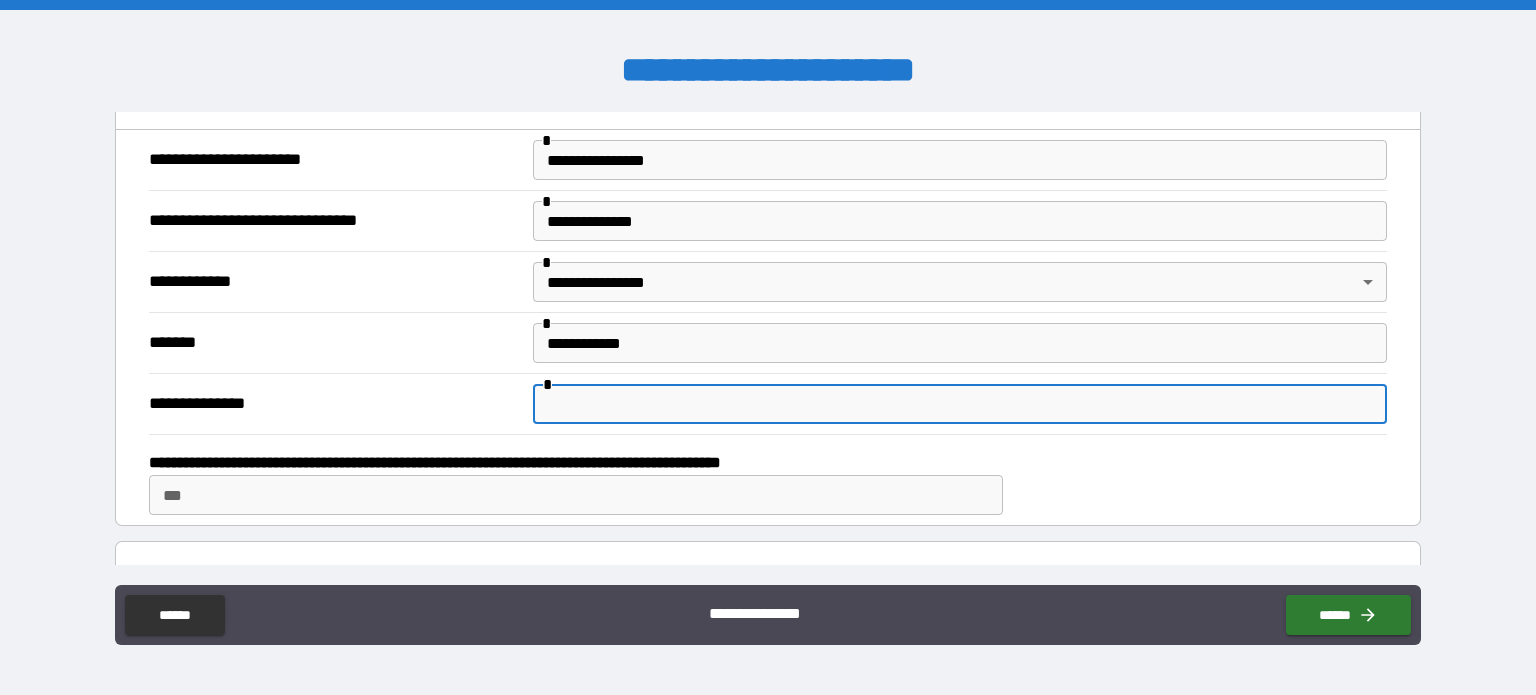 click at bounding box center [960, 404] 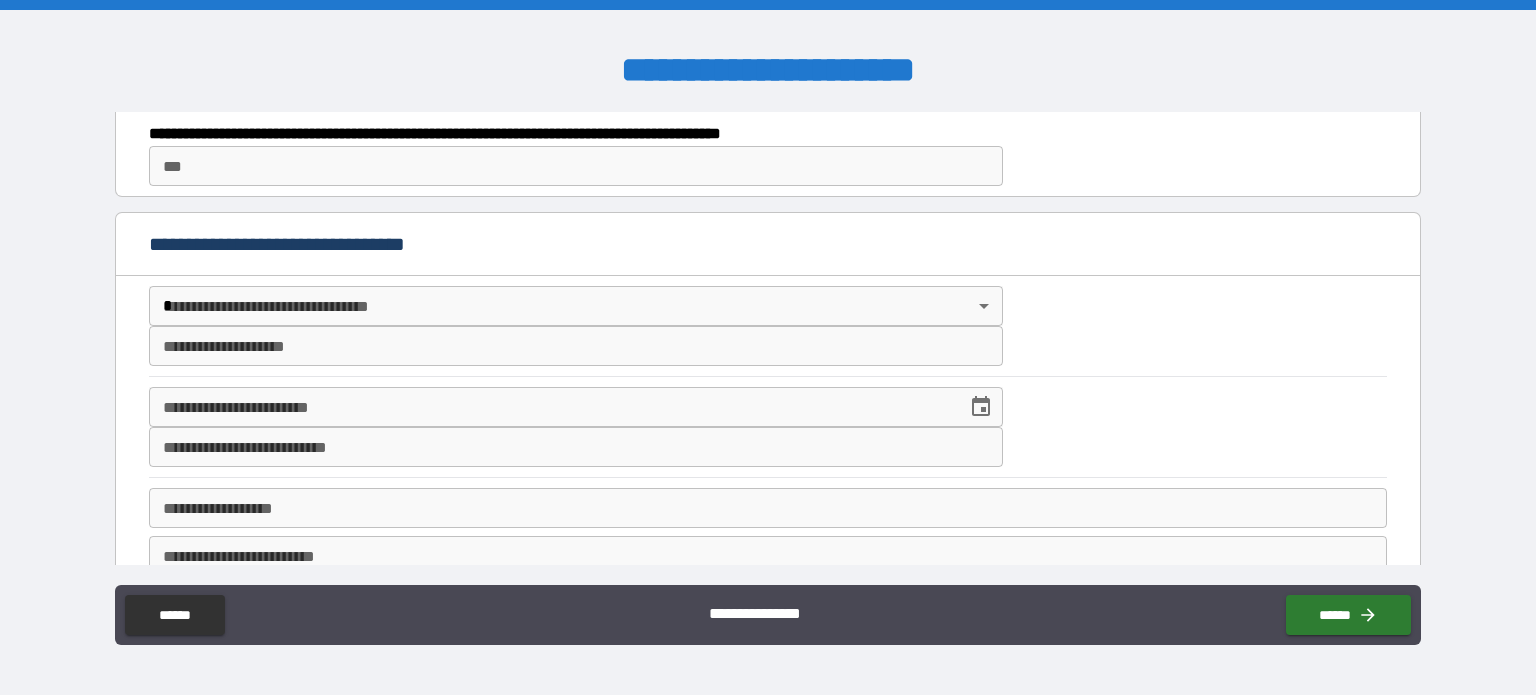 scroll, scrollTop: 863, scrollLeft: 0, axis: vertical 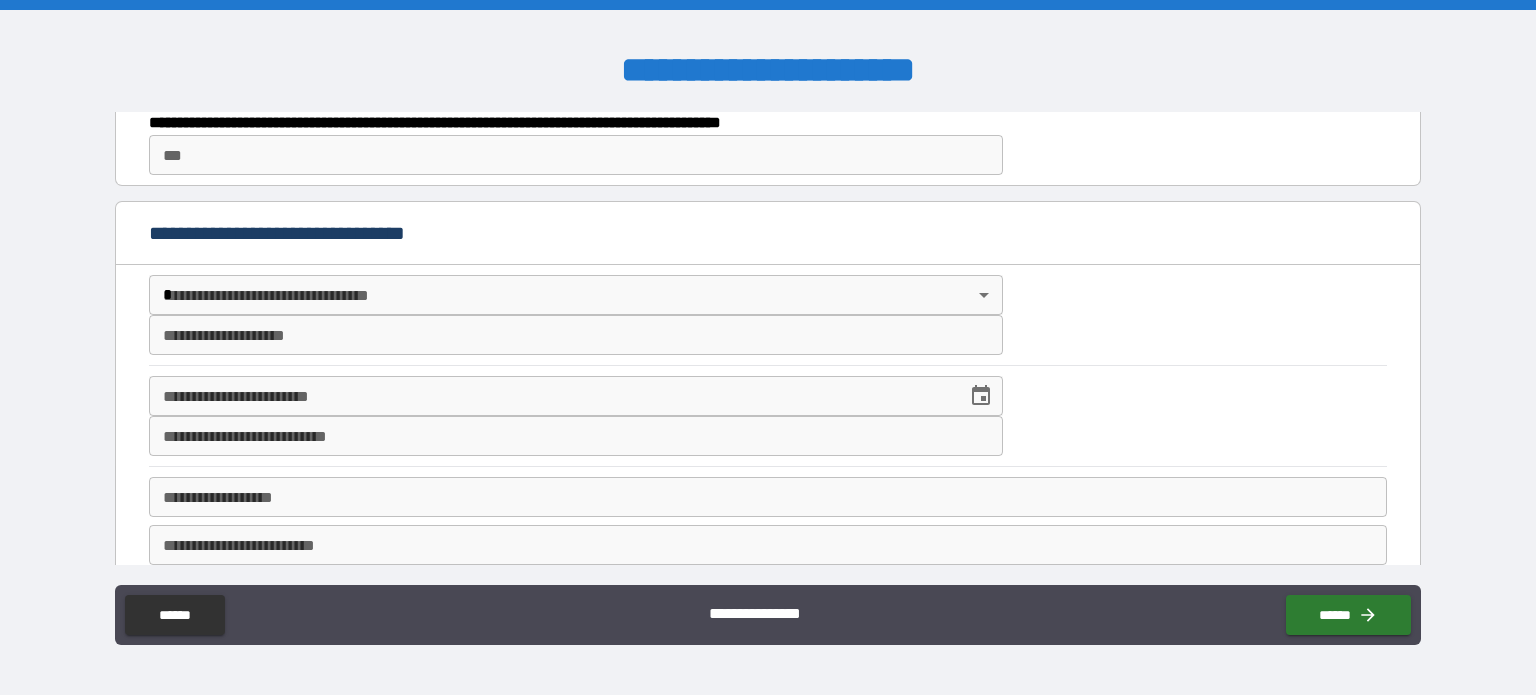 type on "**********" 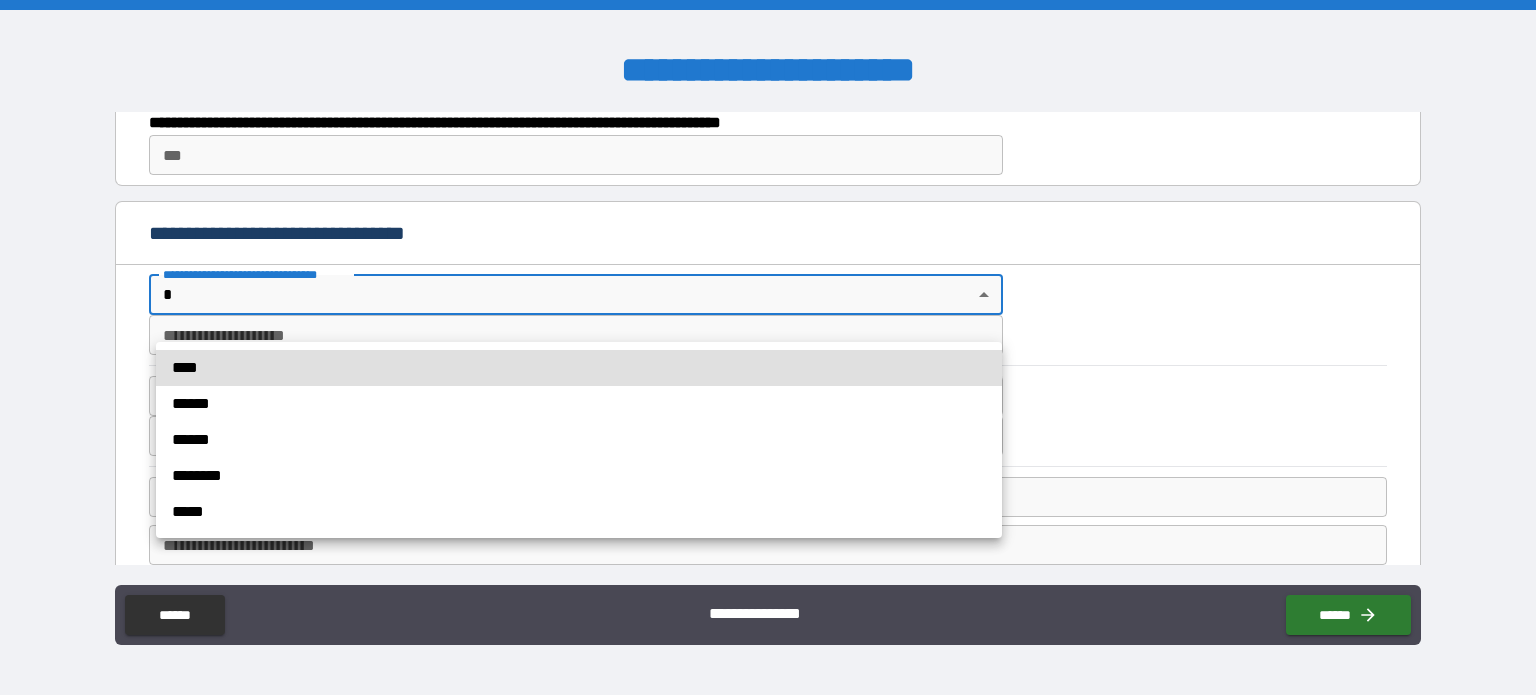 click on "**********" at bounding box center [768, 347] 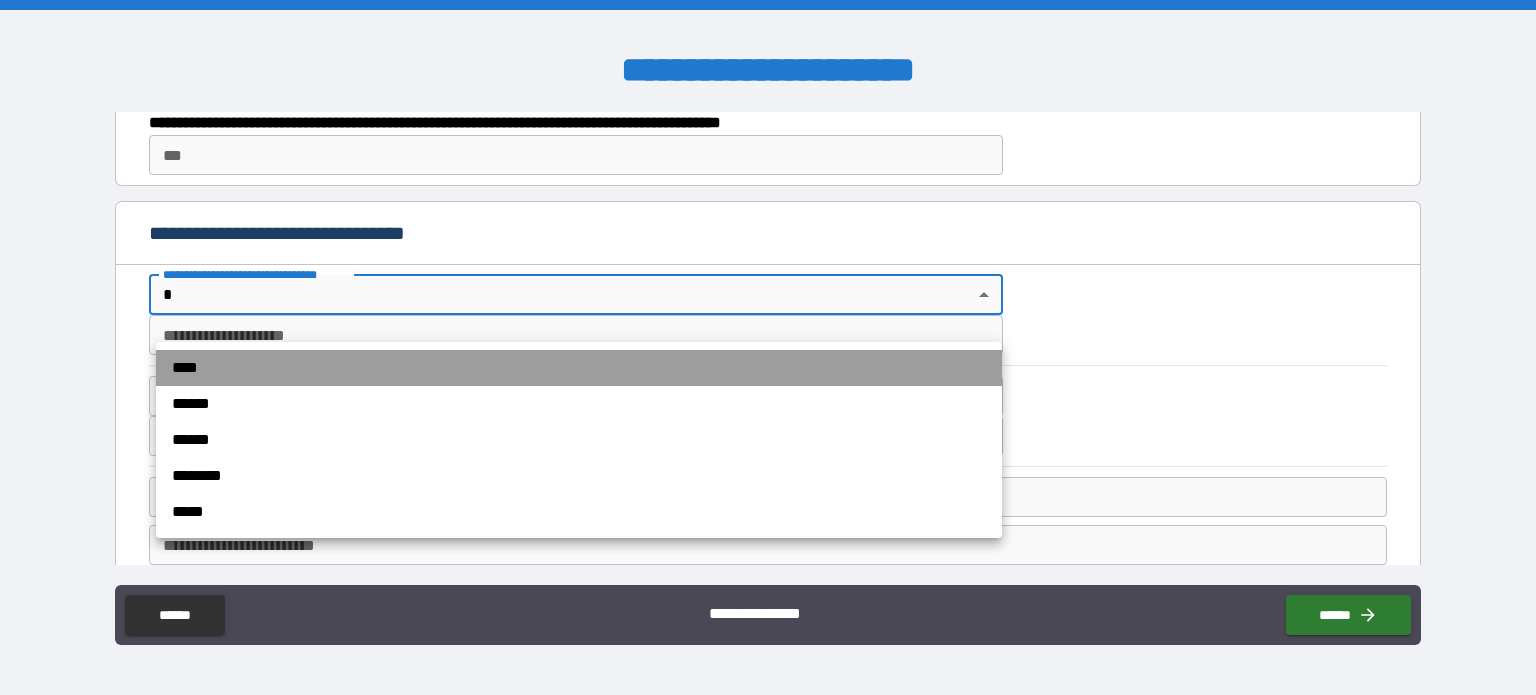 click on "****" at bounding box center (579, 368) 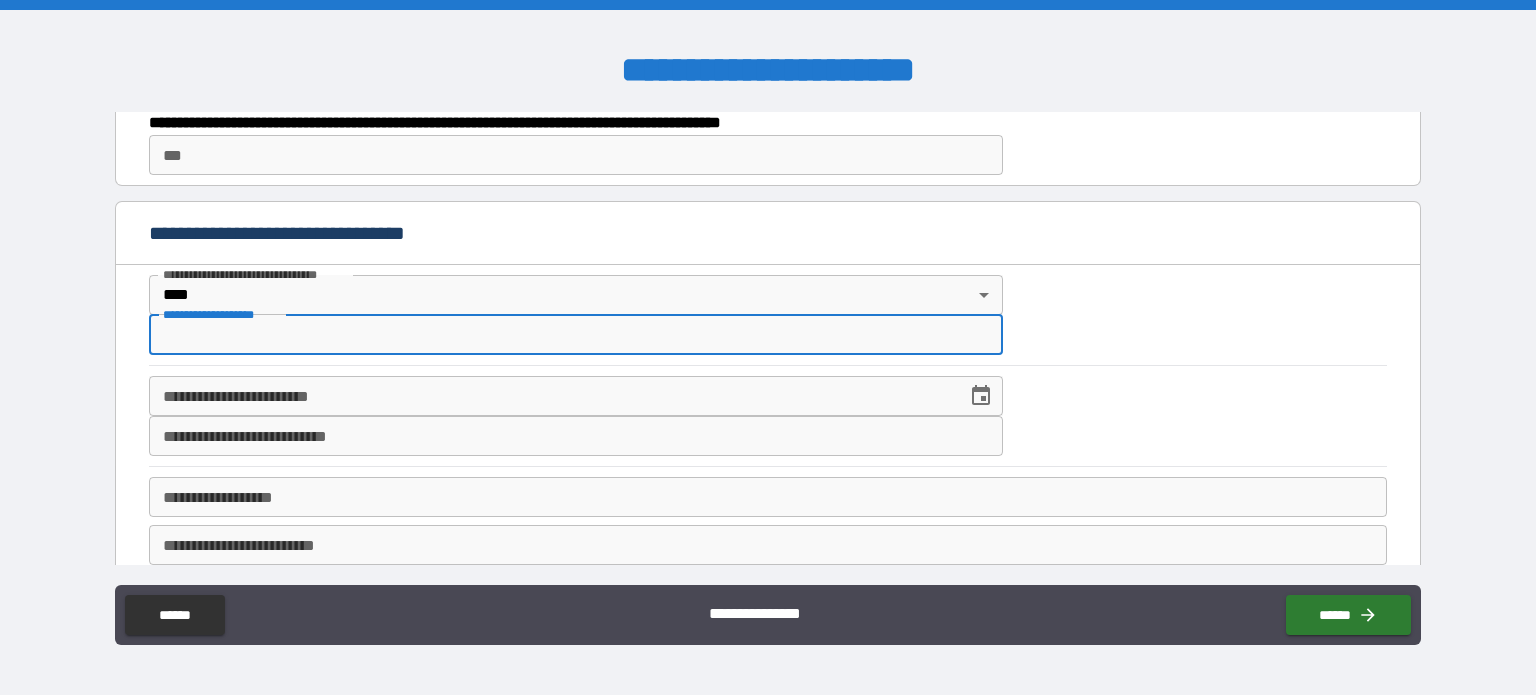 click on "**********" at bounding box center [576, 335] 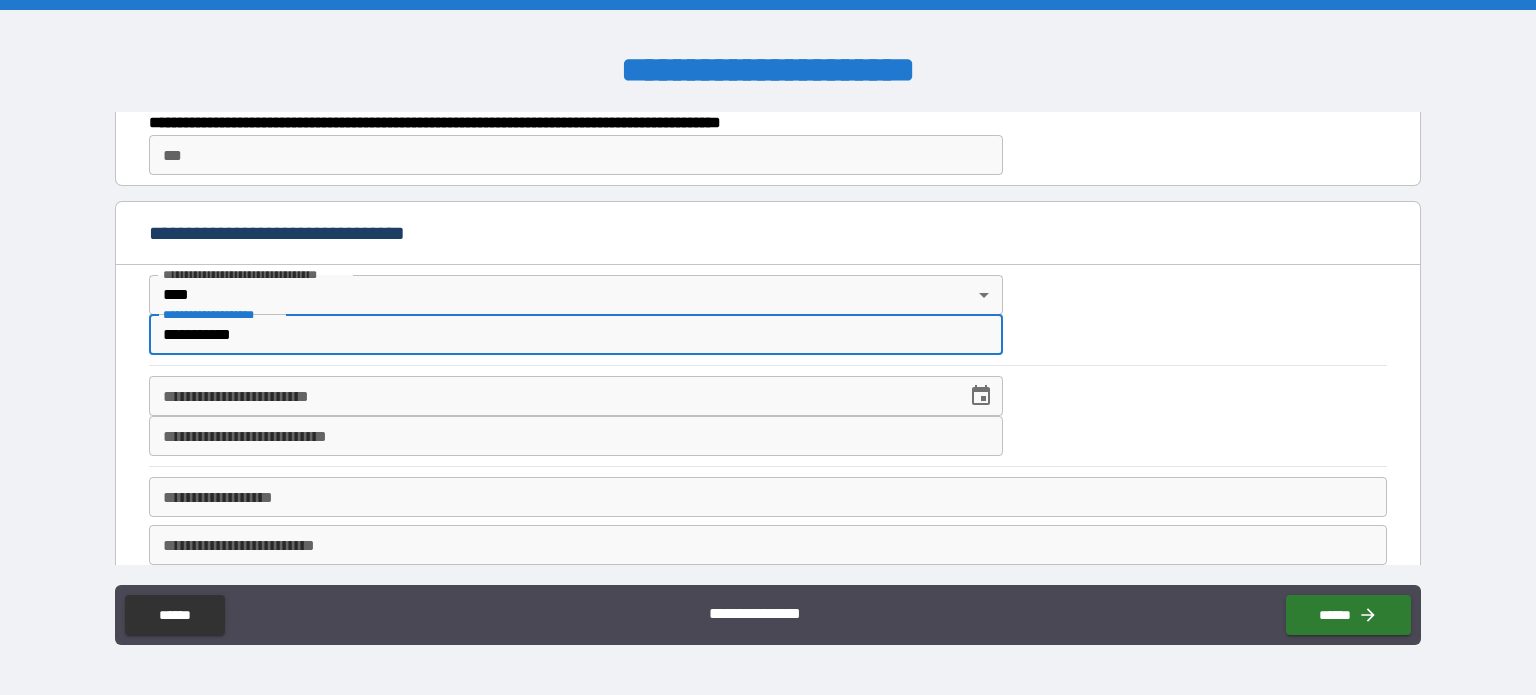type on "**********" 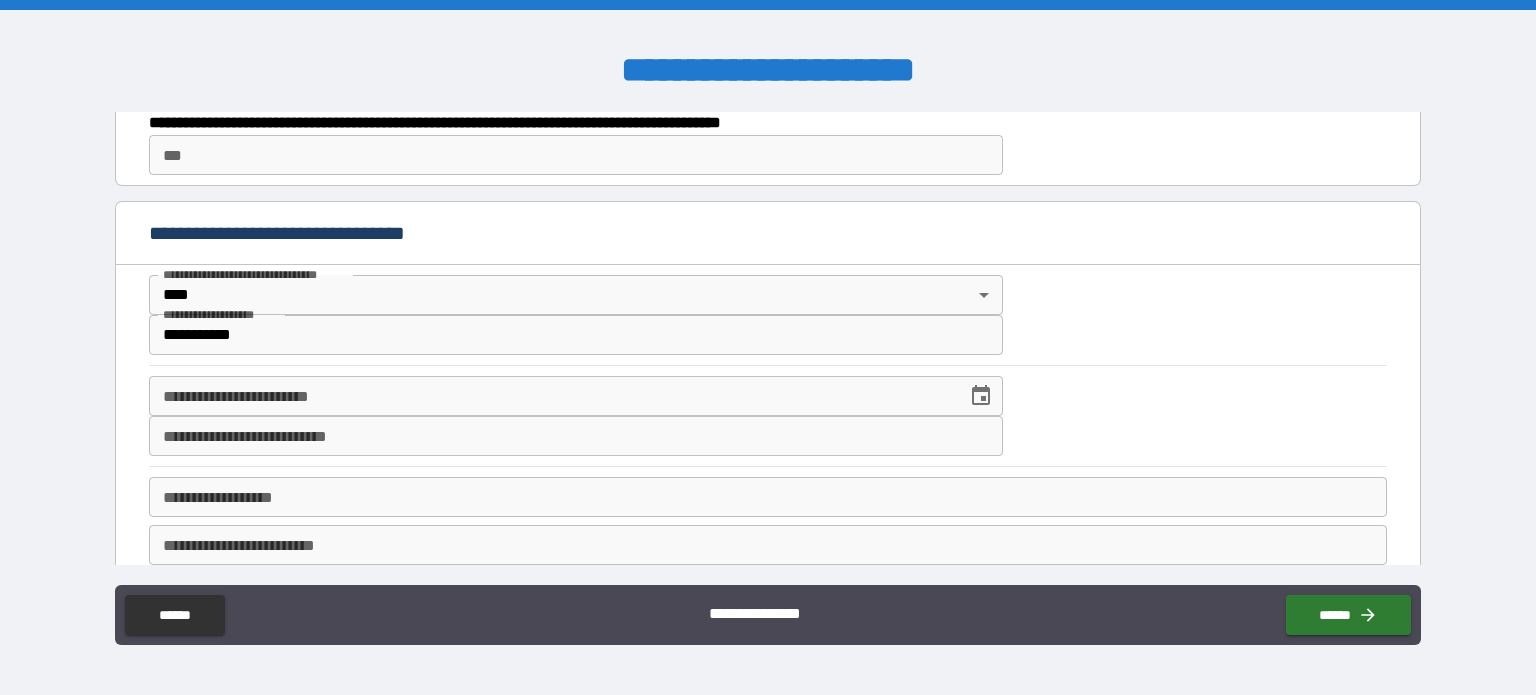 click on "**********" at bounding box center [768, 350] 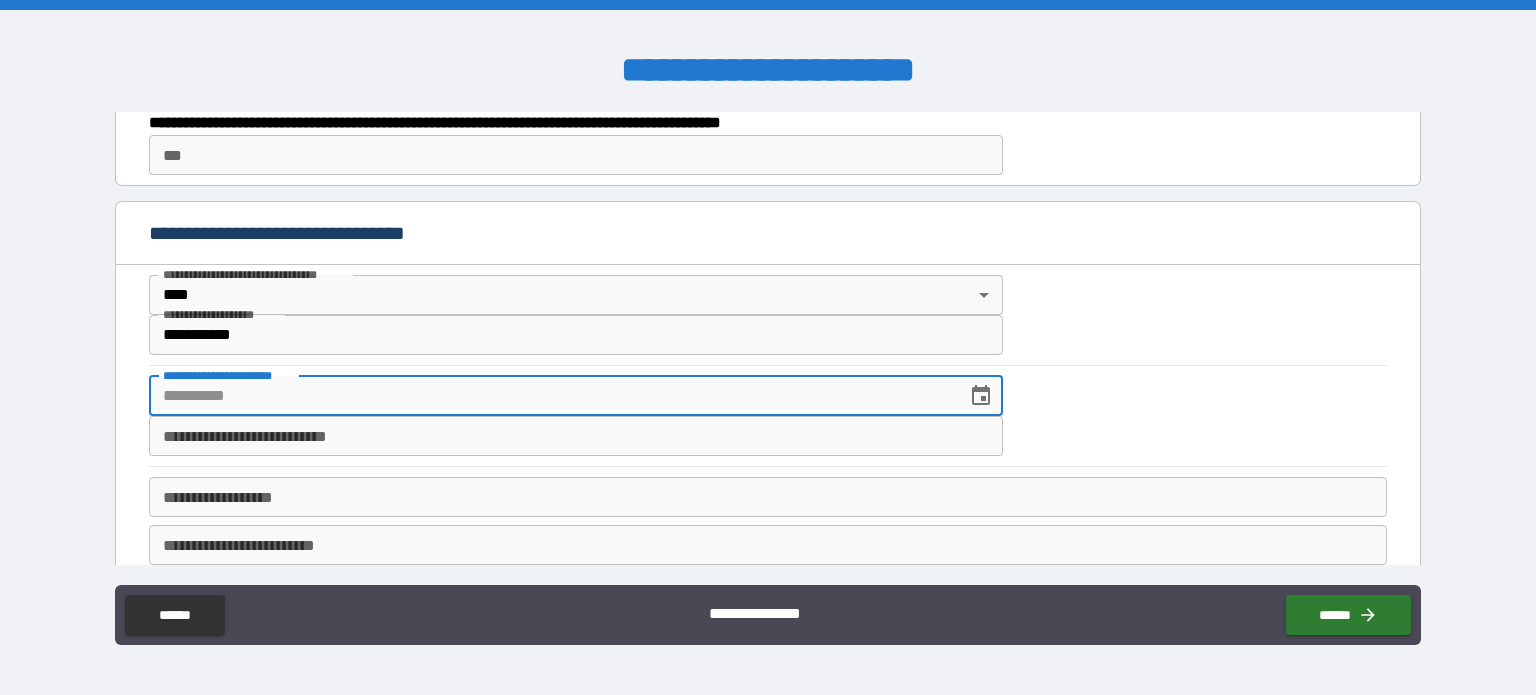 click on "**********" at bounding box center [551, 396] 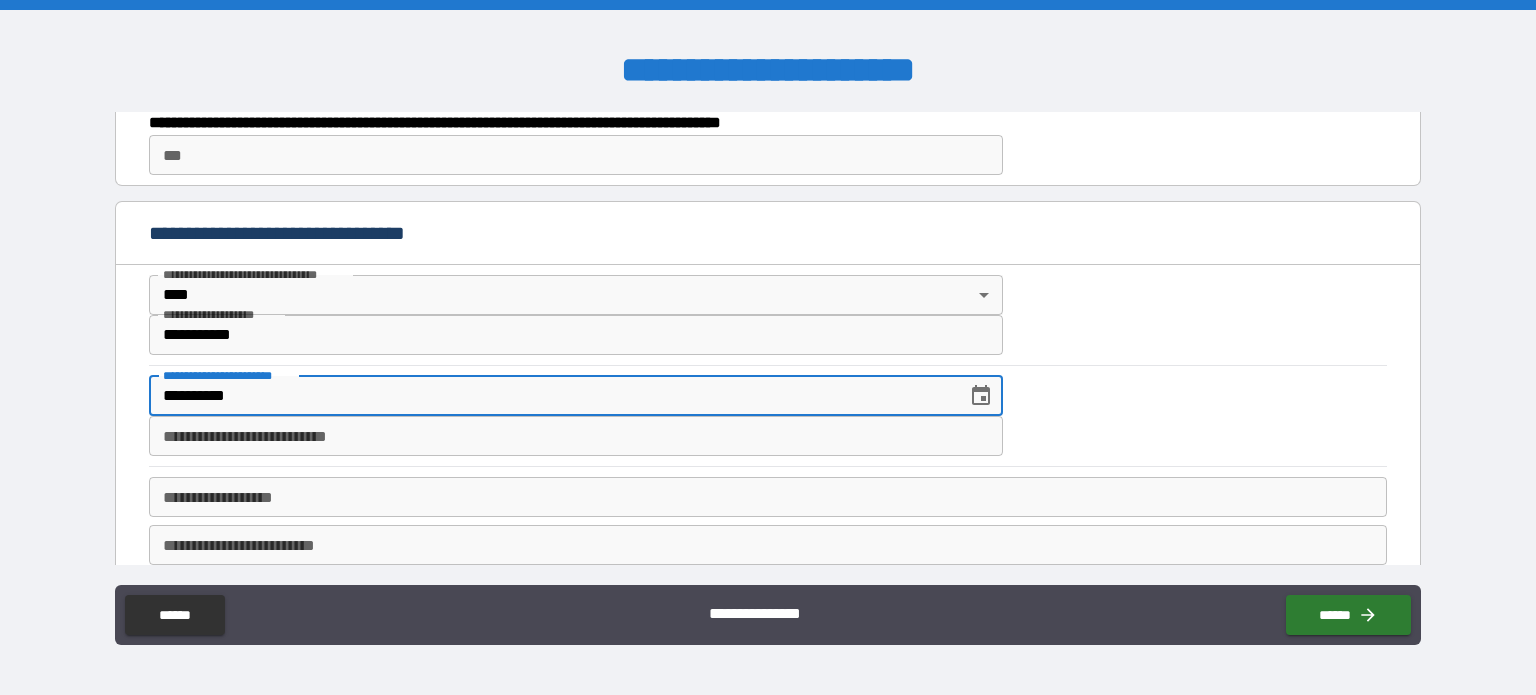 type on "**********" 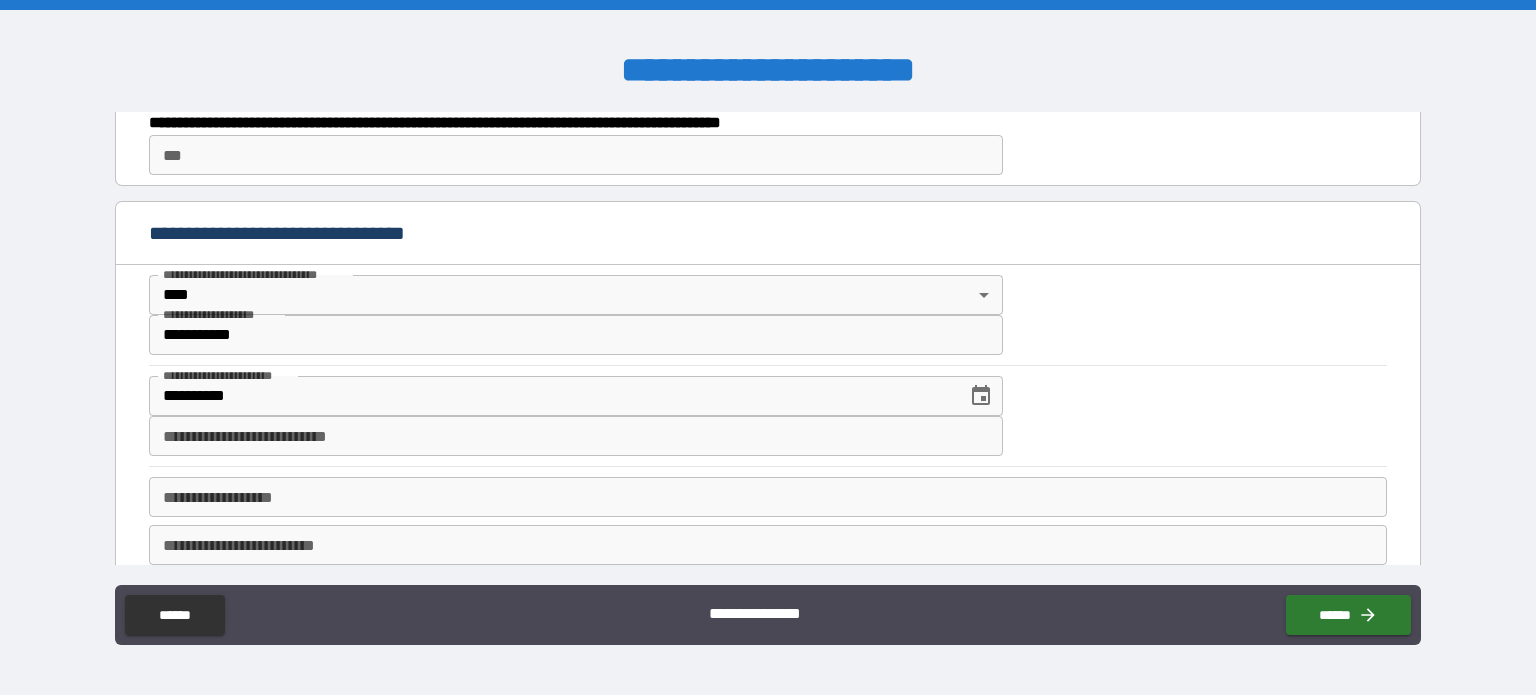 click on "**********" at bounding box center [768, 350] 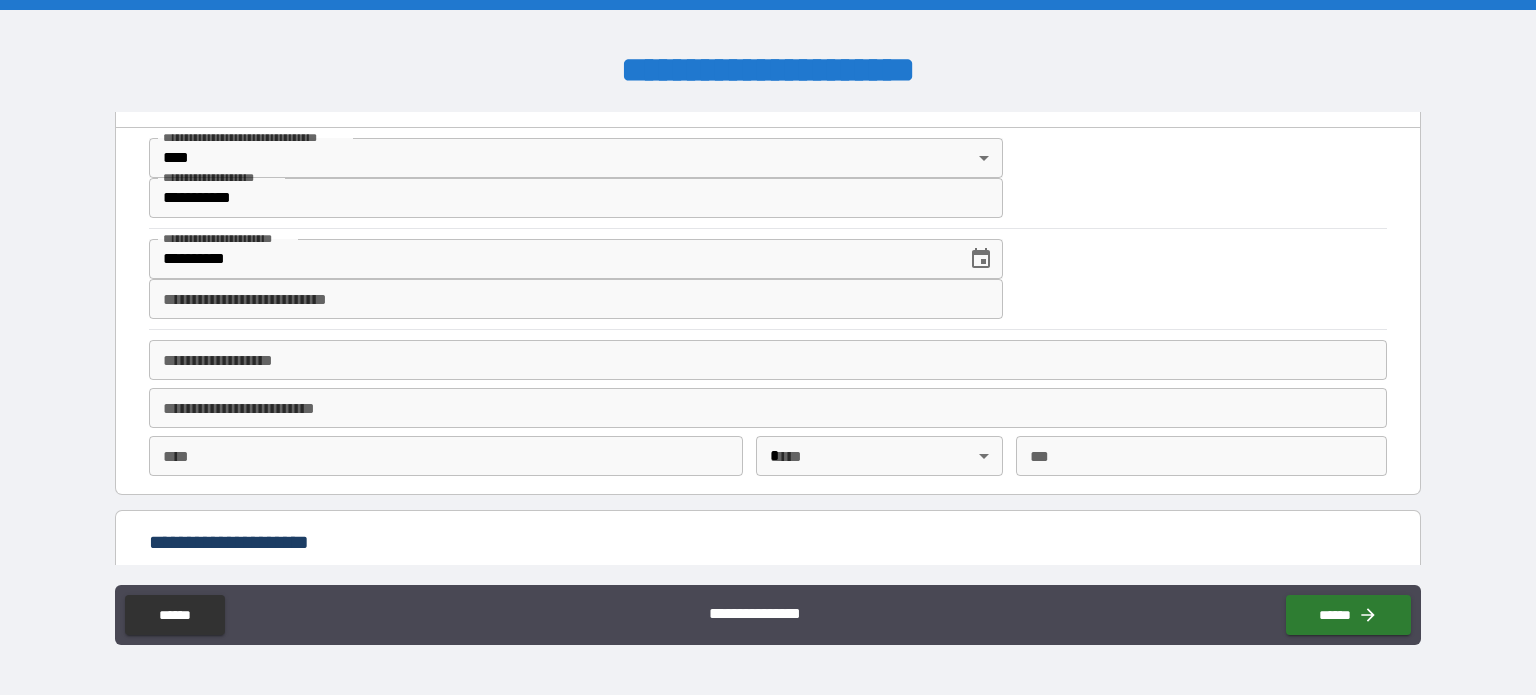 scroll, scrollTop: 1002, scrollLeft: 0, axis: vertical 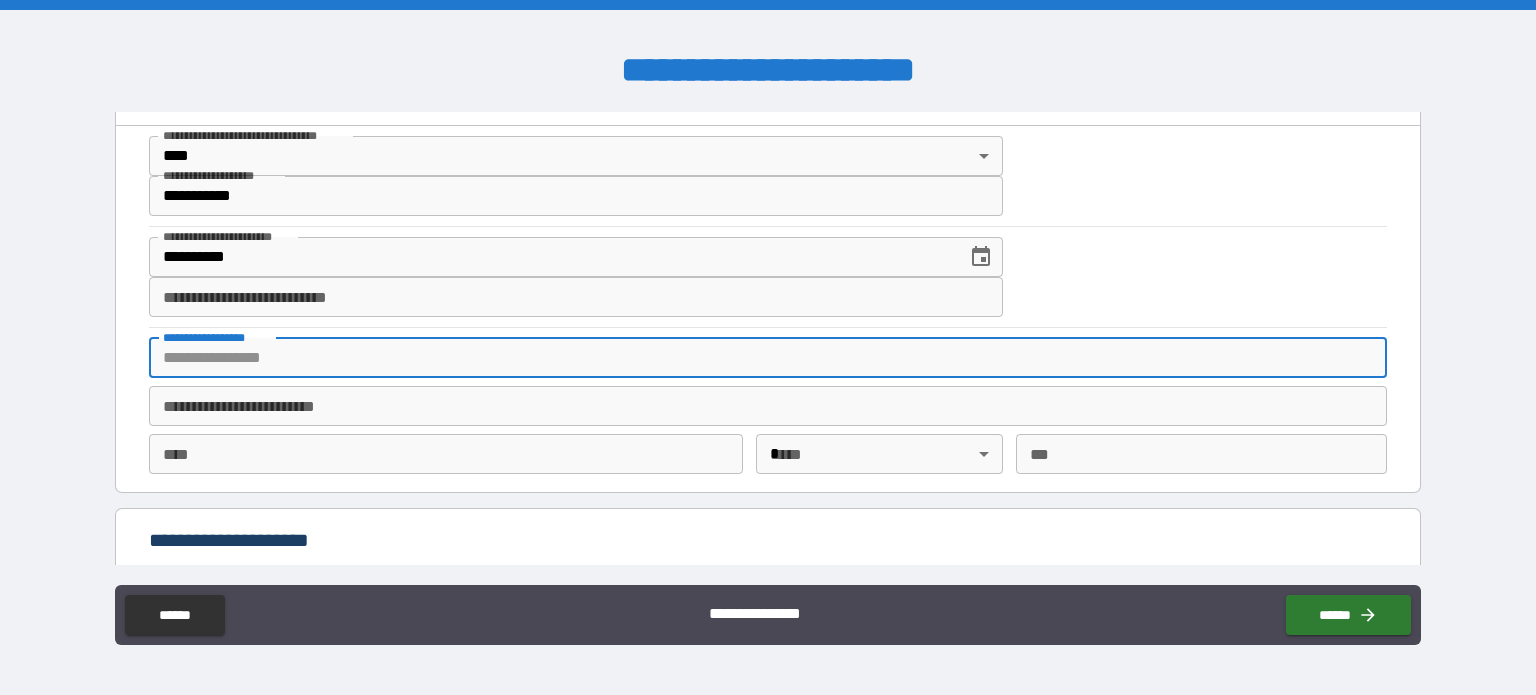 click on "**********" at bounding box center (768, 358) 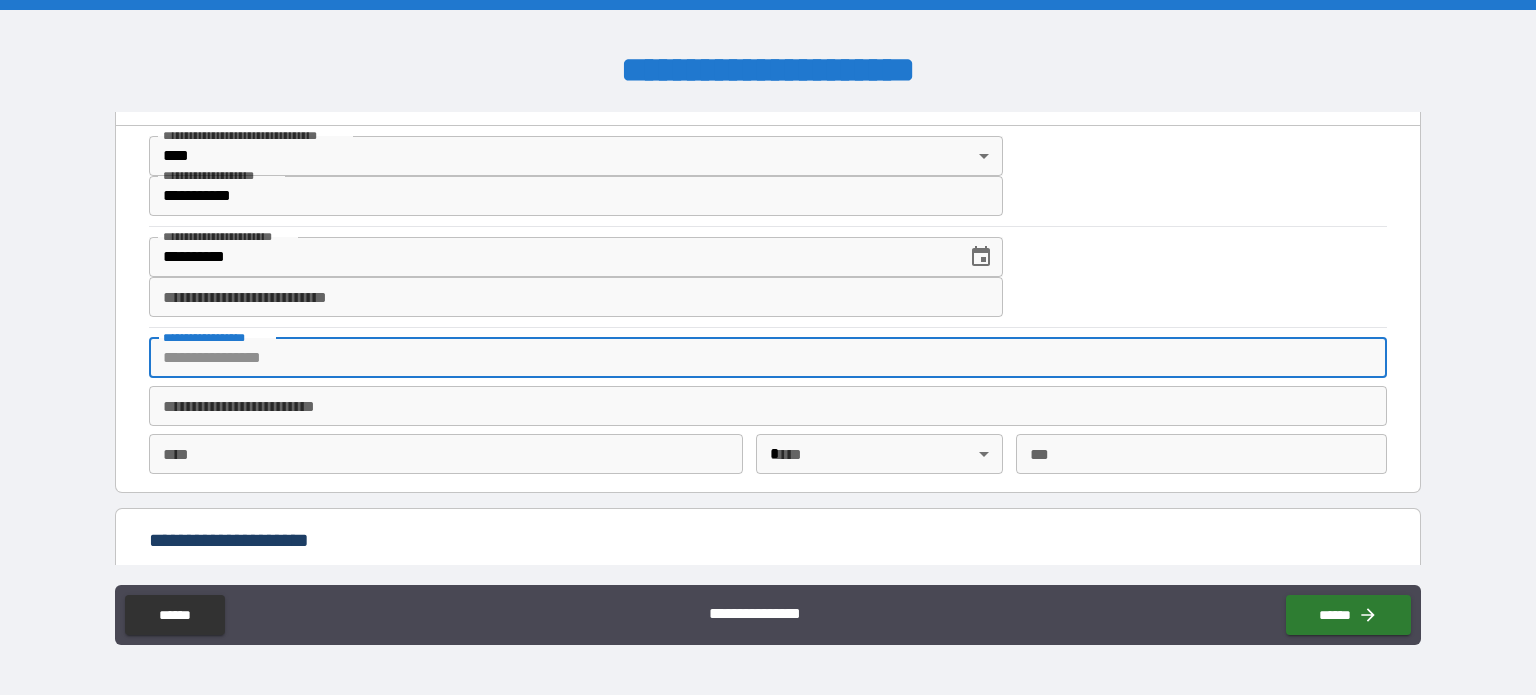 type on "**********" 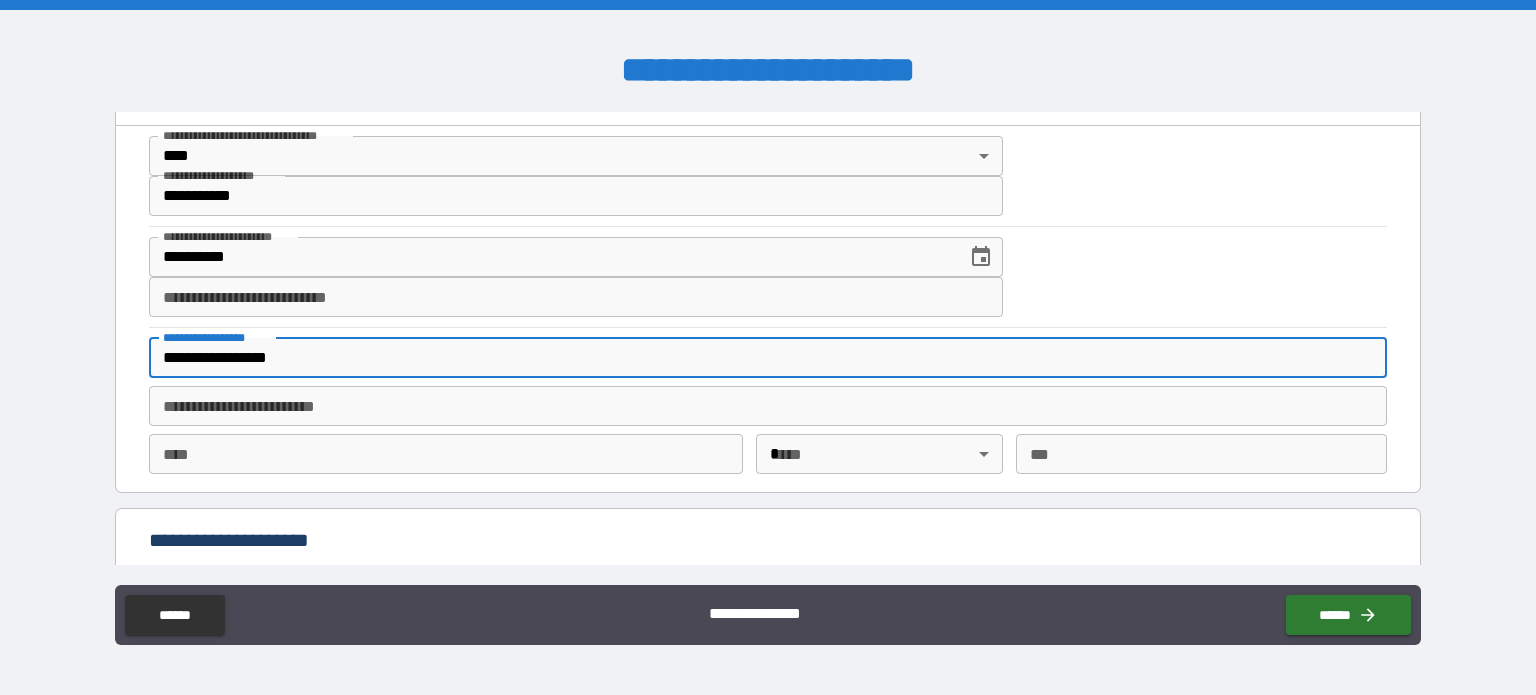 type on "**********" 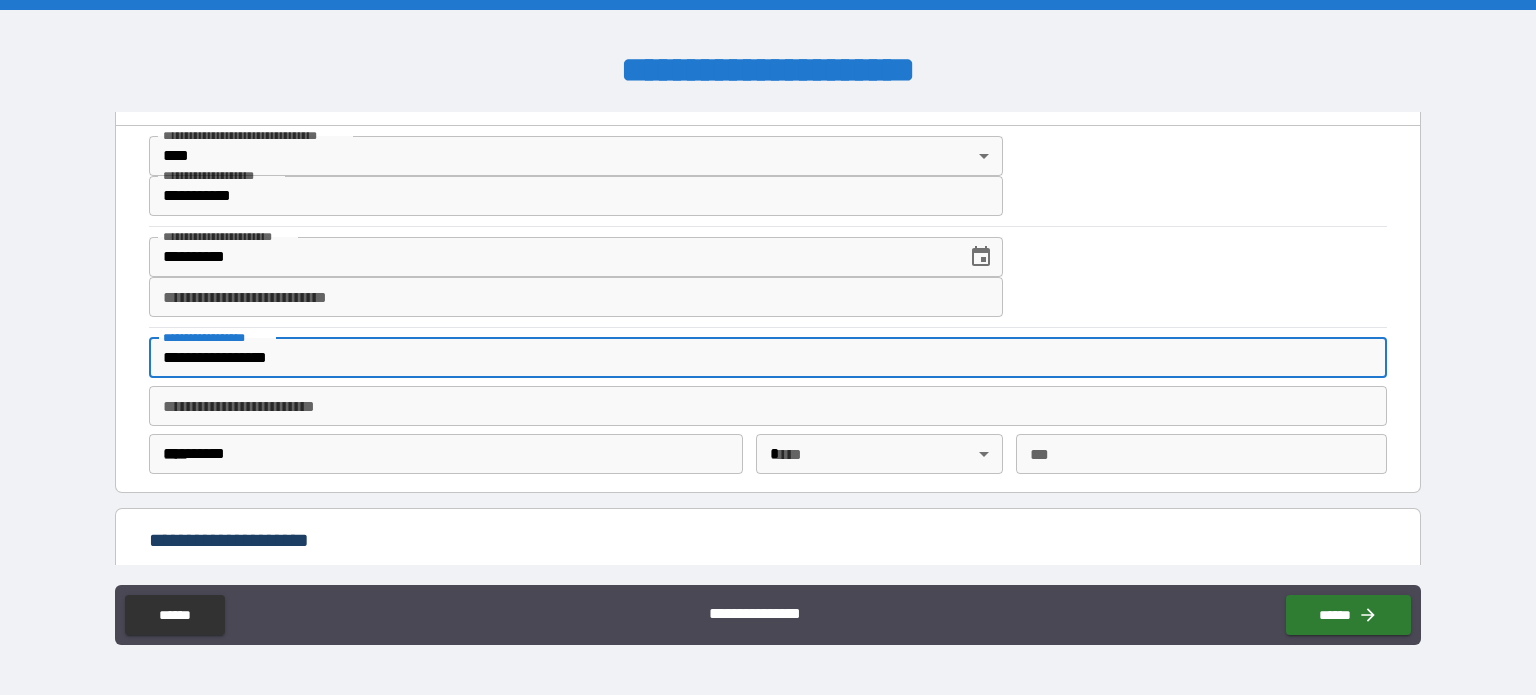 type on "**" 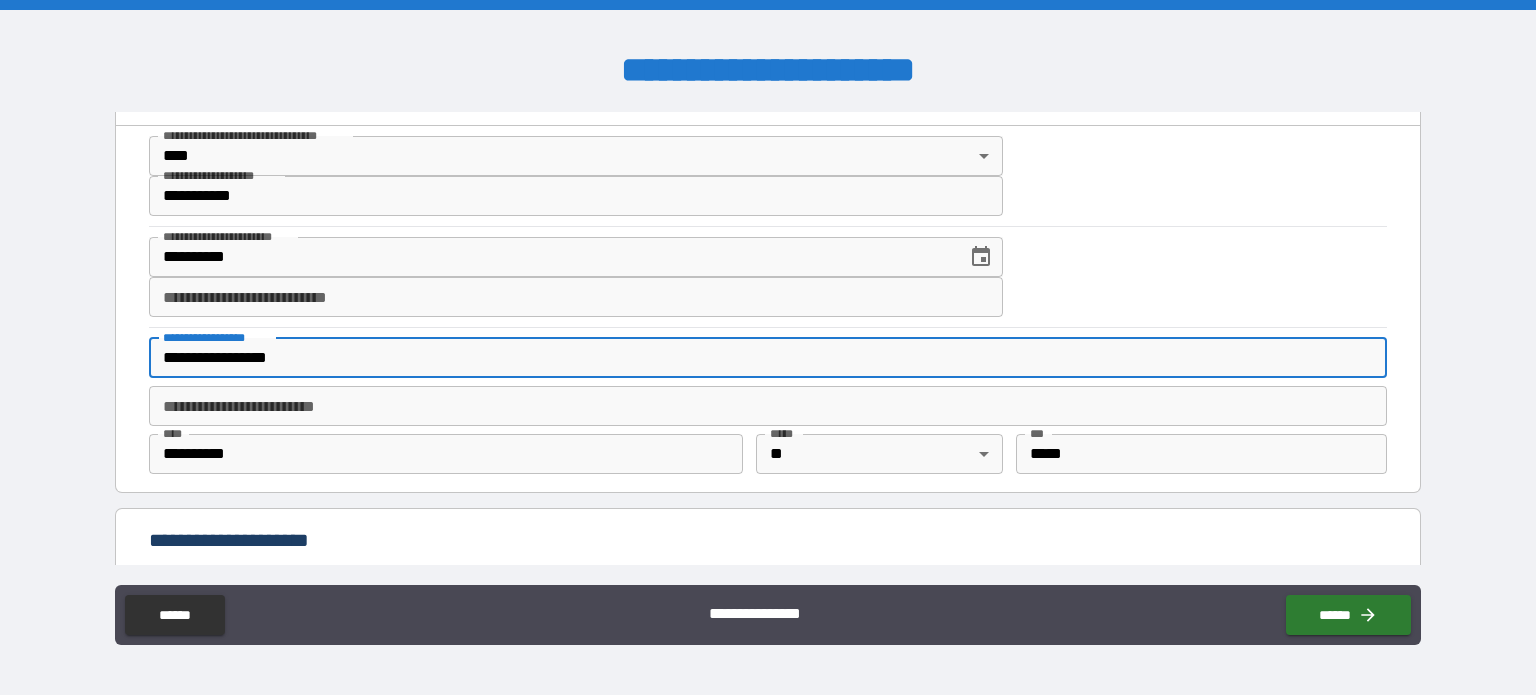 click on "**********" at bounding box center (576, 297) 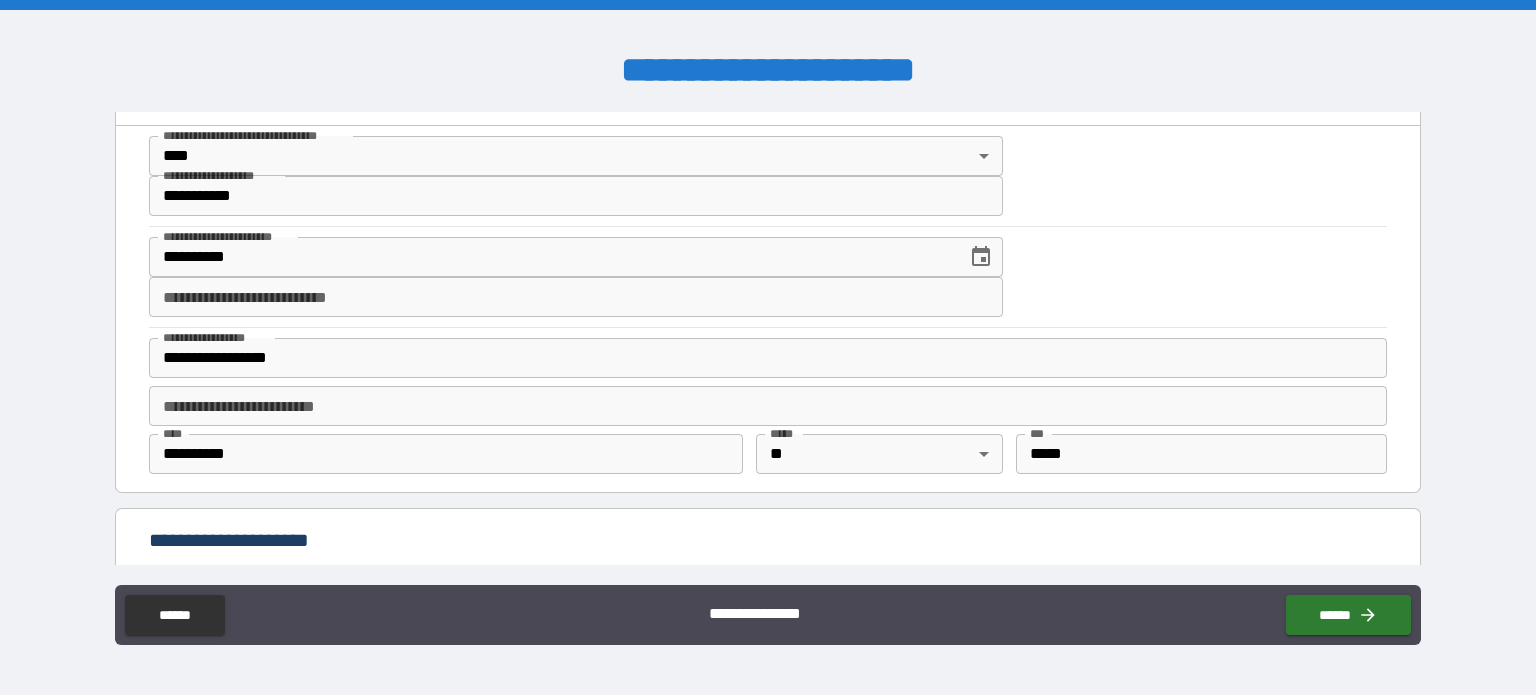 click on "**********" at bounding box center (768, 350) 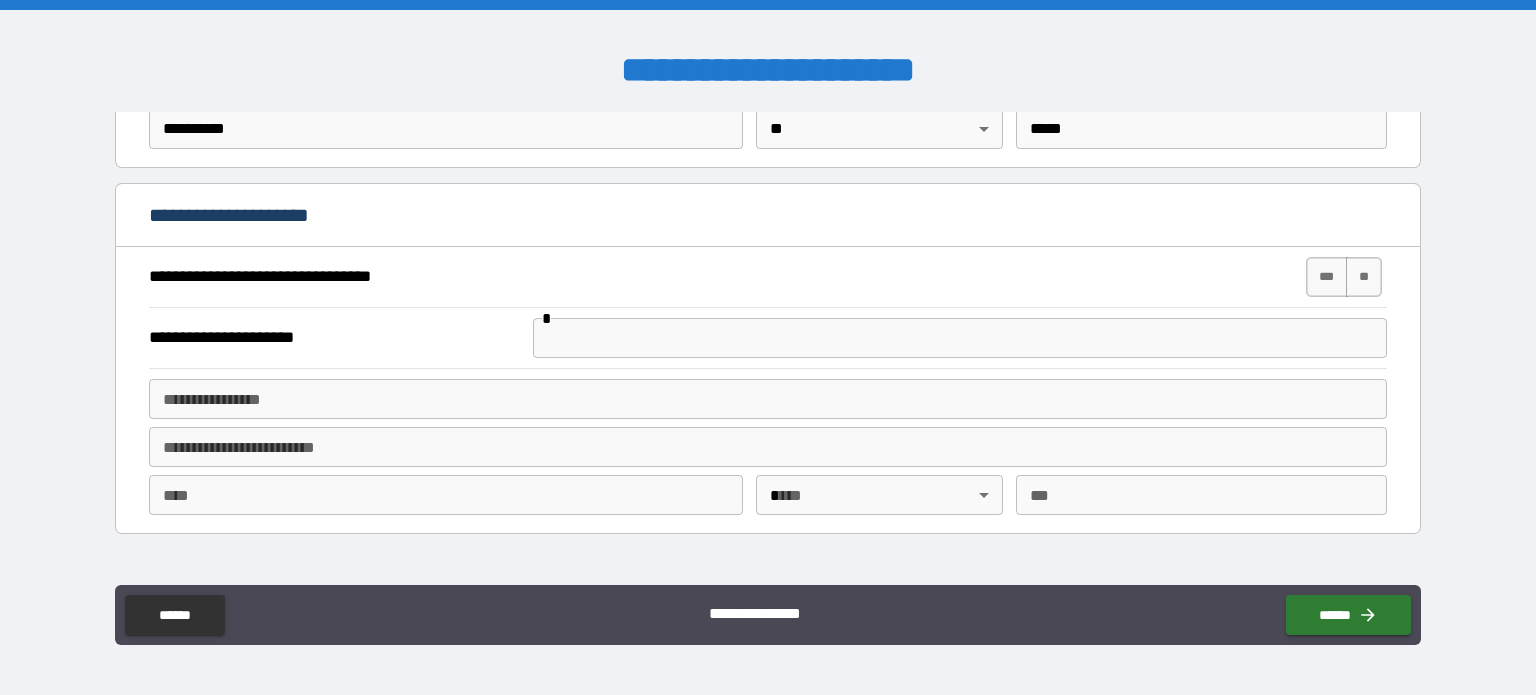 scroll, scrollTop: 1328, scrollLeft: 0, axis: vertical 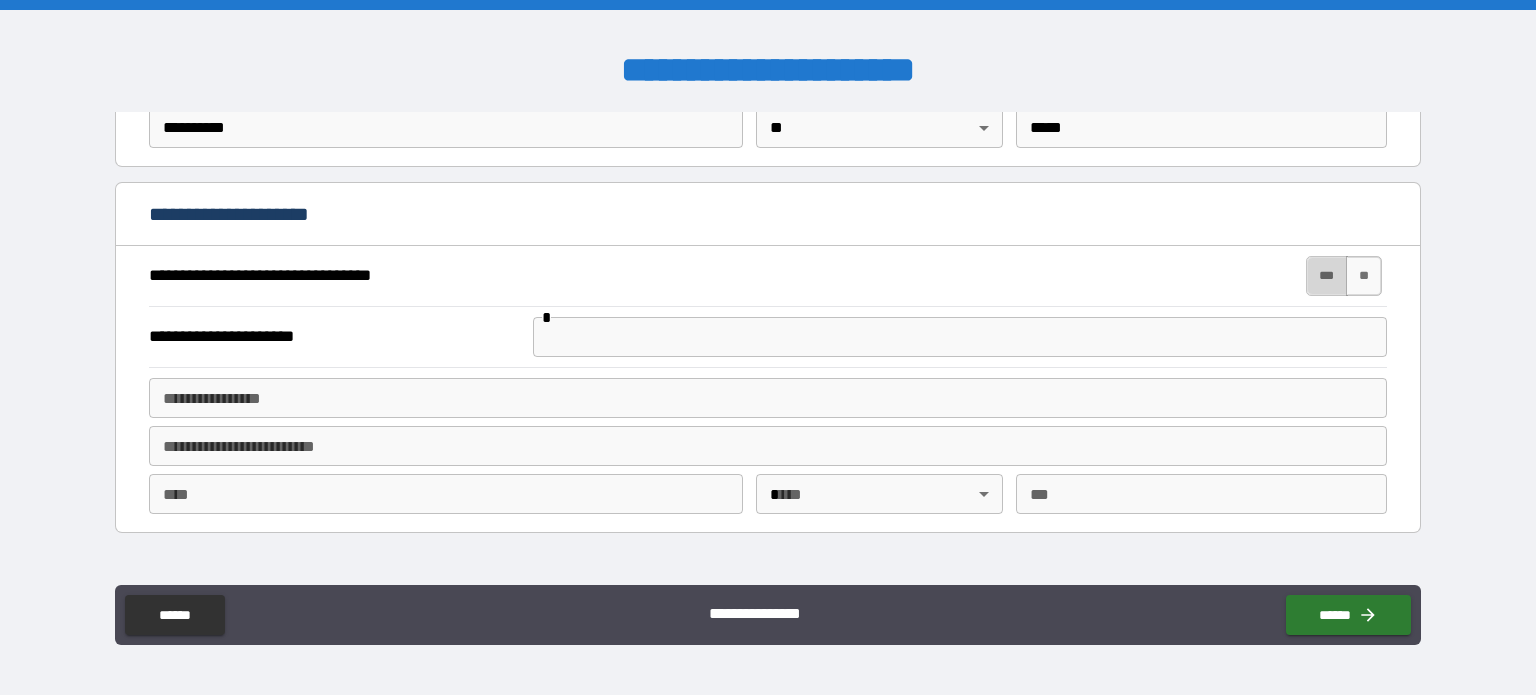 click on "***" at bounding box center (1327, 276) 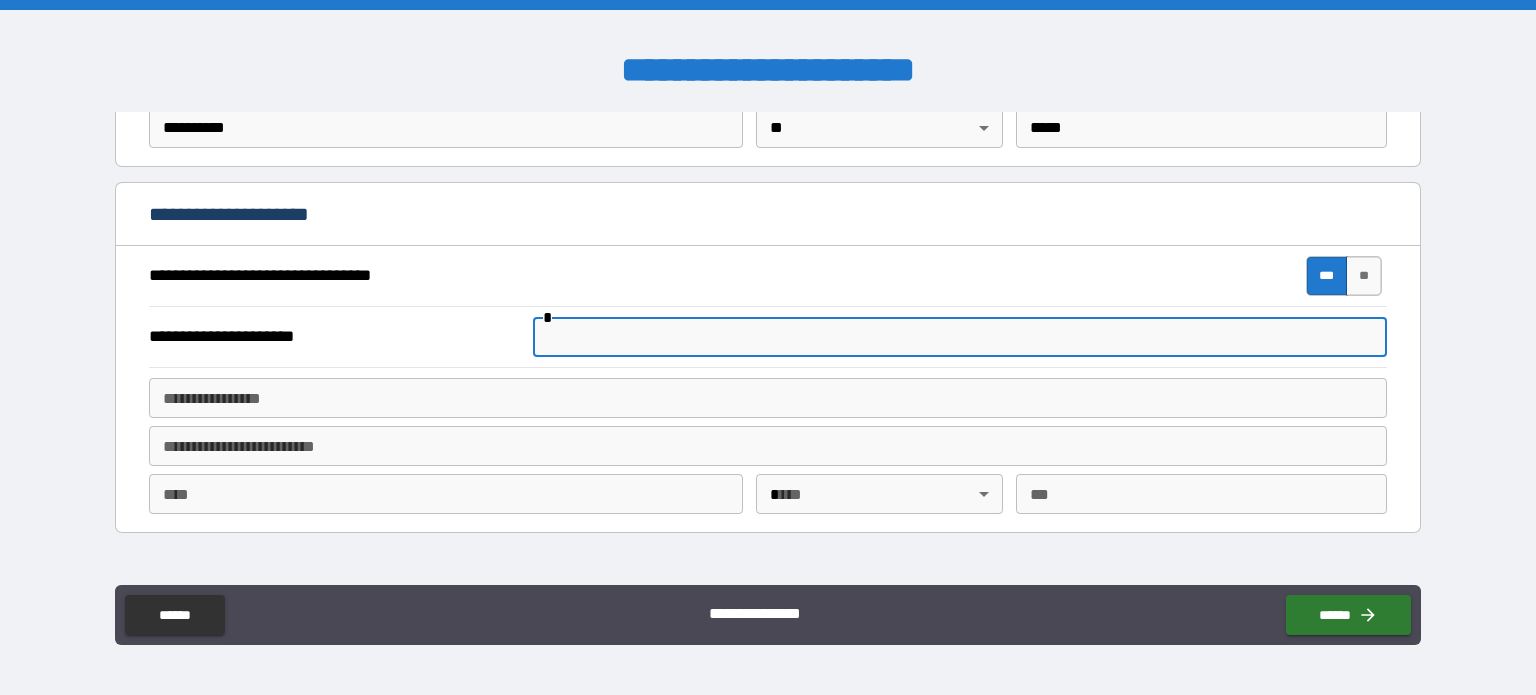 click at bounding box center (960, 337) 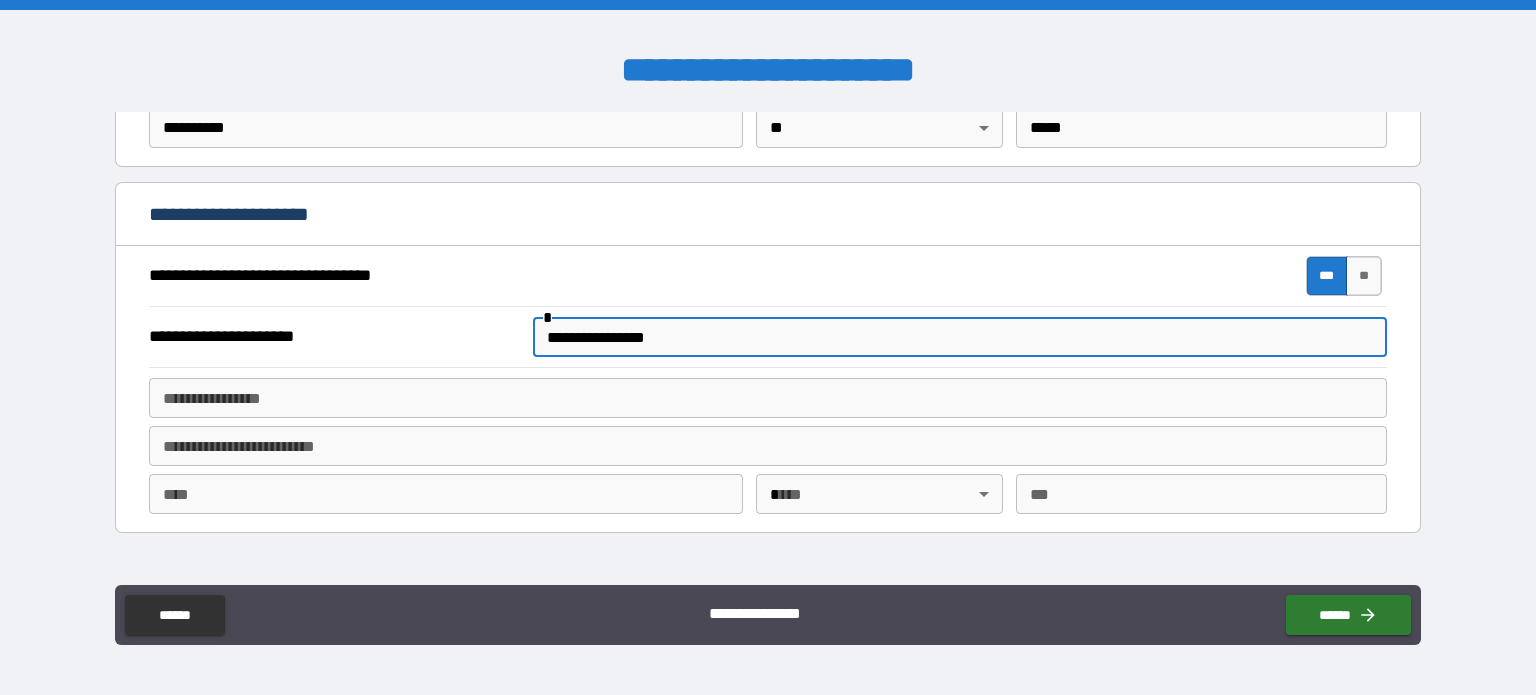 type on "**********" 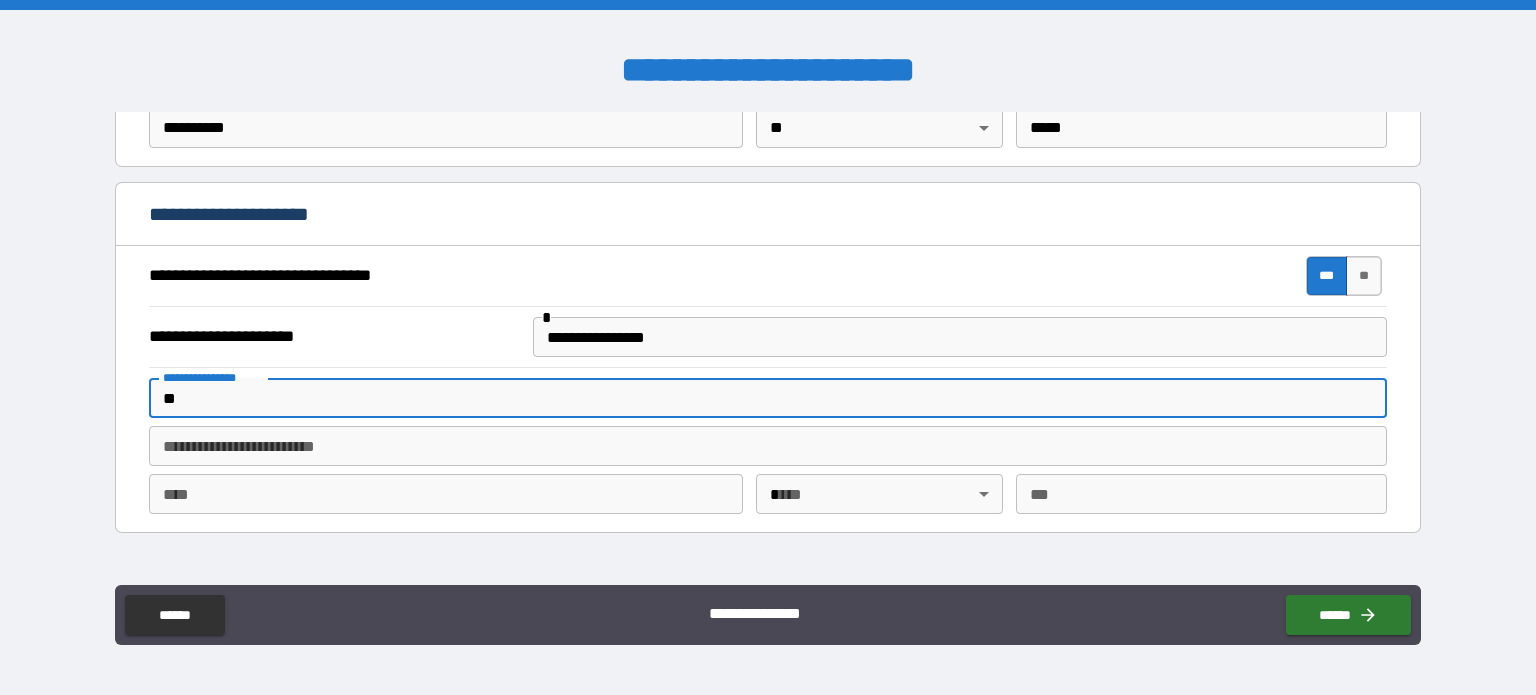 type on "*" 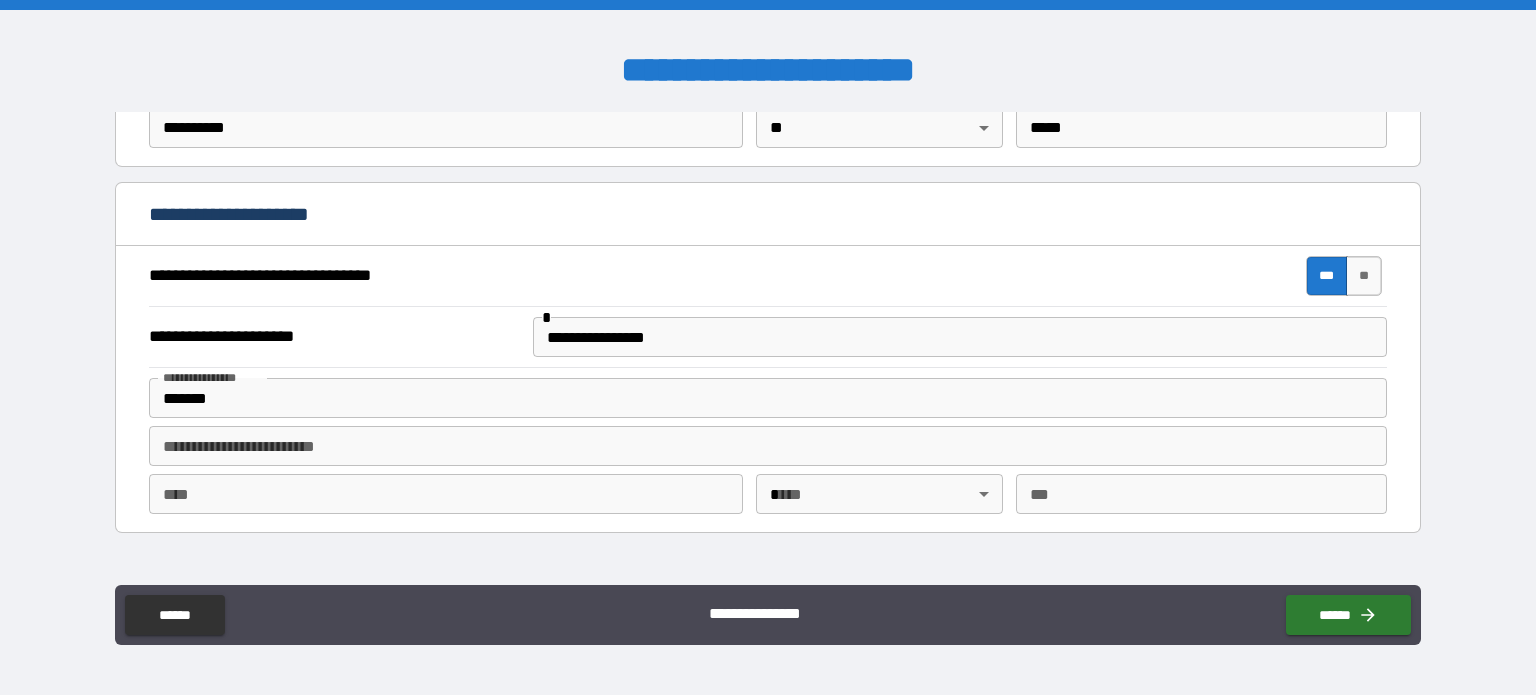 type on "**********" 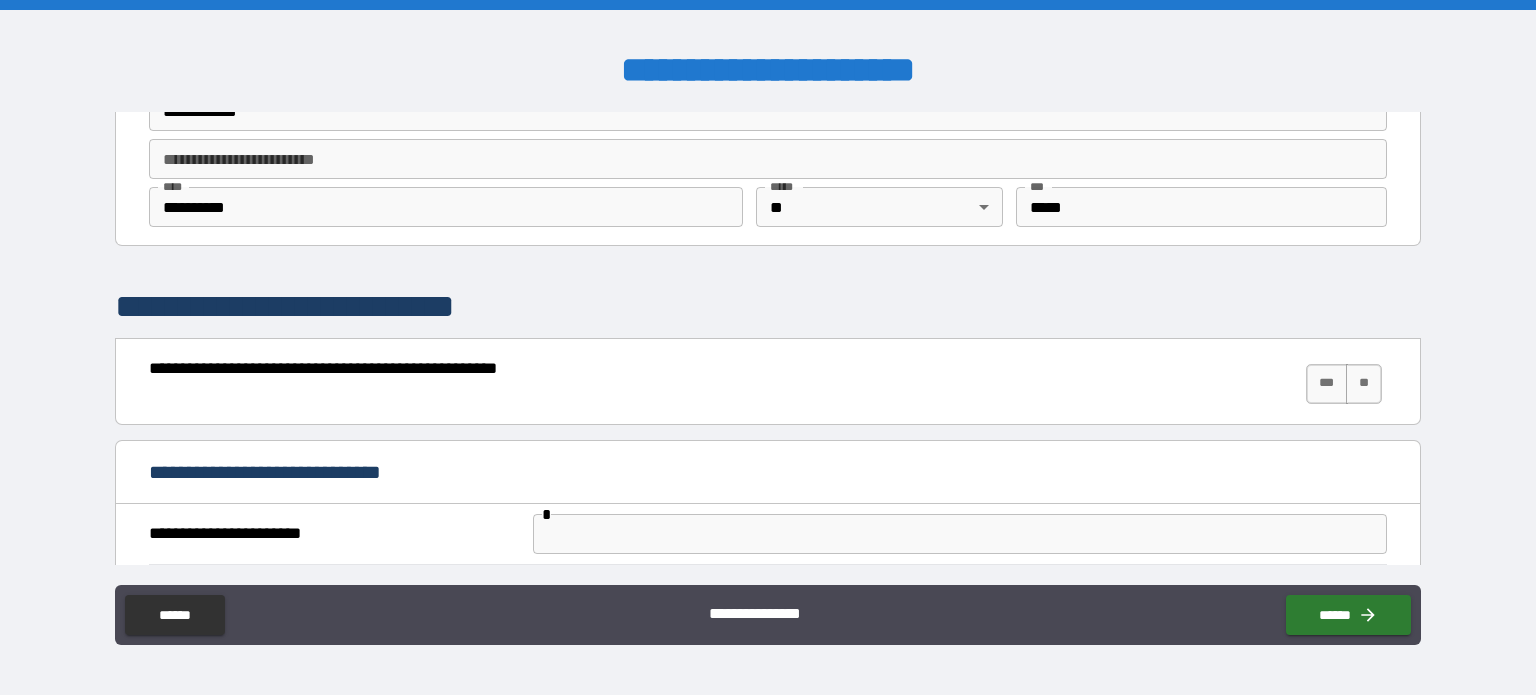 scroll, scrollTop: 1628, scrollLeft: 0, axis: vertical 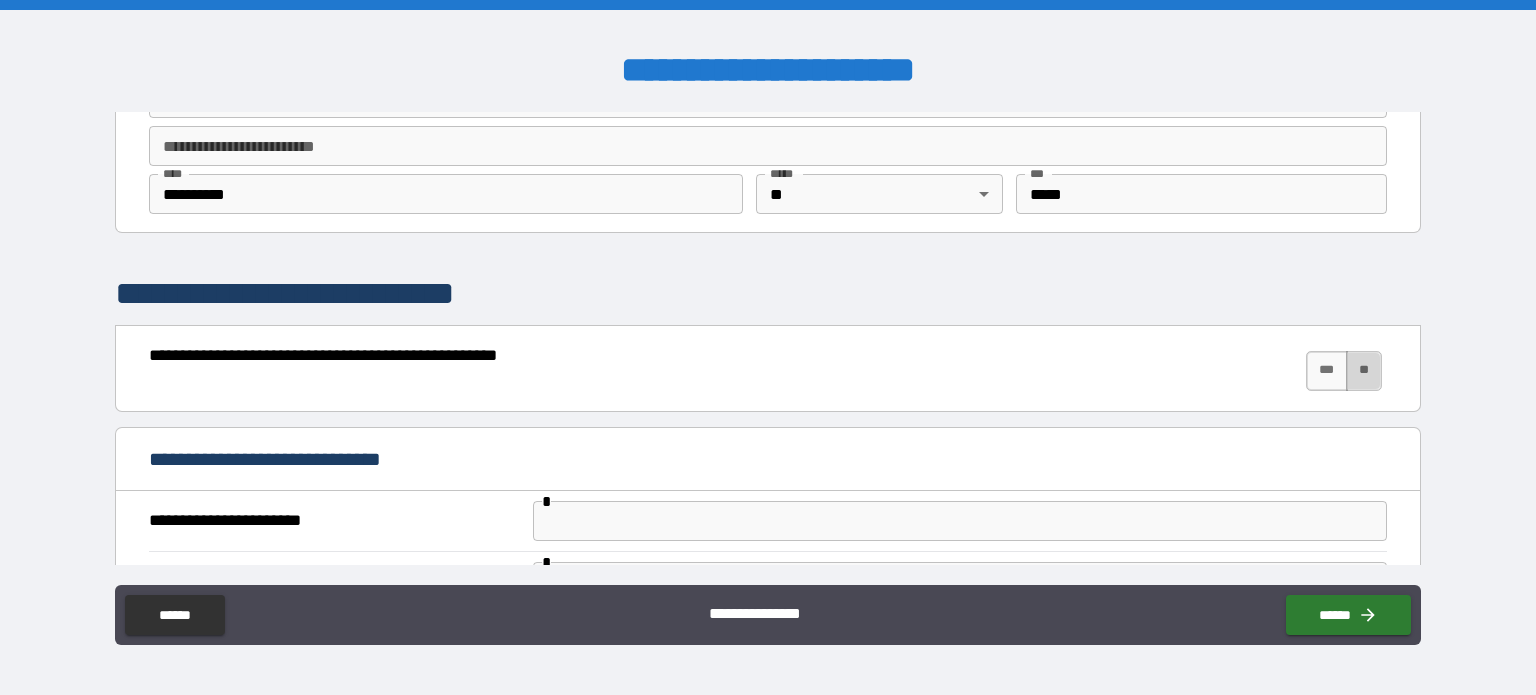 click on "**" at bounding box center (1364, 371) 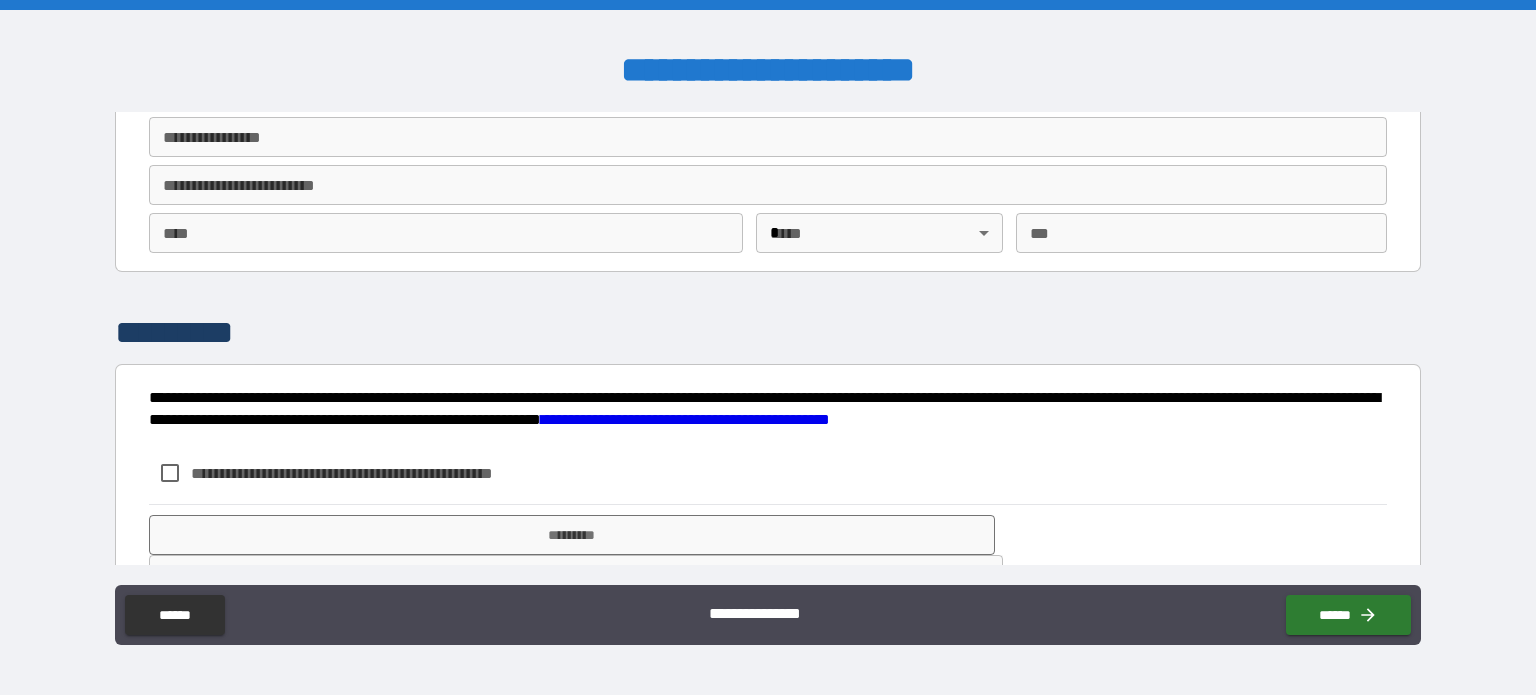 scroll, scrollTop: 3129, scrollLeft: 0, axis: vertical 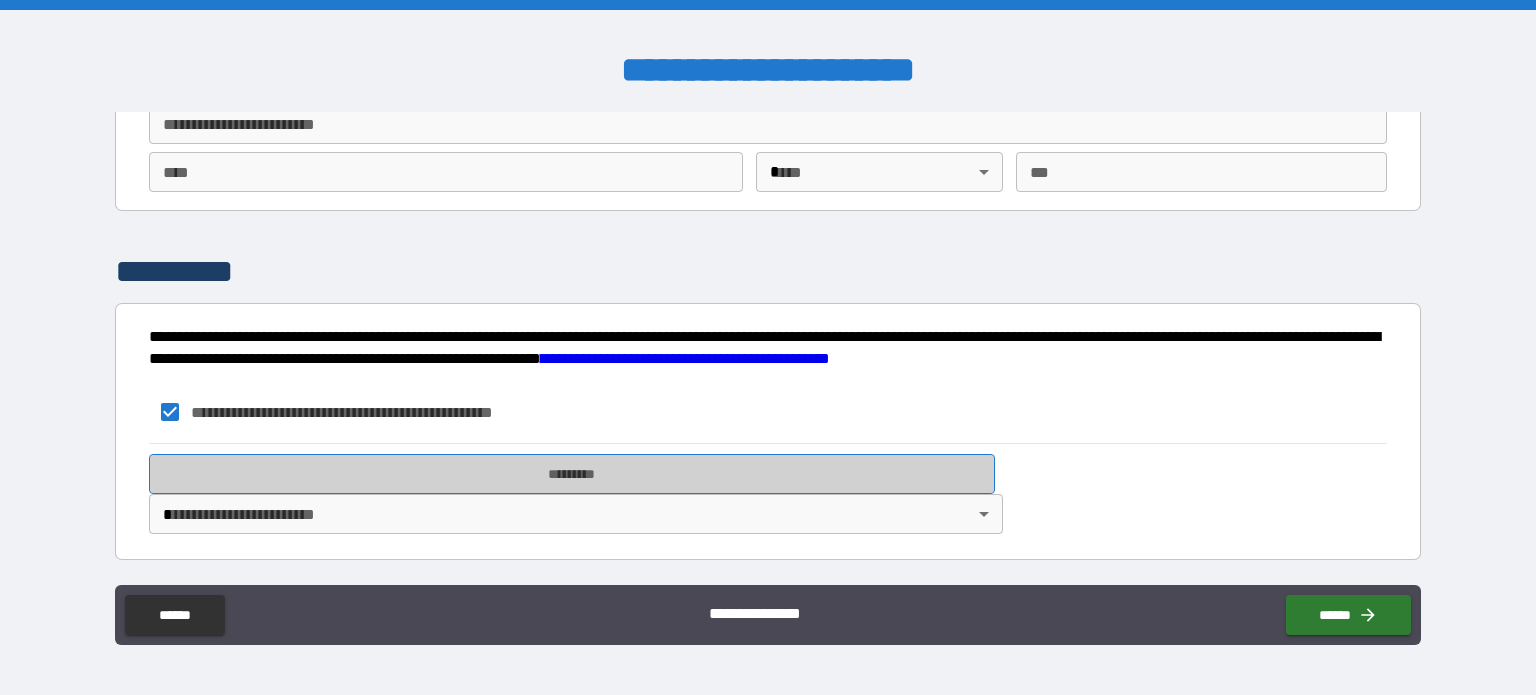 click on "*********" at bounding box center (572, 474) 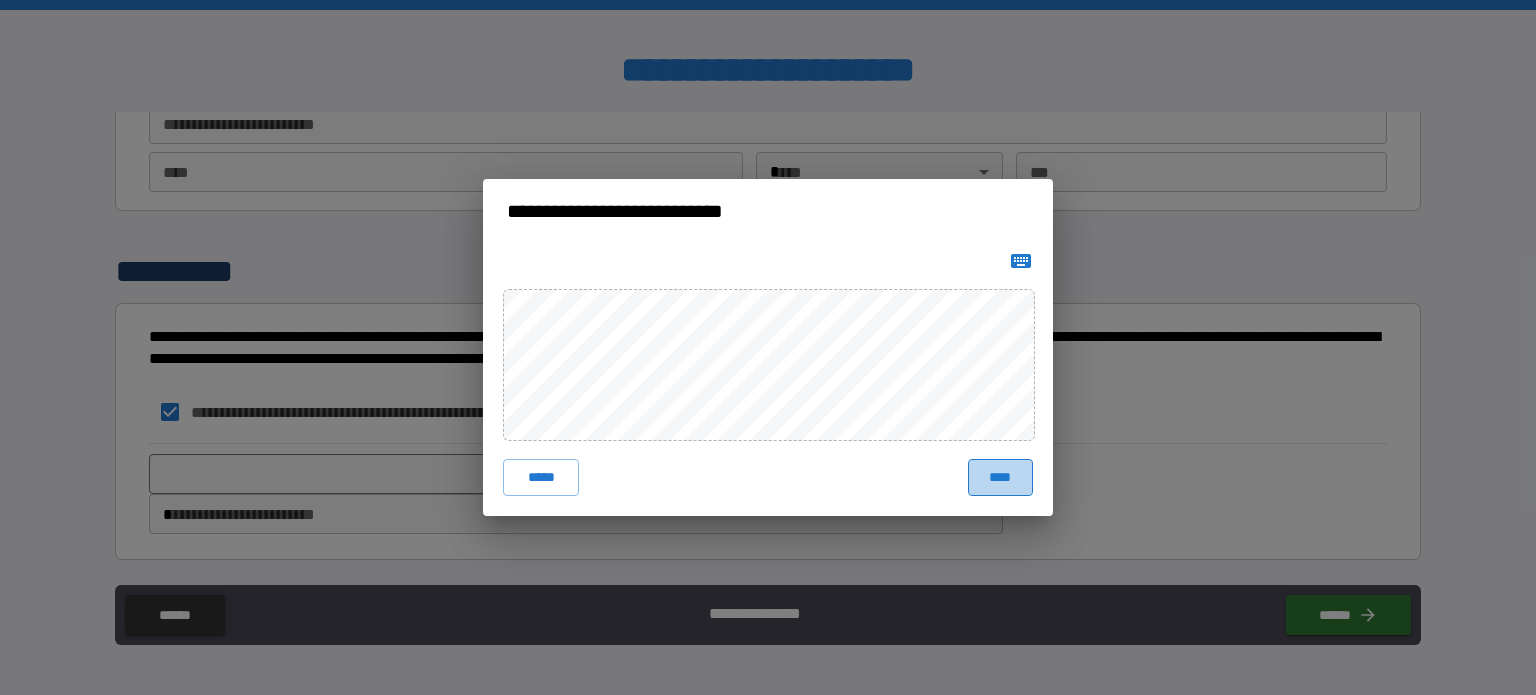 click on "****" at bounding box center (1000, 477) 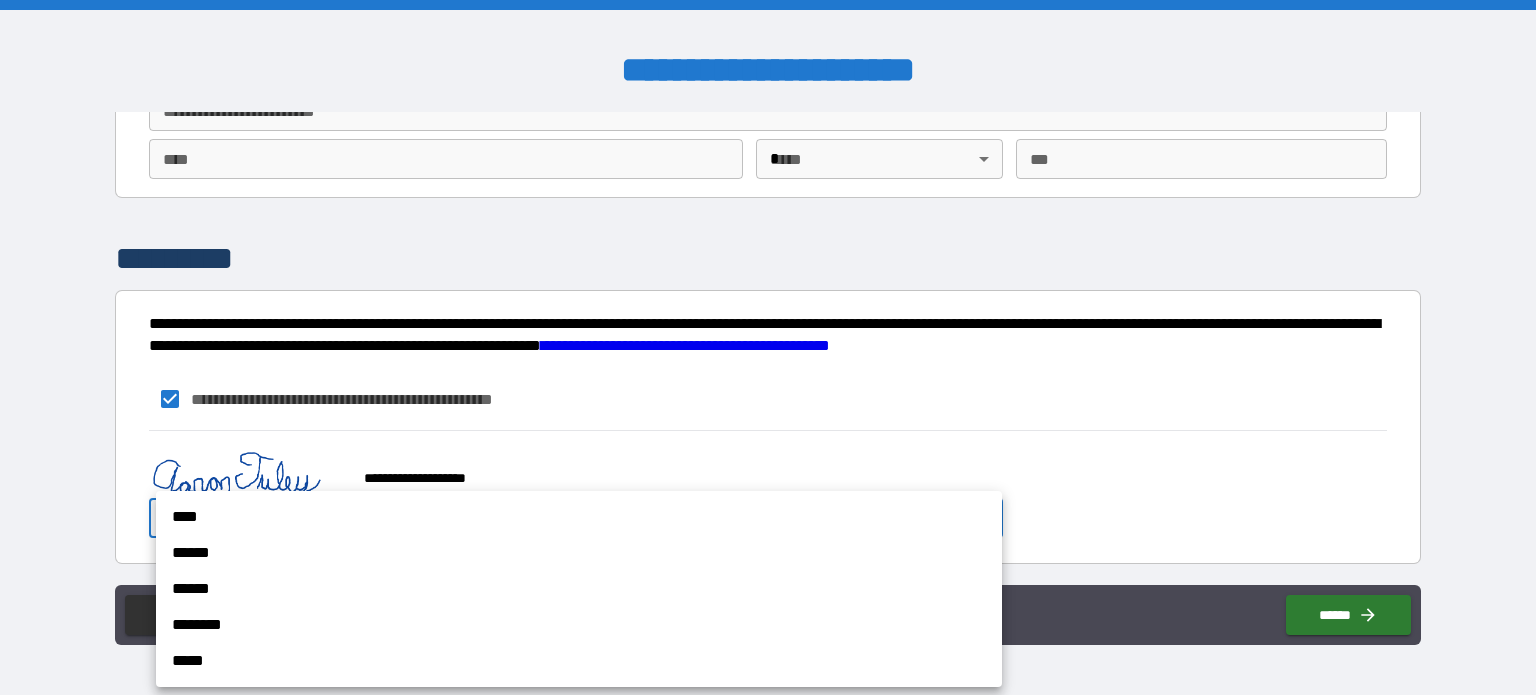 click on "**********" at bounding box center [768, 347] 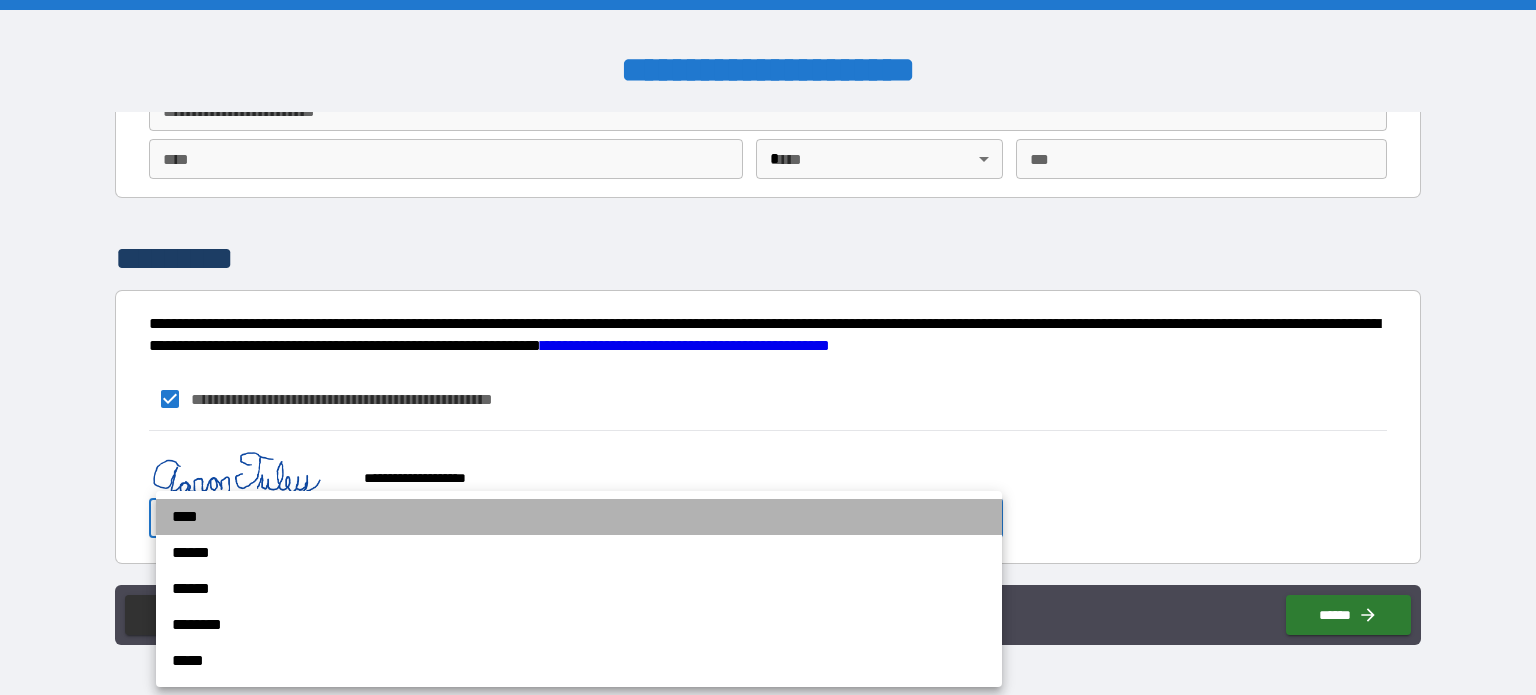 click on "****" at bounding box center (579, 517) 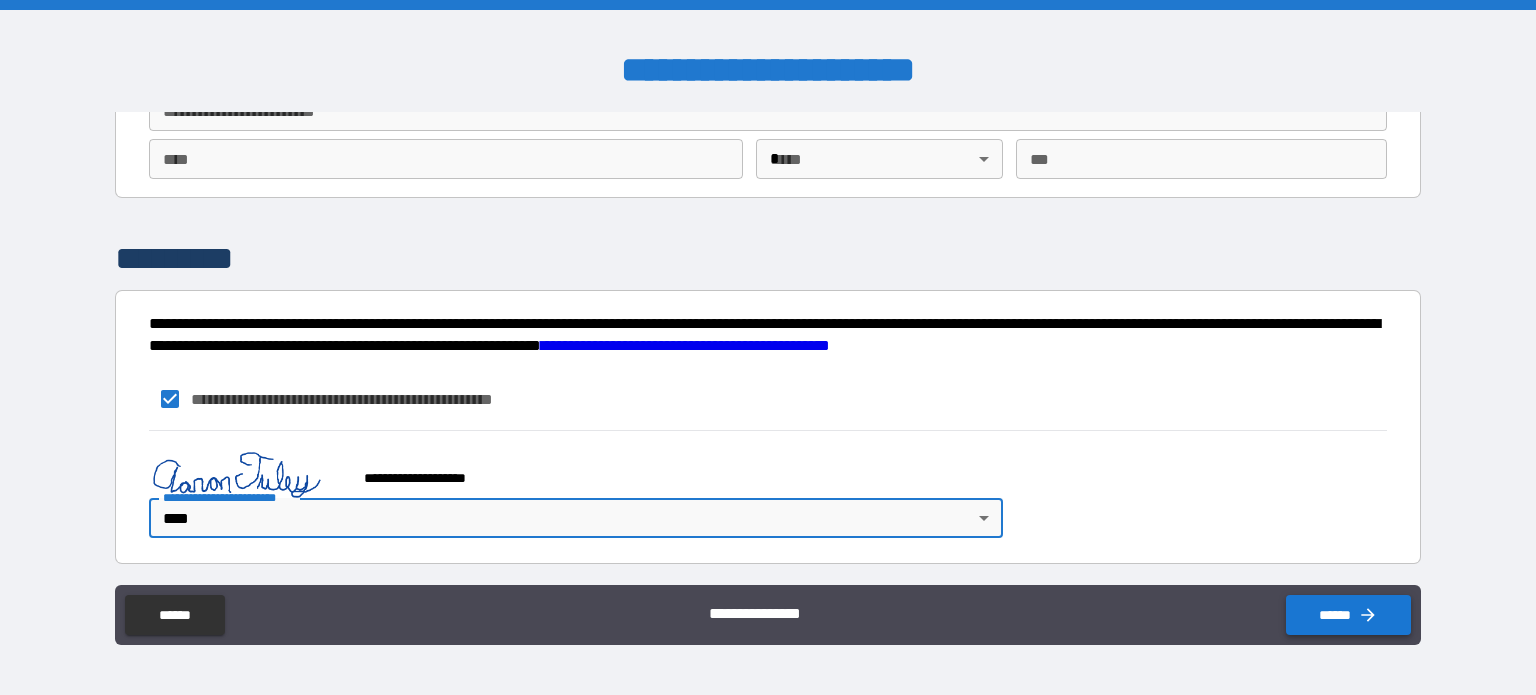 click on "******" at bounding box center (1348, 615) 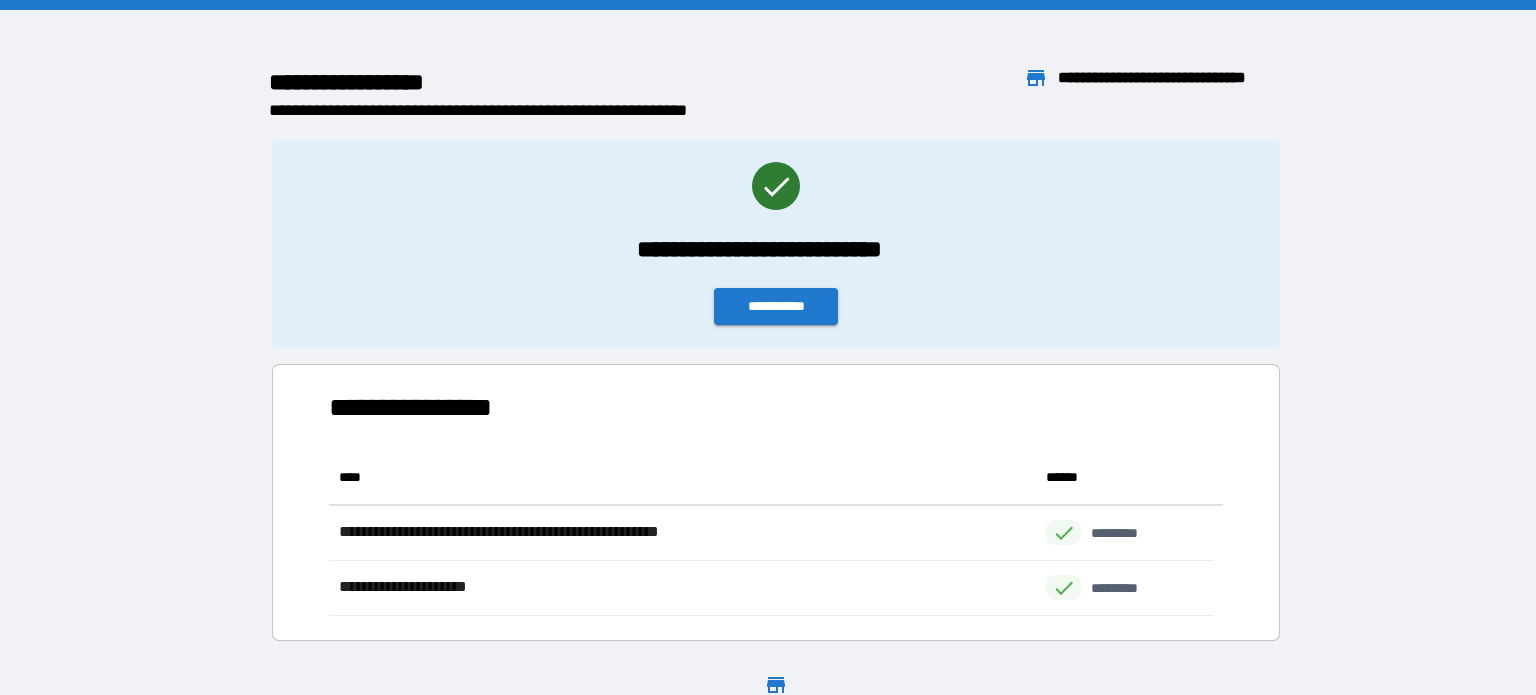 scroll, scrollTop: 16, scrollLeft: 16, axis: both 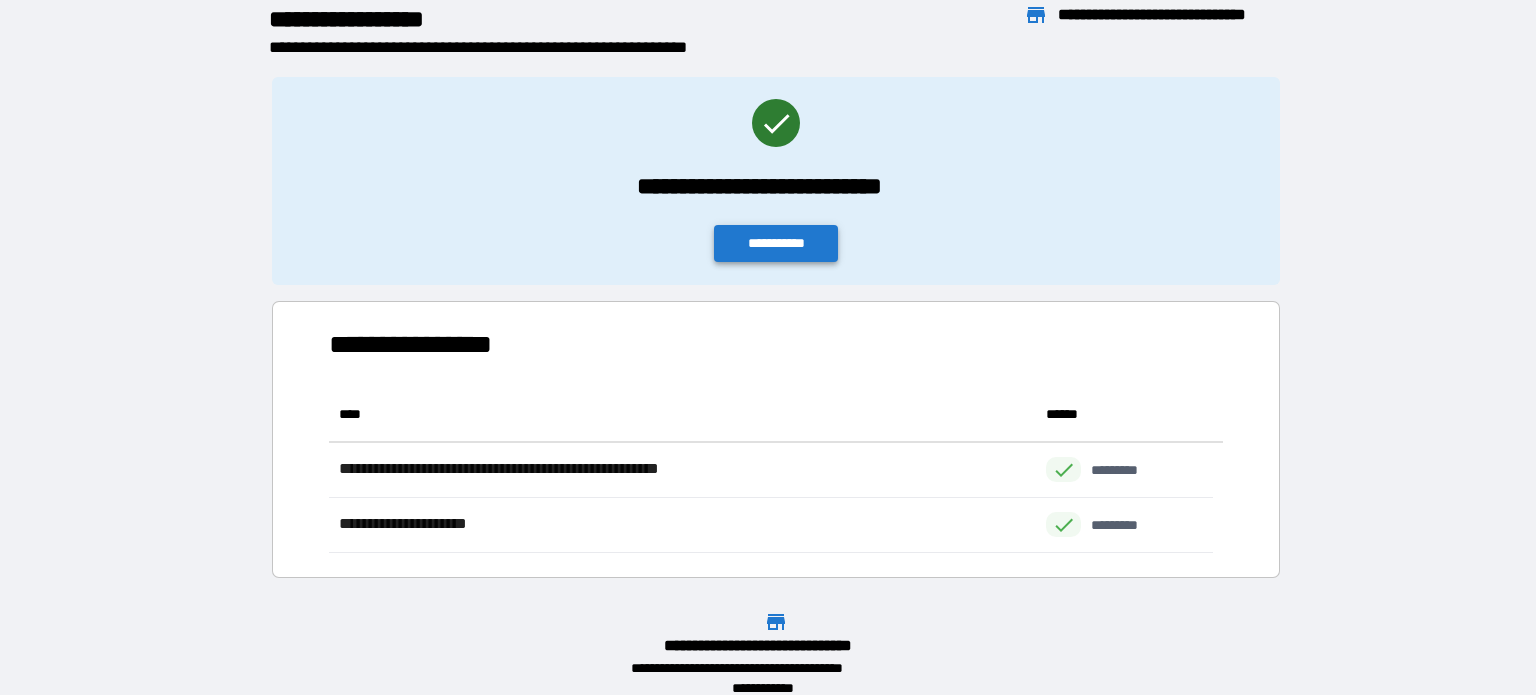 click on "**********" at bounding box center (776, 243) 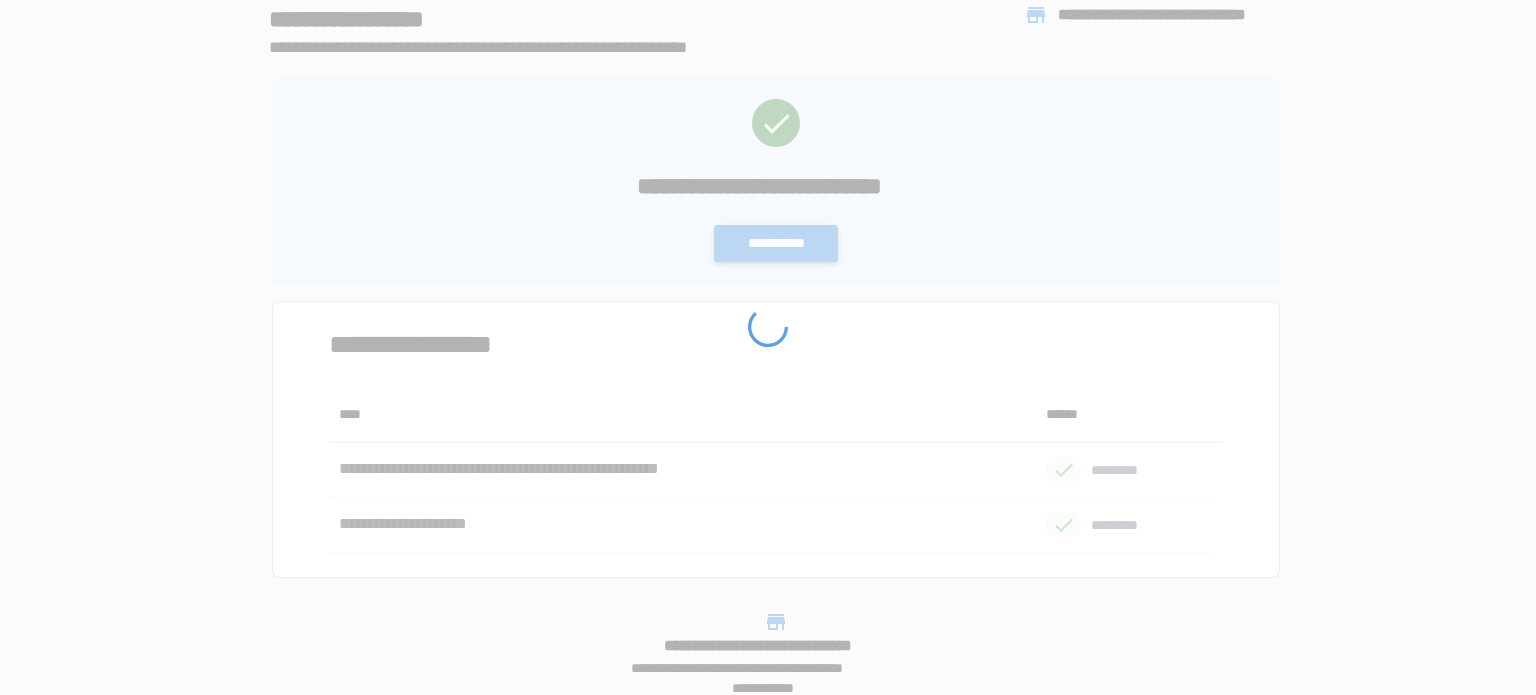 scroll, scrollTop: 0, scrollLeft: 0, axis: both 